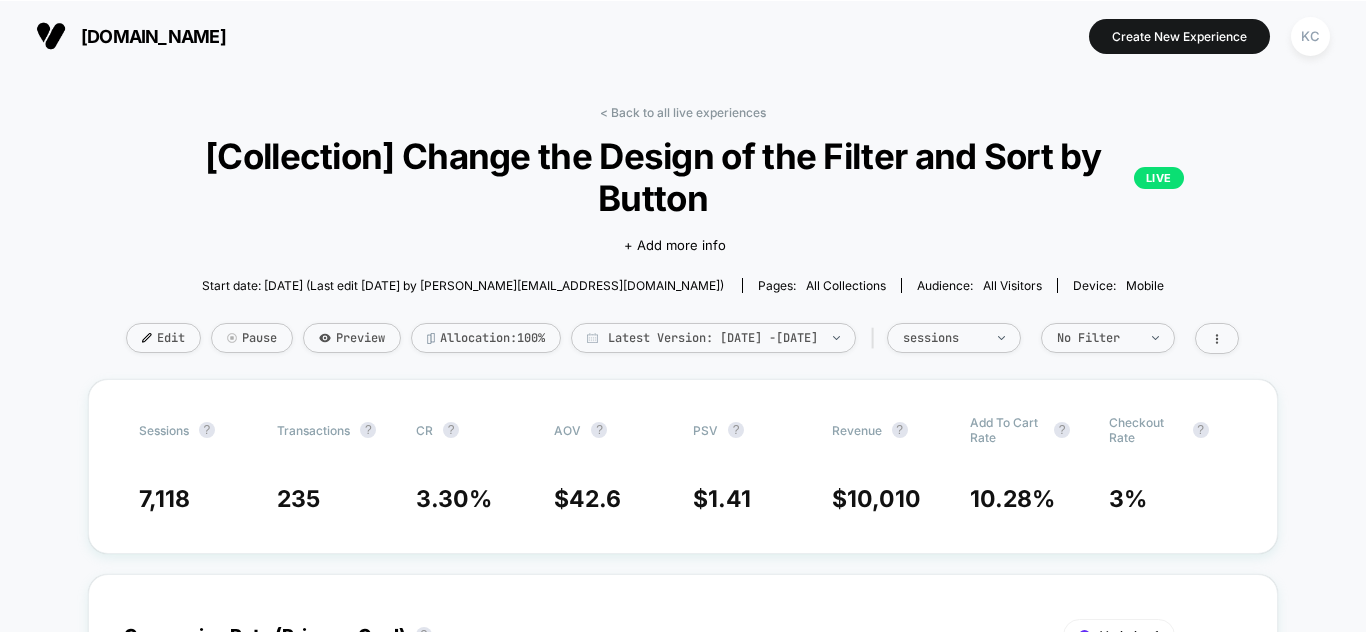 scroll, scrollTop: 0, scrollLeft: 0, axis: both 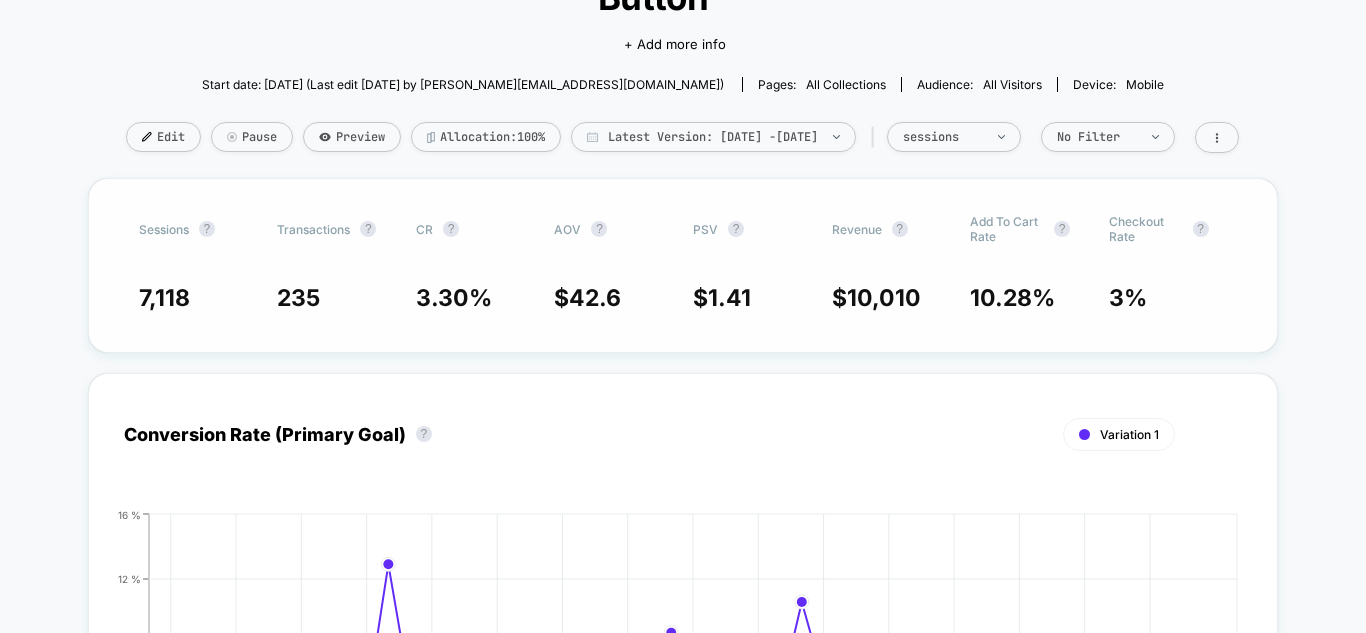 drag, startPoint x: 103, startPoint y: 251, endPoint x: 576, endPoint y: 252, distance: 473.00107 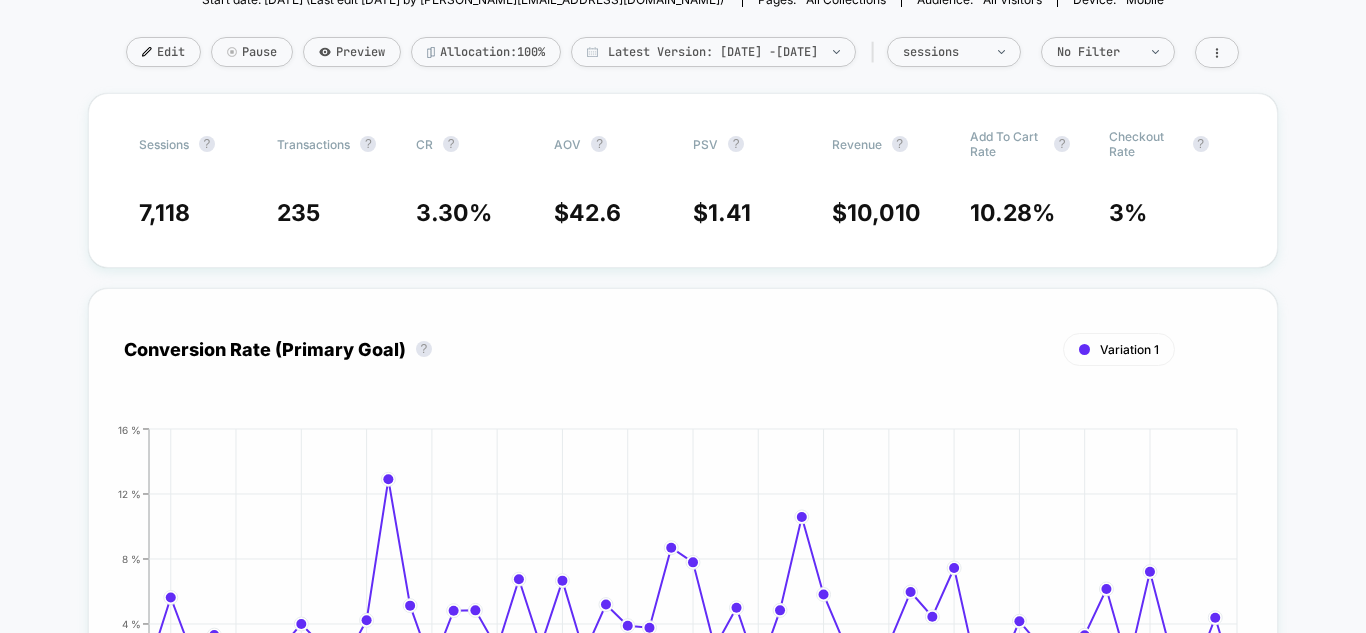 scroll, scrollTop: 300, scrollLeft: 0, axis: vertical 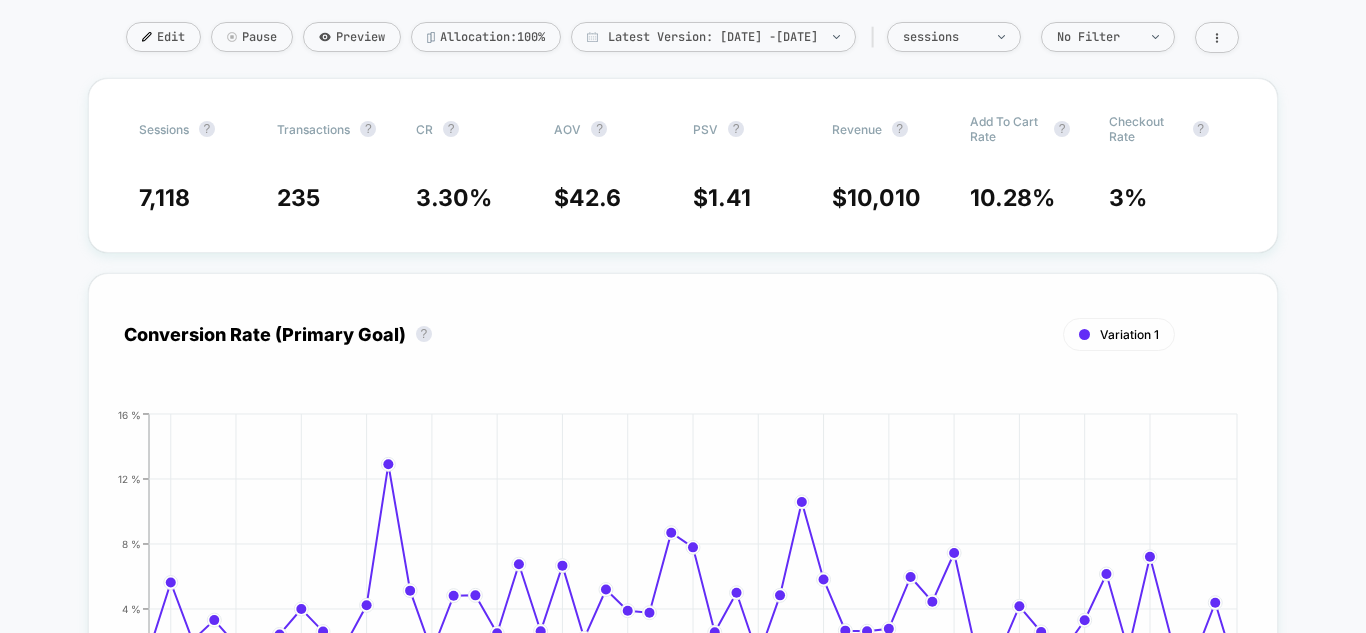 click on "Conversion Rate (Primary Goal) ? Variation 1 Hide [DATE] [DATE] [DATE] [DATE] [DATE] [DATE] [DATE] [DATE] [DATE] [DATE] [DATE] [DATE] [DATE] [DATE] [DATE] [DATE] [DATE] 0 % 4 % 8 % 12 % 16 %" at bounding box center (683, 509) 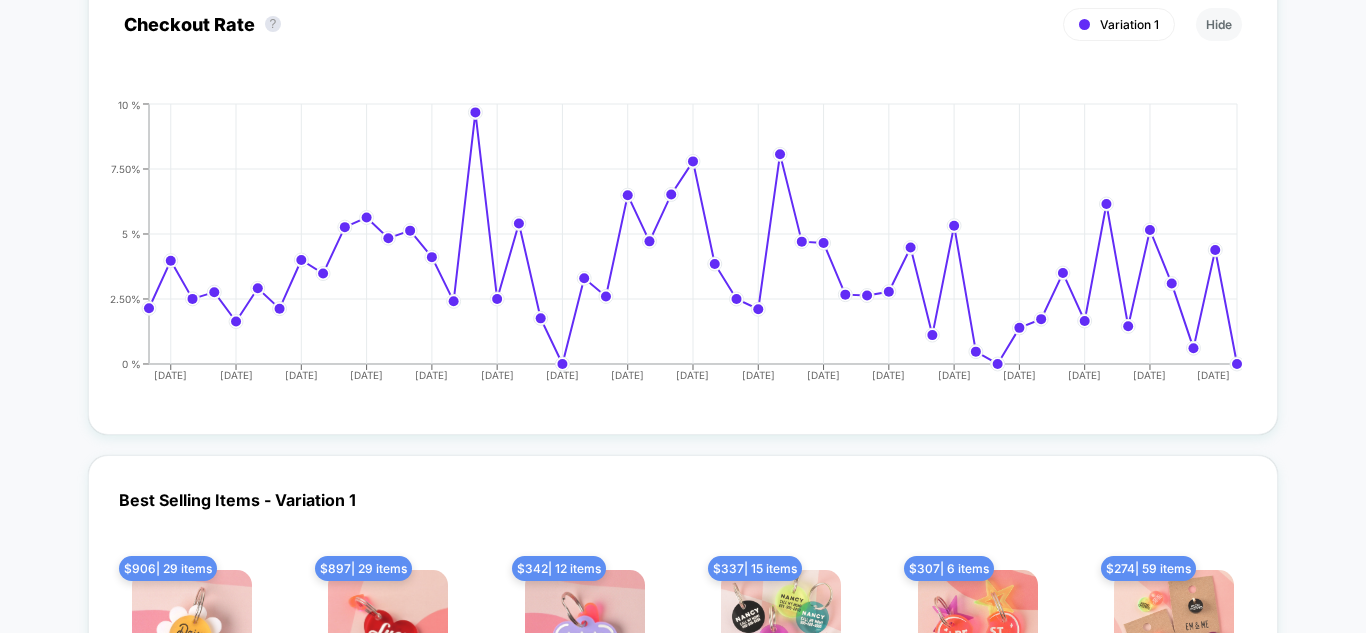 scroll, scrollTop: 4200, scrollLeft: 0, axis: vertical 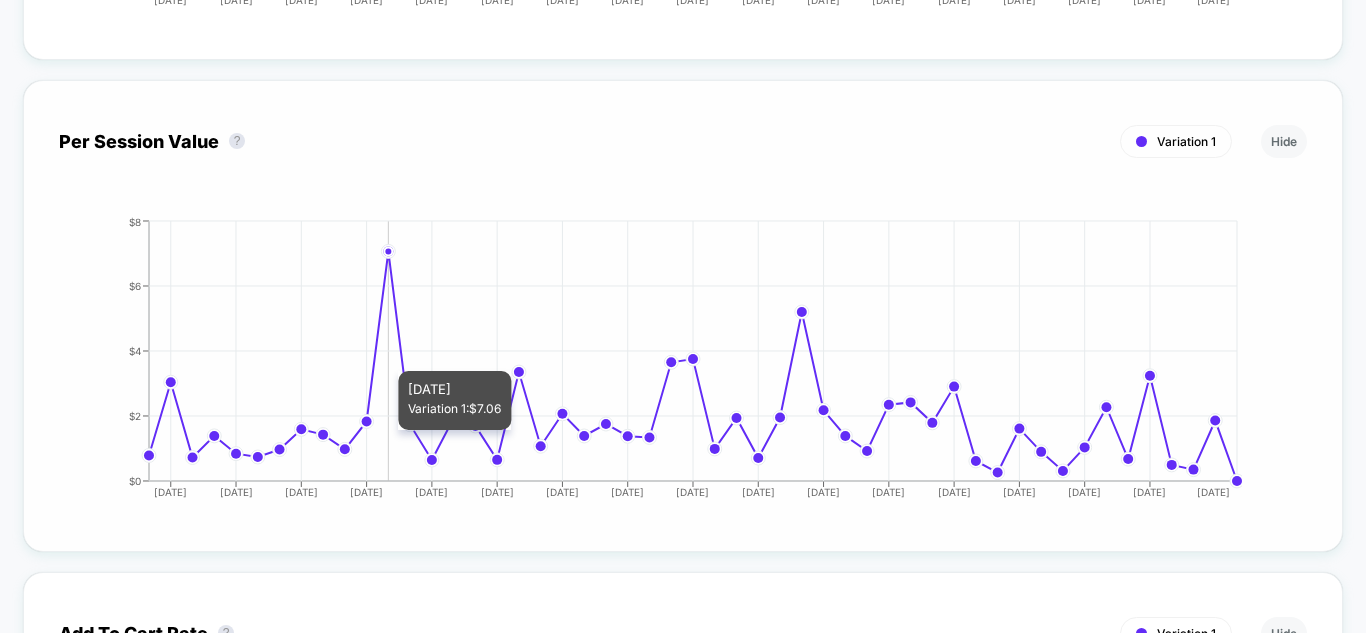 drag, startPoint x: 386, startPoint y: 207, endPoint x: 390, endPoint y: 398, distance: 191.04189 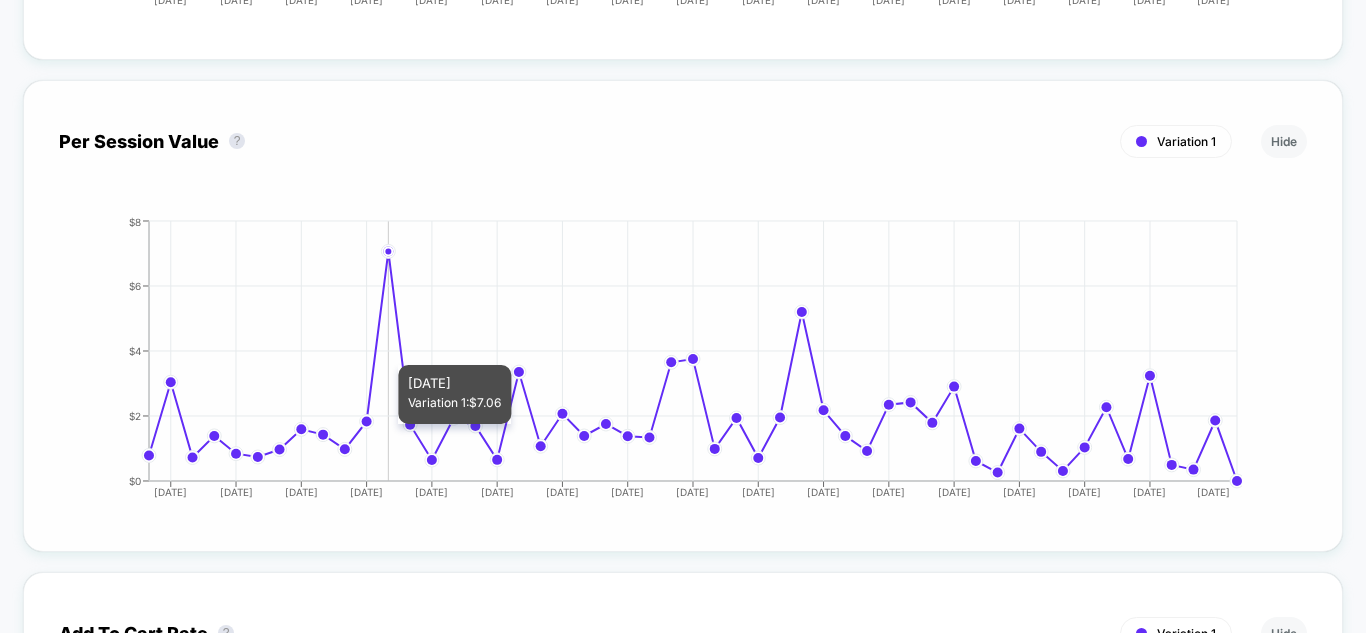 drag, startPoint x: 385, startPoint y: 207, endPoint x: 388, endPoint y: 396, distance: 189.0238 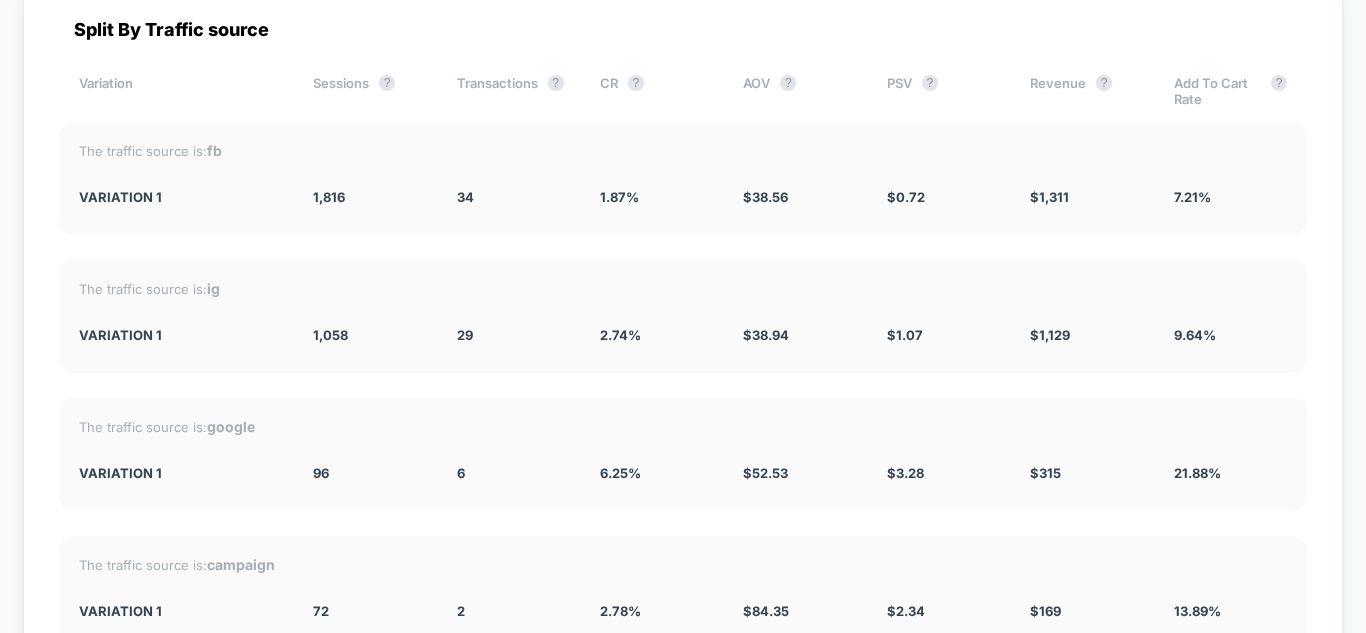 scroll, scrollTop: 5214, scrollLeft: 0, axis: vertical 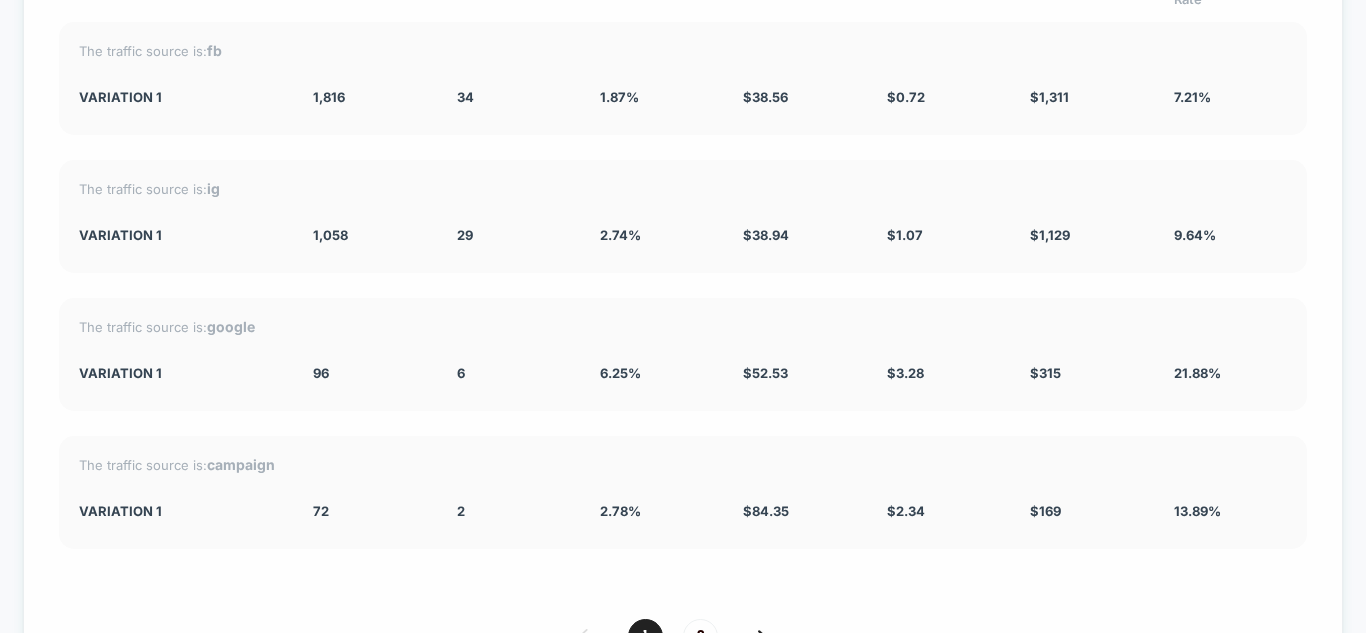 drag, startPoint x: 282, startPoint y: 44, endPoint x: 872, endPoint y: 30, distance: 590.1661 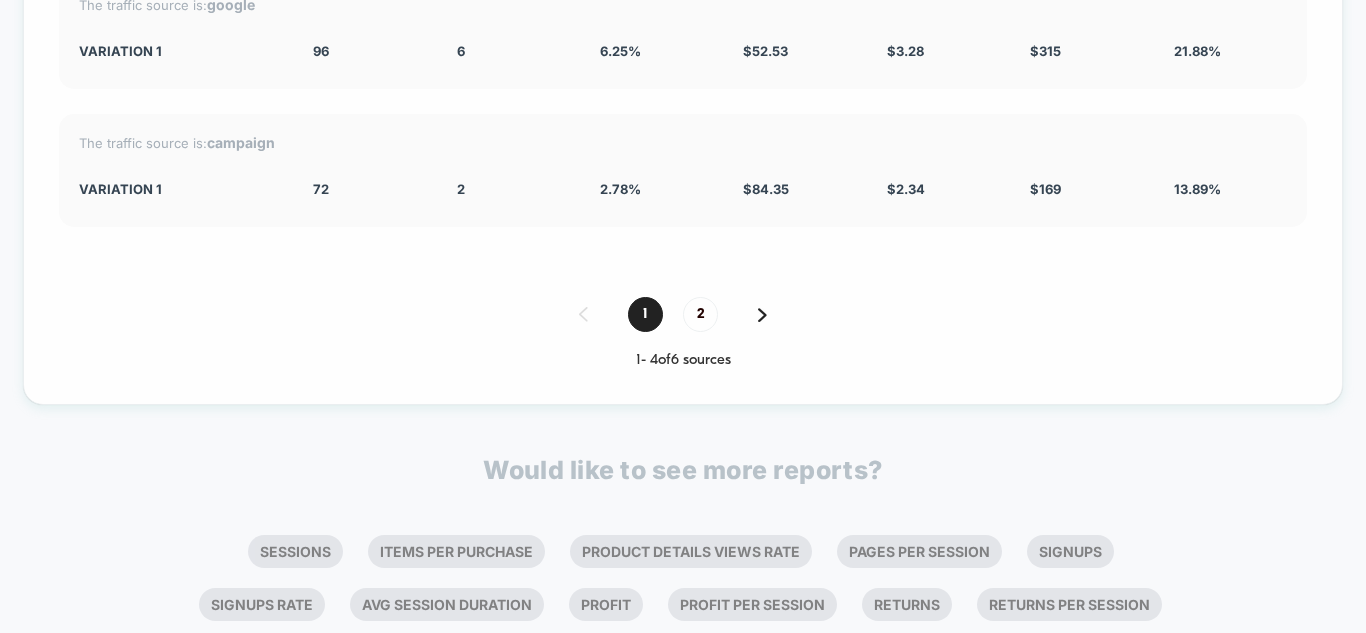 scroll, scrollTop: 5658, scrollLeft: 0, axis: vertical 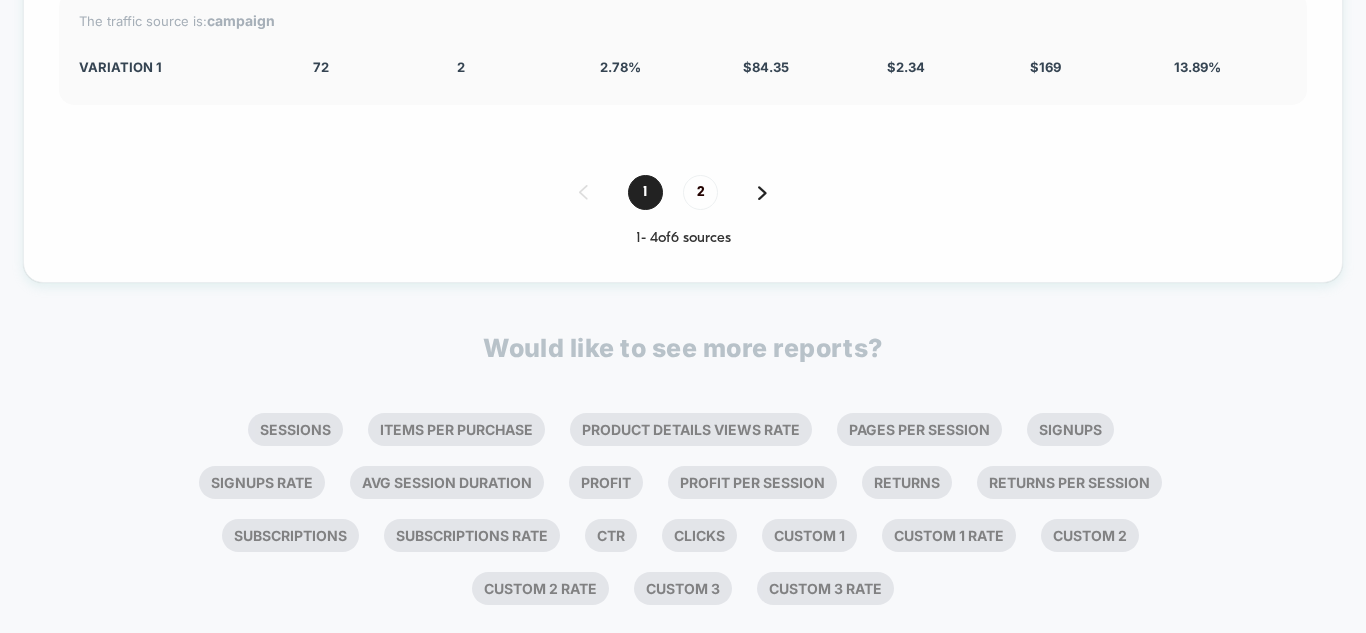 click on "1 2 1  -   4  of  6   sources" at bounding box center [683, 211] 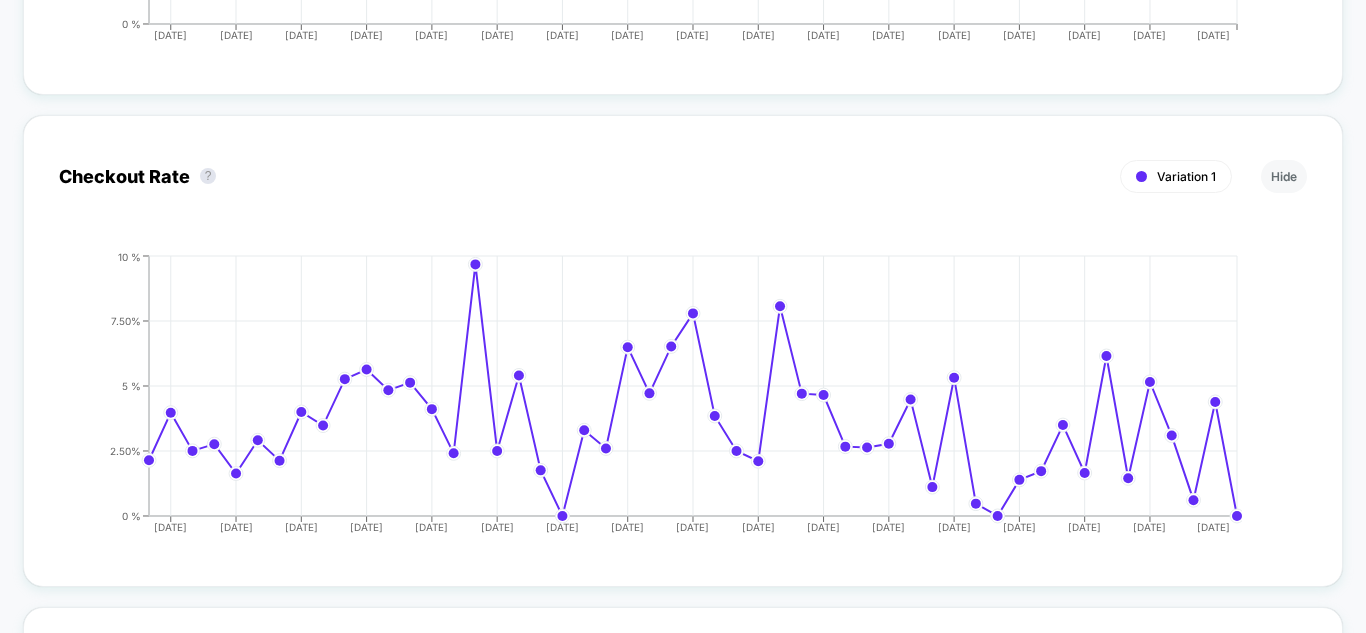 scroll, scrollTop: 3958, scrollLeft: 0, axis: vertical 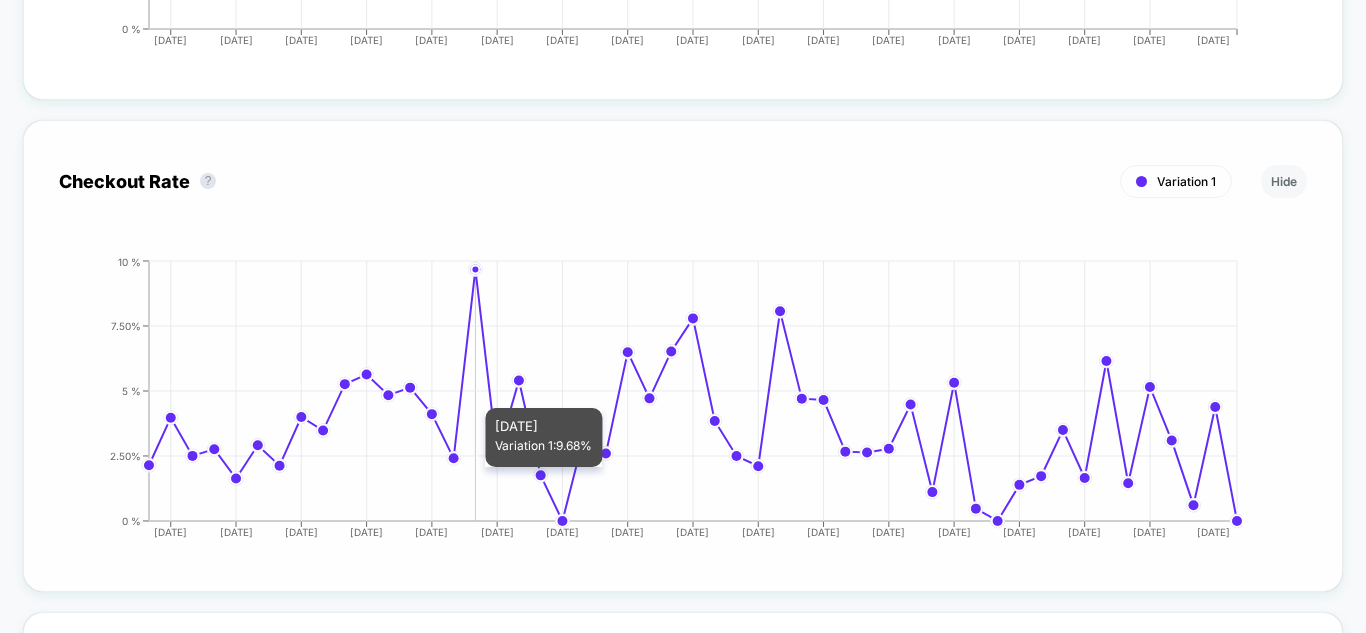 drag, startPoint x: 479, startPoint y: 226, endPoint x: 479, endPoint y: 435, distance: 209 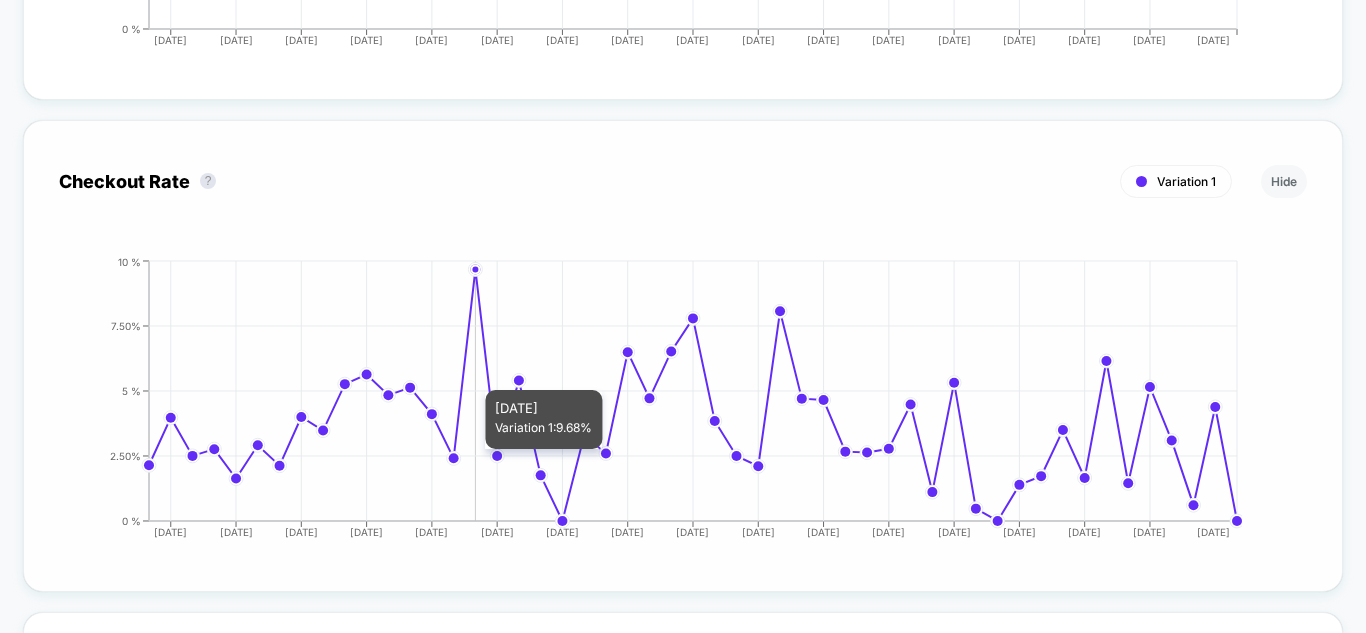 drag, startPoint x: 476, startPoint y: 217, endPoint x: 477, endPoint y: 422, distance: 205.00244 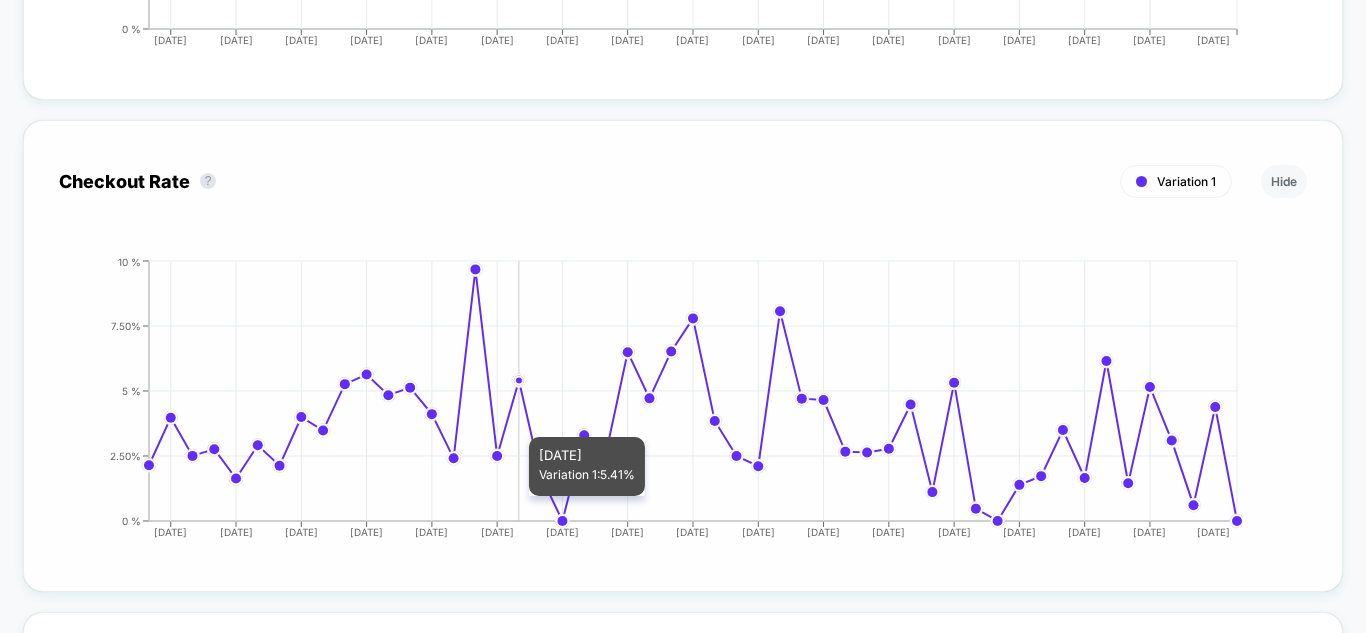 drag, startPoint x: 516, startPoint y: 333, endPoint x: 518, endPoint y: 420, distance: 87.02299 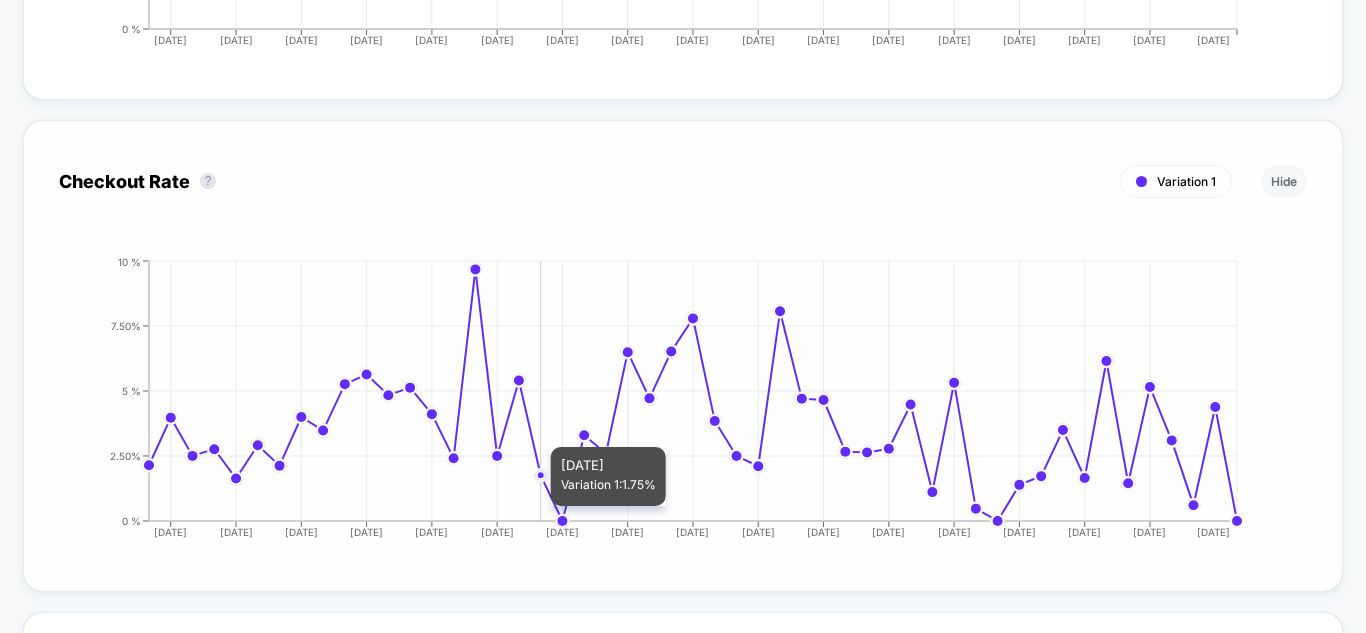 drag, startPoint x: 541, startPoint y: 428, endPoint x: 540, endPoint y: 474, distance: 46.010868 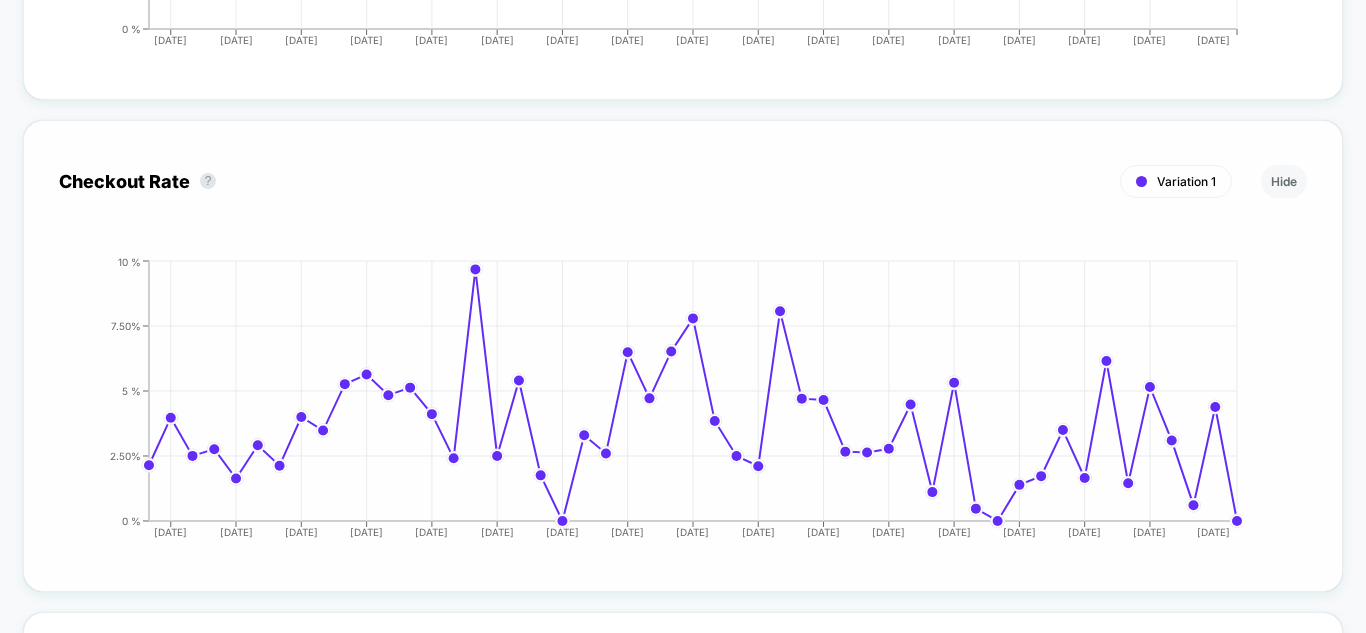 drag, startPoint x: 557, startPoint y: 481, endPoint x: 555, endPoint y: 419, distance: 62.03225 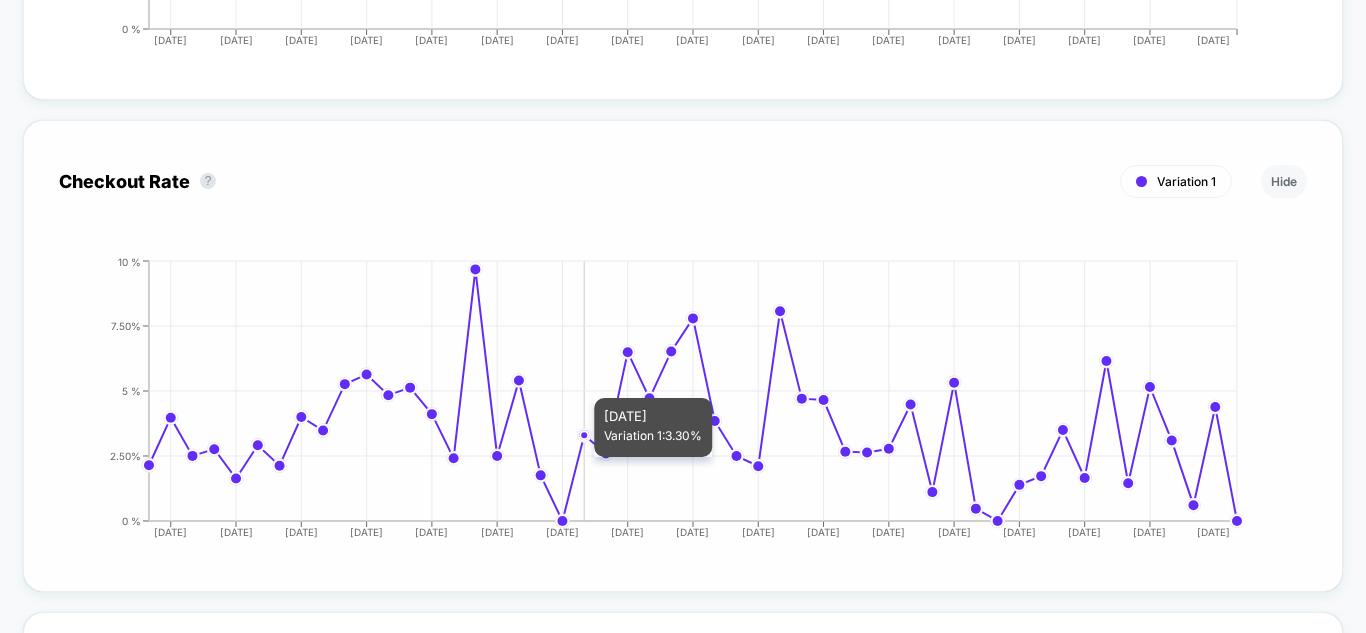drag, startPoint x: 579, startPoint y: 392, endPoint x: 591, endPoint y: 437, distance: 46.572525 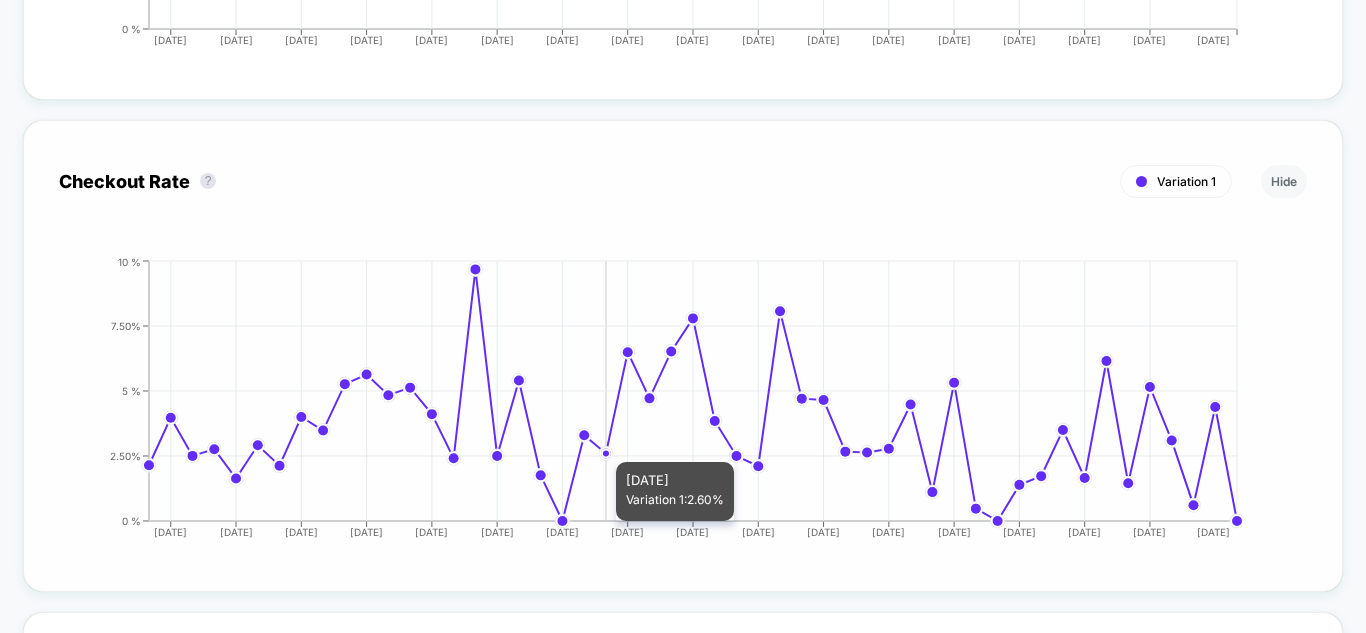 drag, startPoint x: 610, startPoint y: 410, endPoint x: 596, endPoint y: 349, distance: 62.58594 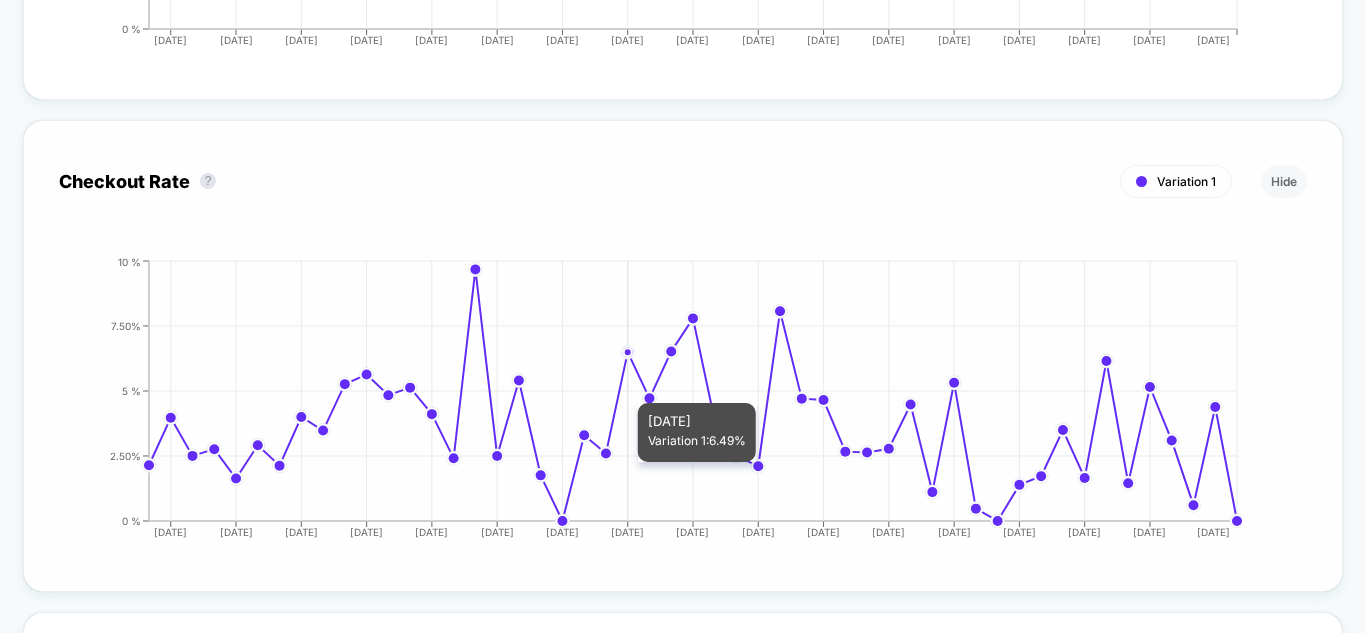 drag, startPoint x: 631, startPoint y: 314, endPoint x: 641, endPoint y: 380, distance: 66.75328 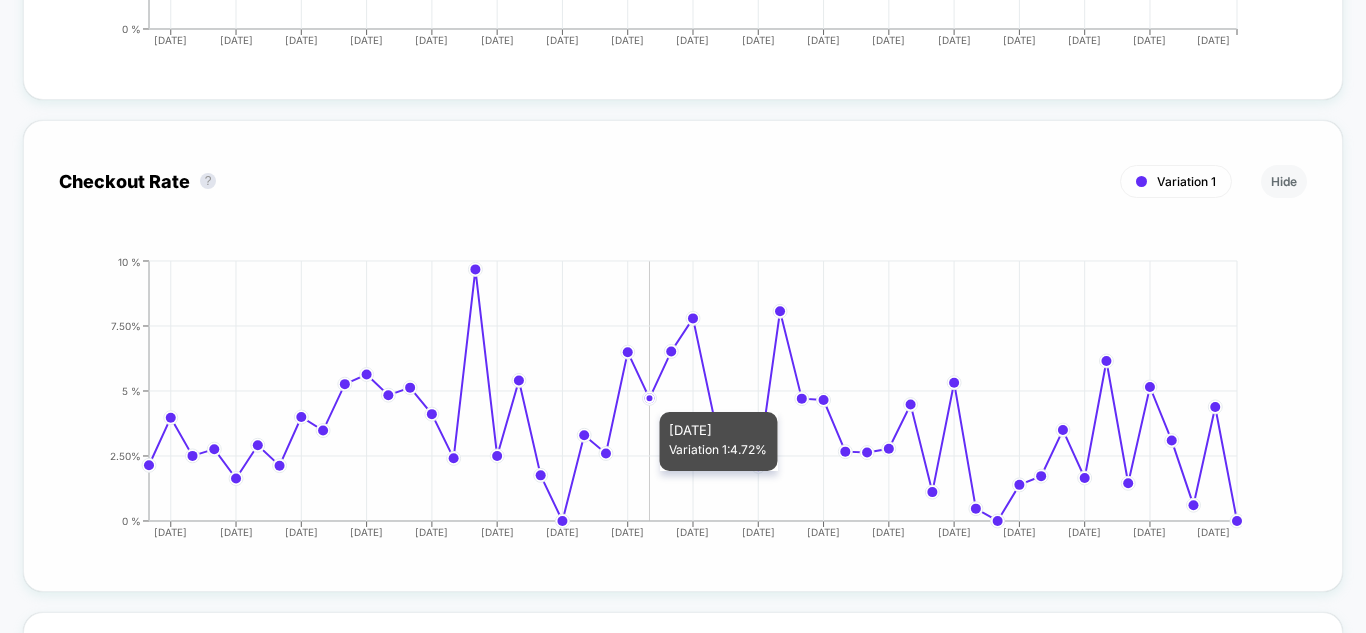 drag, startPoint x: 651, startPoint y: 360, endPoint x: 651, endPoint y: 342, distance: 18 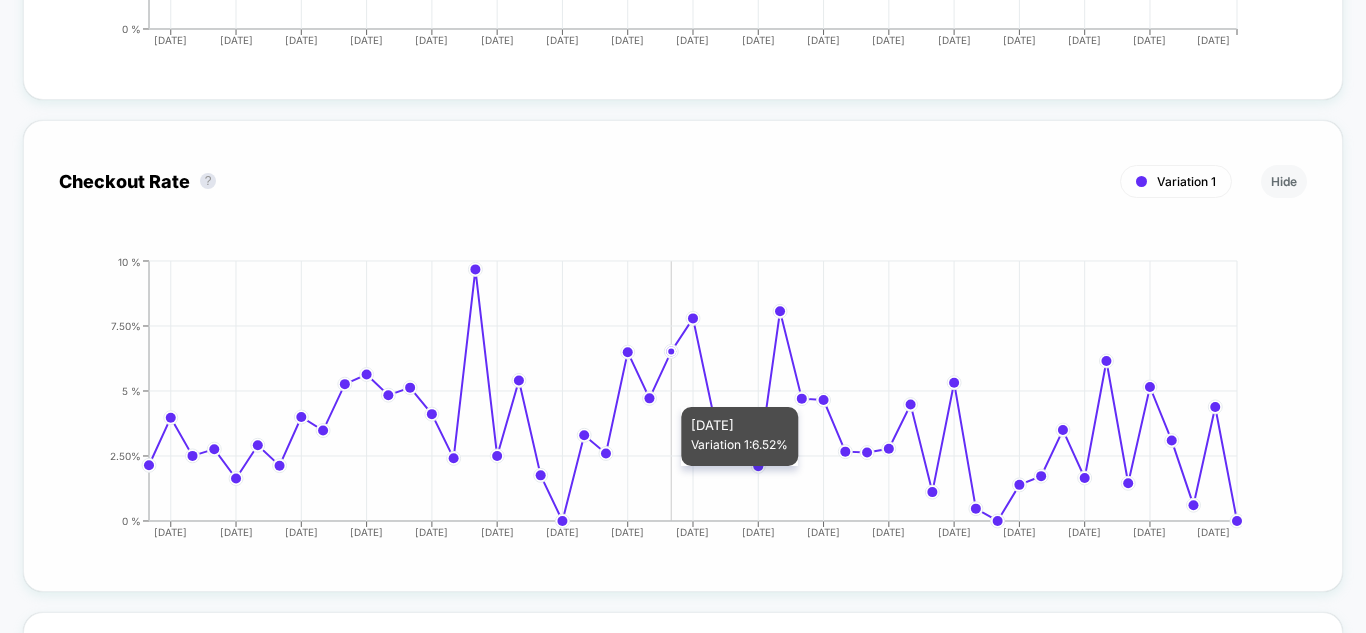 drag, startPoint x: 676, startPoint y: 338, endPoint x: 677, endPoint y: 355, distance: 17.029387 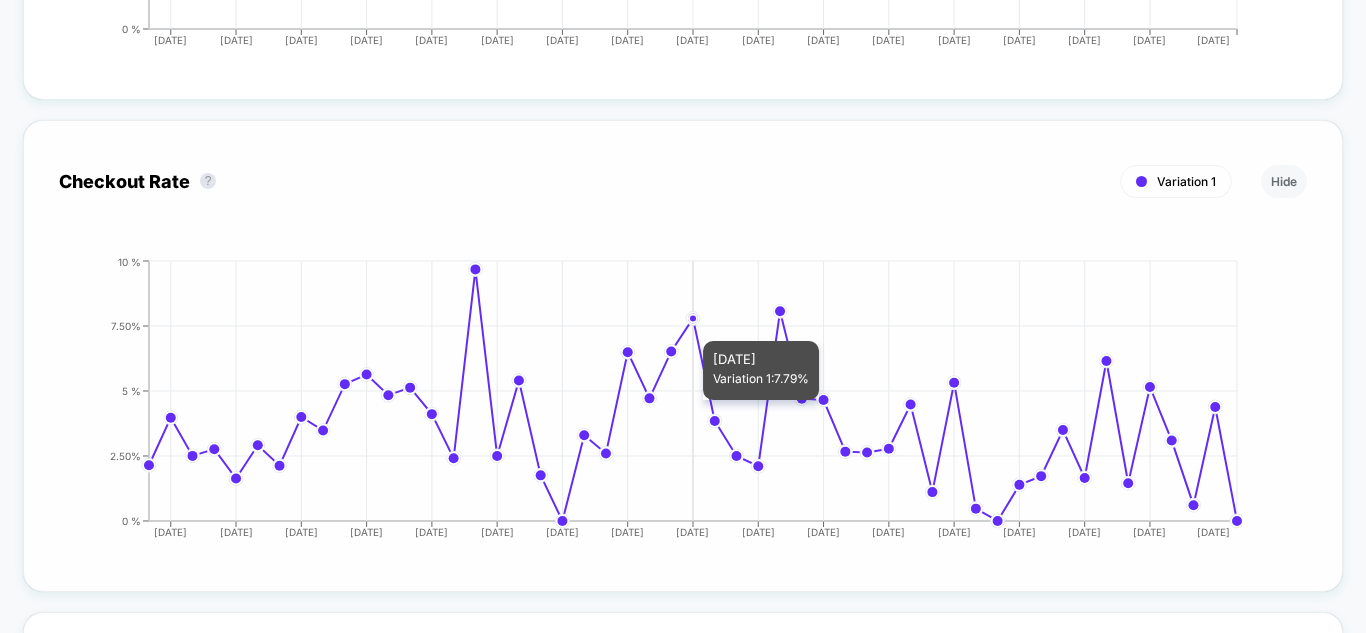 drag, startPoint x: 699, startPoint y: 283, endPoint x: 699, endPoint y: 318, distance: 35 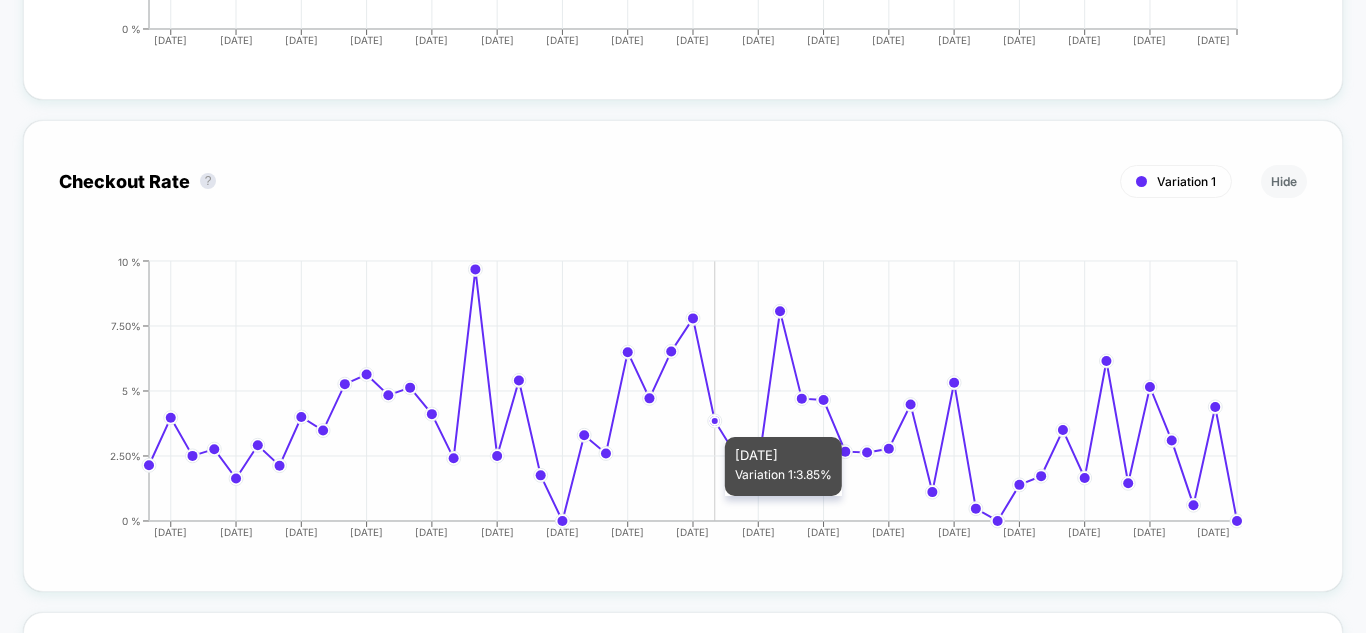 drag, startPoint x: 714, startPoint y: 388, endPoint x: 734, endPoint y: 327, distance: 64.195015 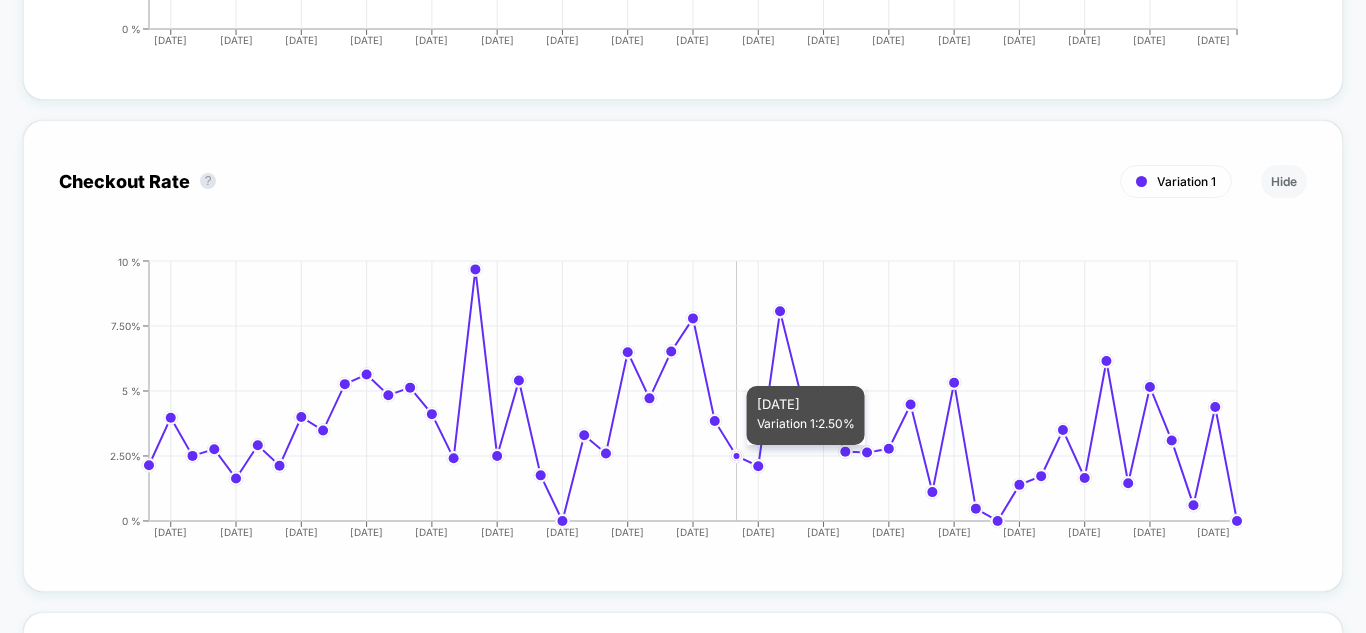 drag, startPoint x: 733, startPoint y: 413, endPoint x: 748, endPoint y: 436, distance: 27.45906 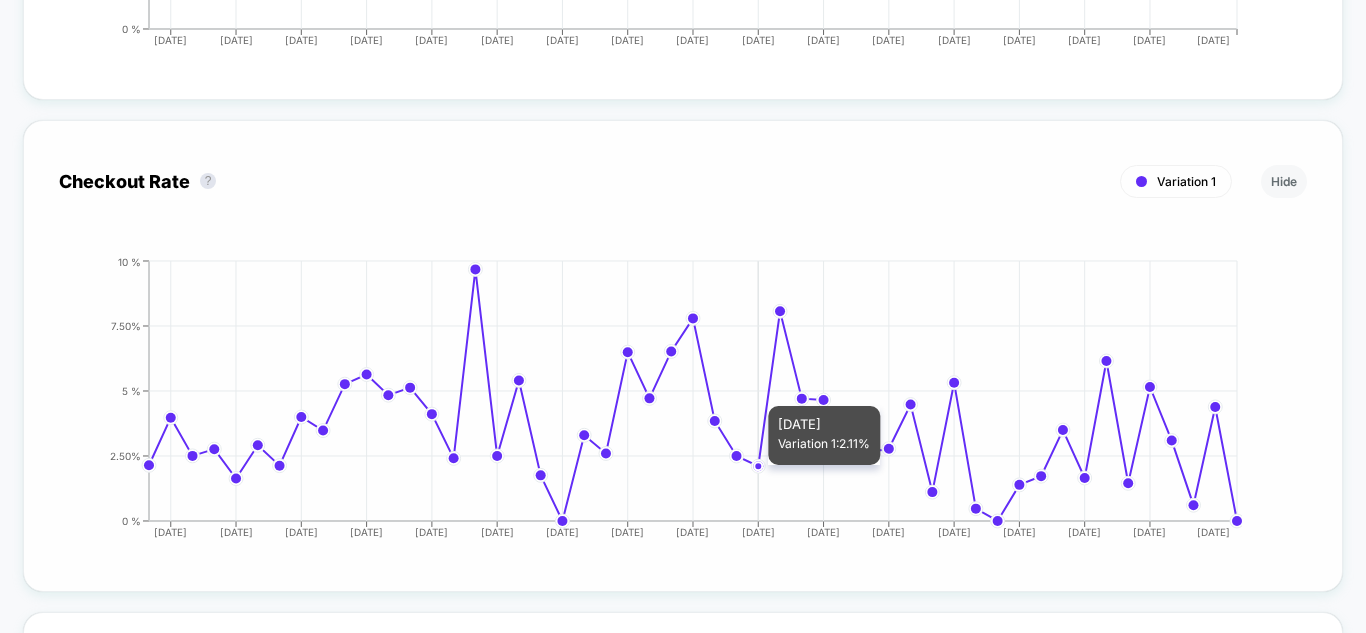 drag, startPoint x: 753, startPoint y: 414, endPoint x: 754, endPoint y: 443, distance: 29.017237 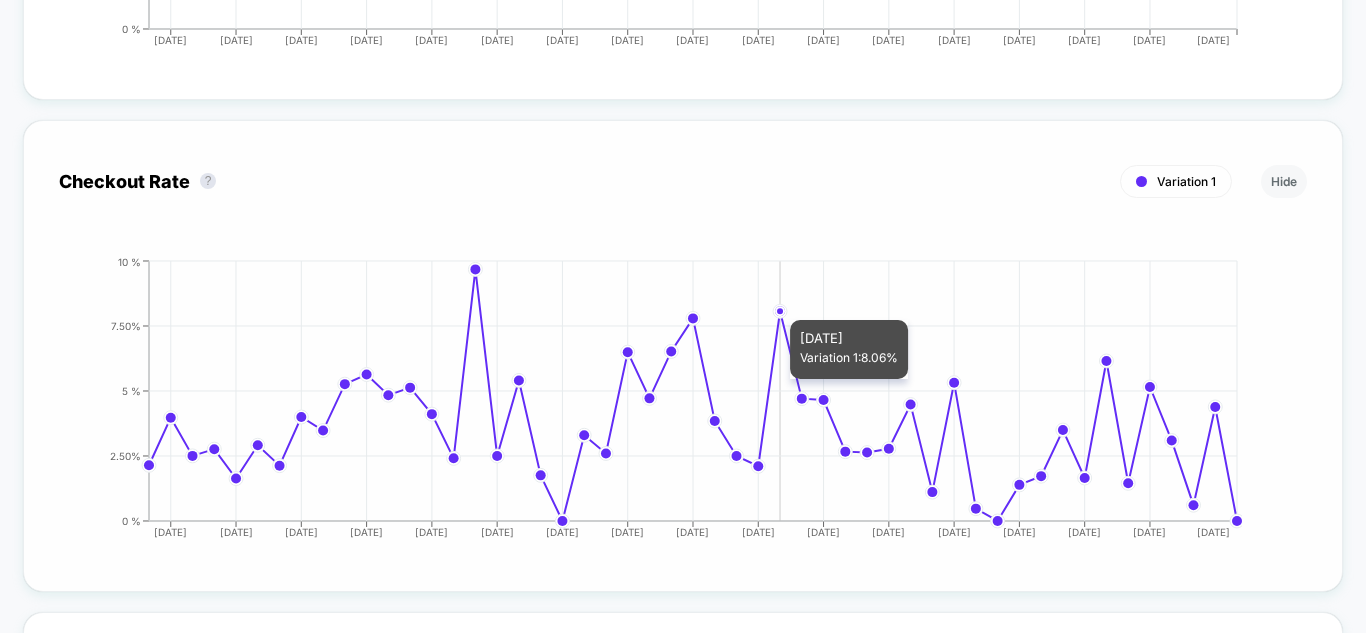 drag, startPoint x: 780, startPoint y: 268, endPoint x: 775, endPoint y: 237, distance: 31.400637 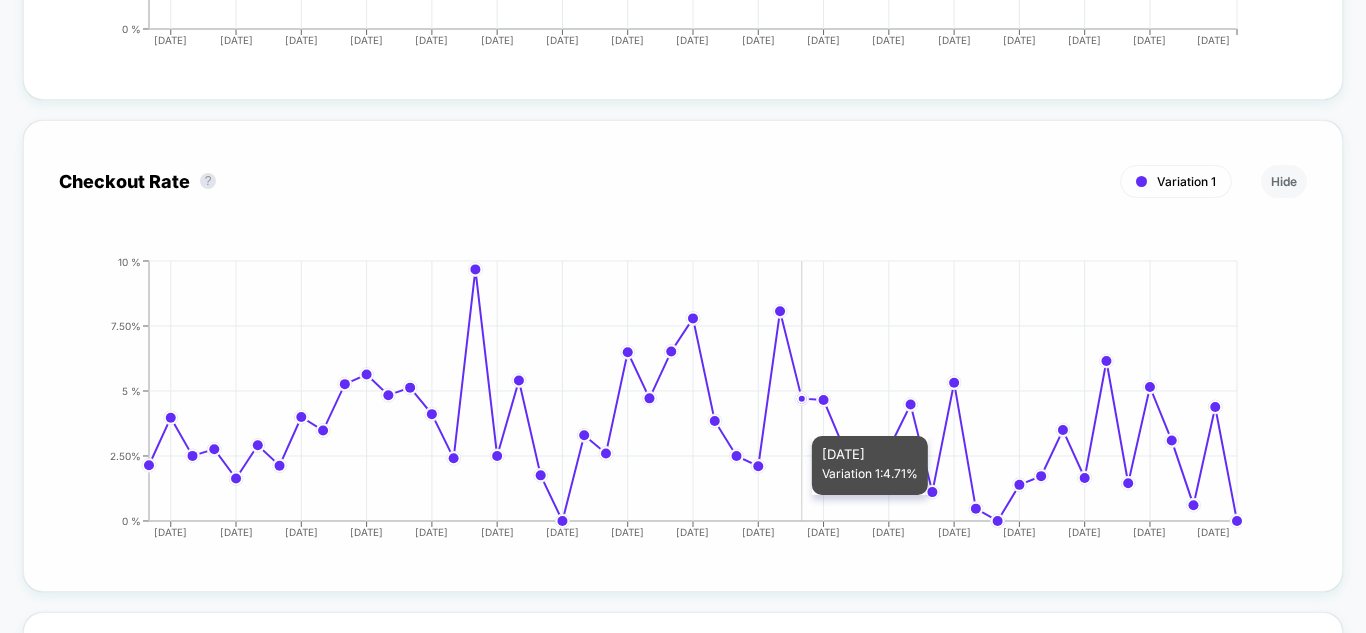 drag, startPoint x: 803, startPoint y: 359, endPoint x: 805, endPoint y: 402, distance: 43.046486 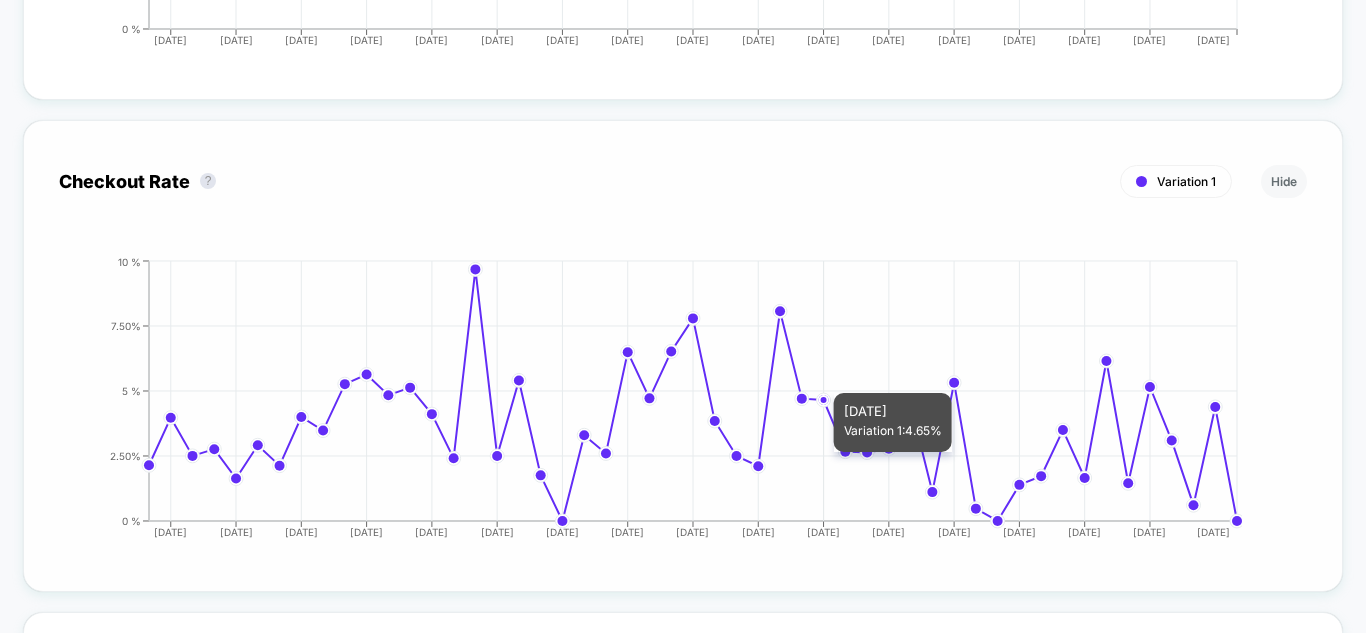 drag, startPoint x: 827, startPoint y: 369, endPoint x: 827, endPoint y: 420, distance: 51 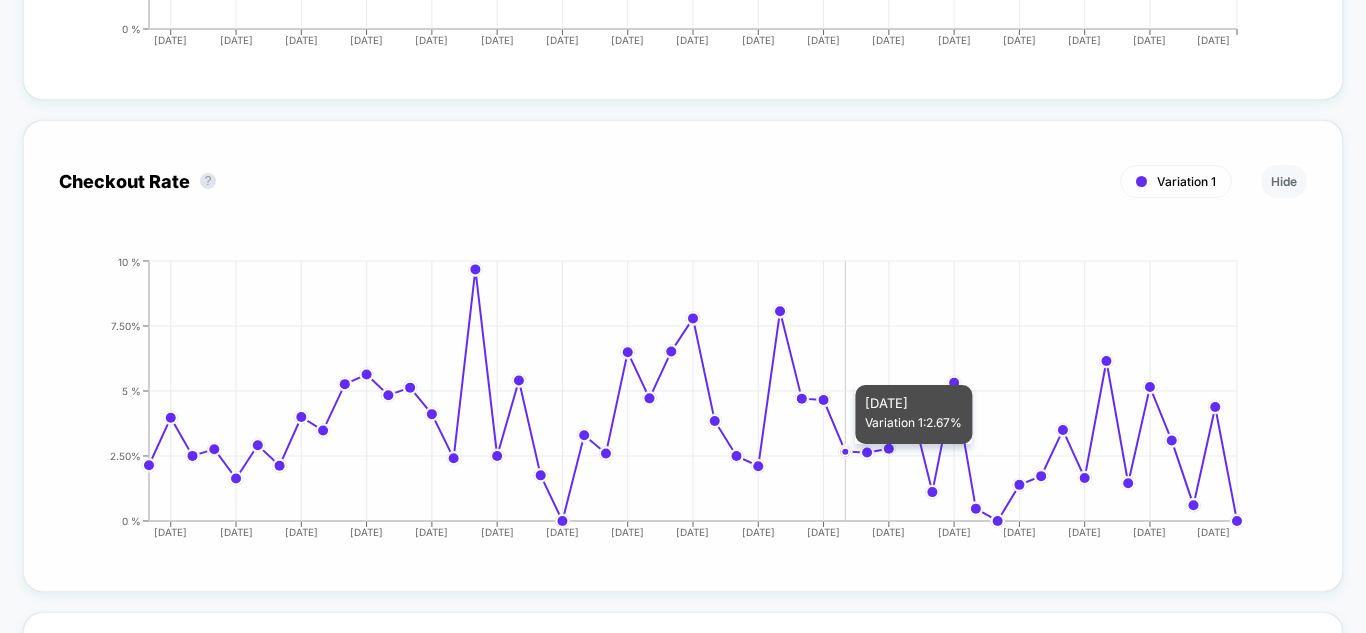 drag, startPoint x: 850, startPoint y: 412, endPoint x: 852, endPoint y: 453, distance: 41.04875 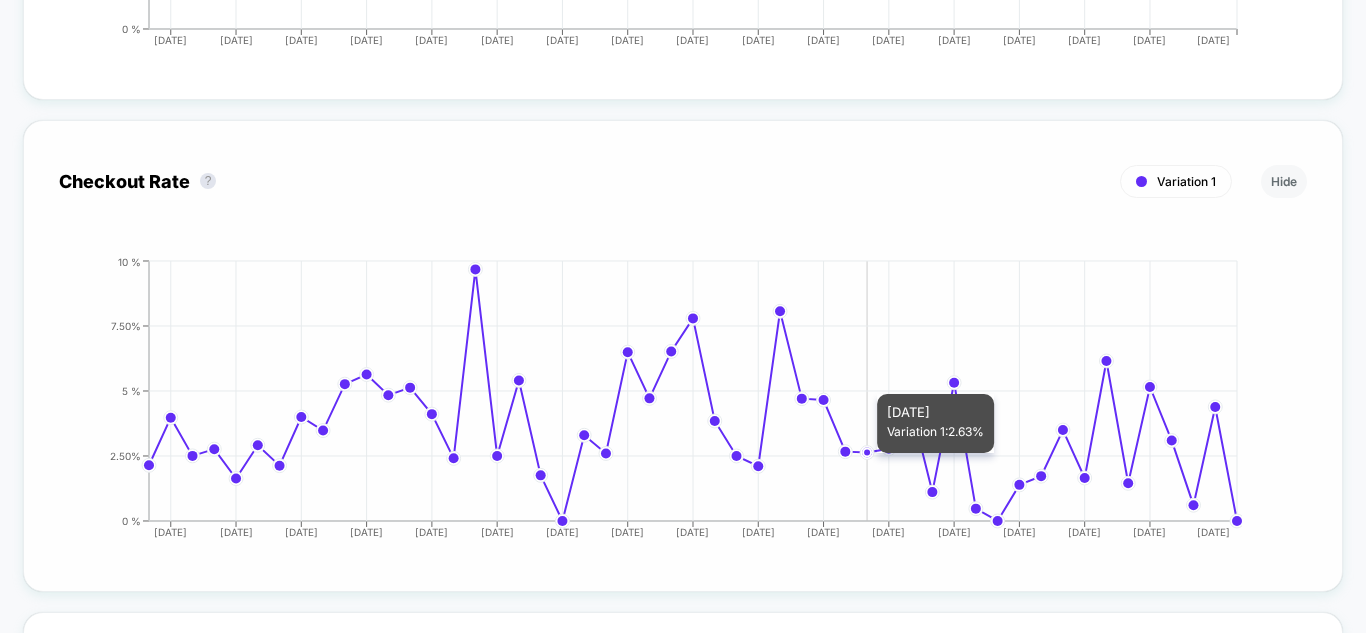 drag, startPoint x: 867, startPoint y: 409, endPoint x: 868, endPoint y: 434, distance: 25.019993 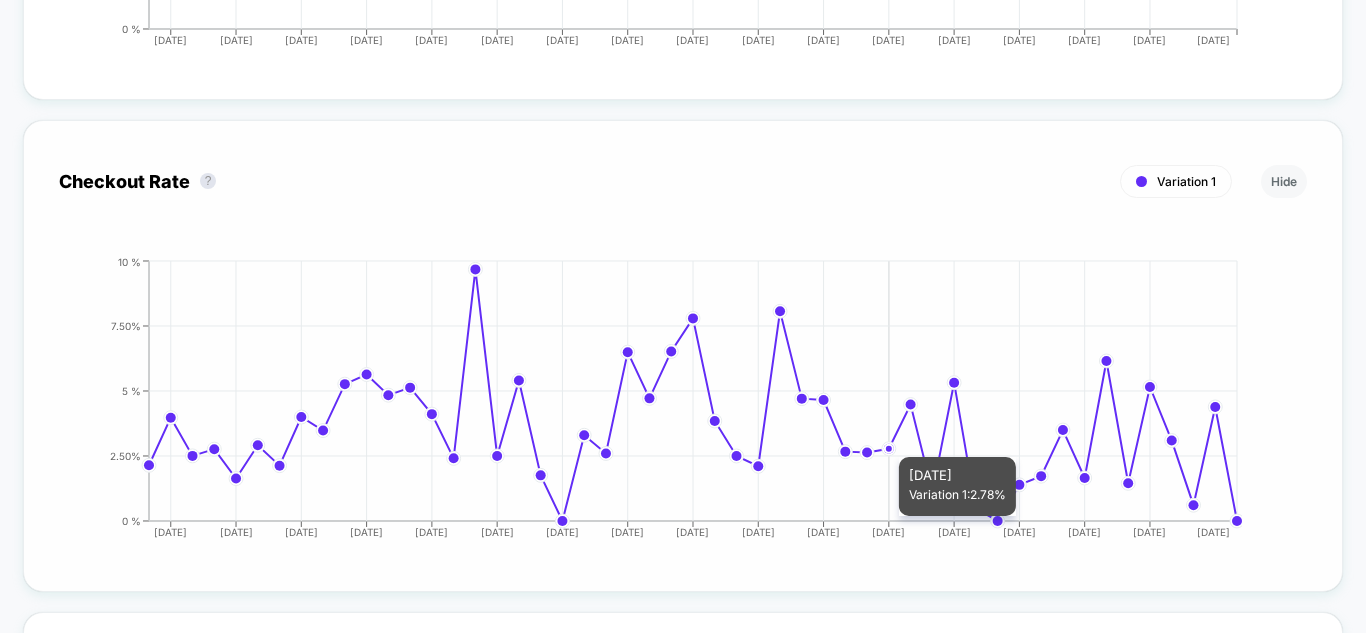 click on "[DATE] [DATE] [DATE] [DATE] [DATE] [DATE] [DATE] [DATE] [DATE] [DATE] [DATE] [DATE] [DATE] [DATE] [DATE] [DATE] [DATE] 0 % 2.50% 5 % 7.50% 10 %" 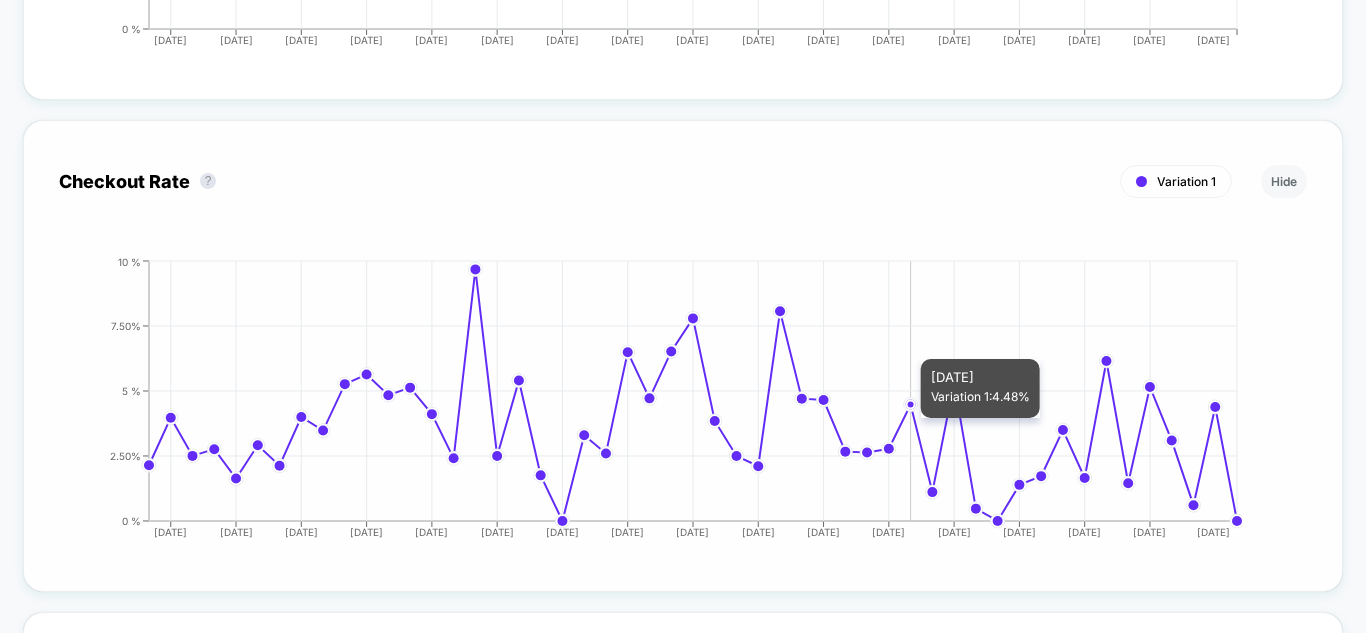 drag, startPoint x: 901, startPoint y: 307, endPoint x: 894, endPoint y: 237, distance: 70.34913 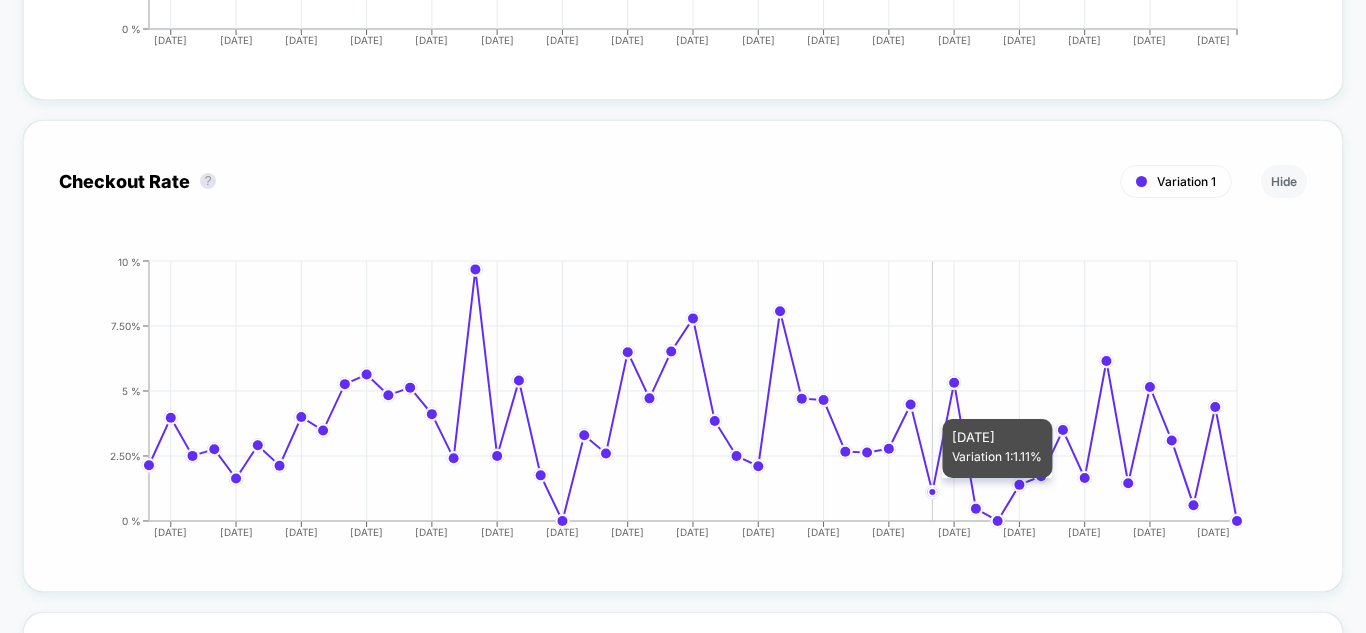 drag, startPoint x: 931, startPoint y: 446, endPoint x: 935, endPoint y: 480, distance: 34.234486 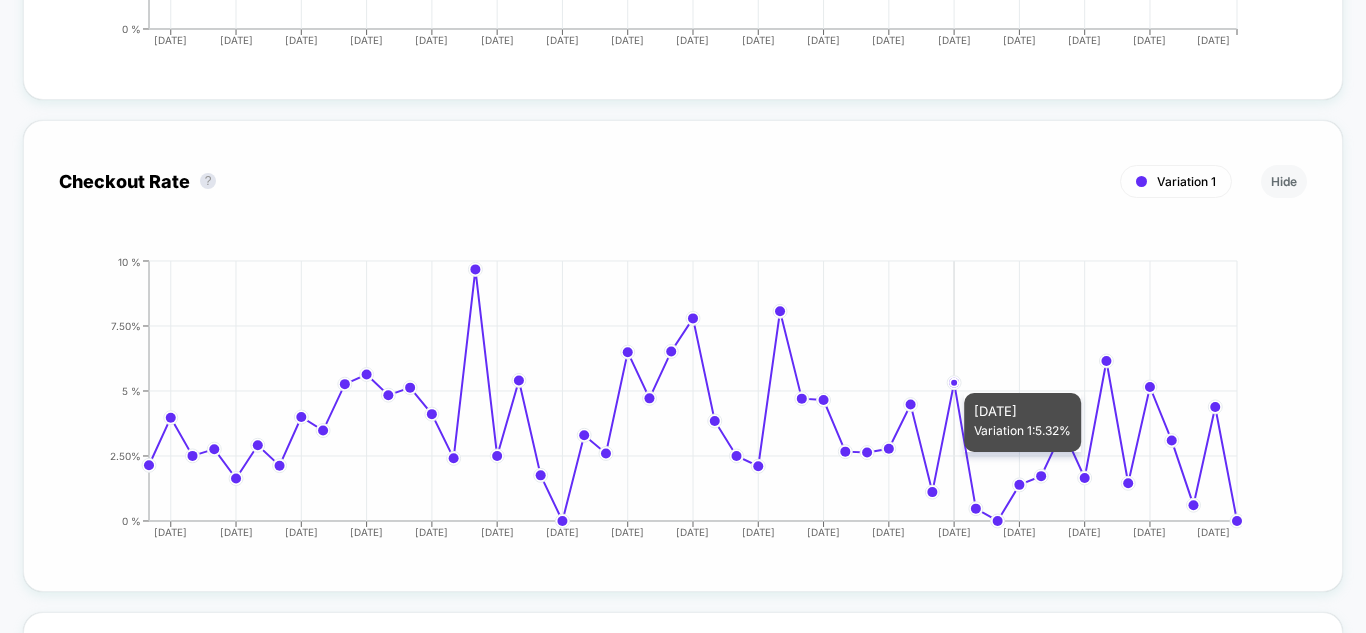 drag, startPoint x: 951, startPoint y: 341, endPoint x: 939, endPoint y: 228, distance: 113.63538 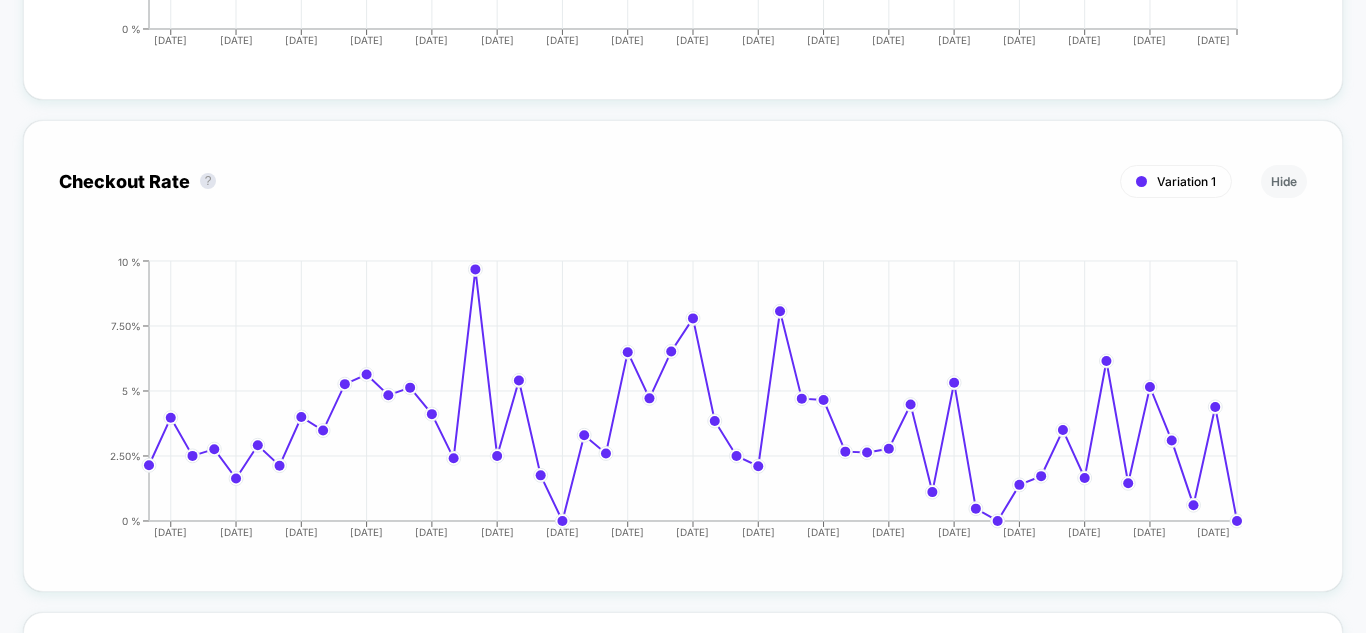 drag, startPoint x: 976, startPoint y: 460, endPoint x: 987, endPoint y: 467, distance: 13.038404 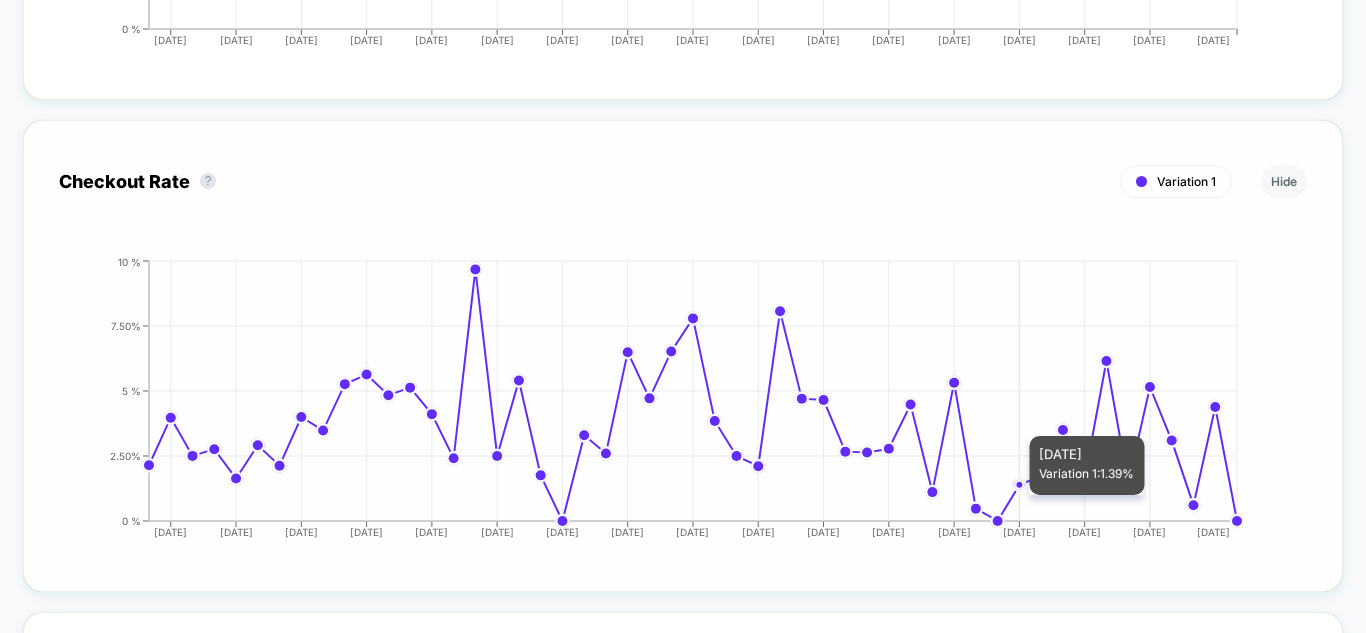 click on "[DATE] [DATE] [DATE] [DATE] [DATE] [DATE] [DATE] [DATE] [DATE] [DATE] [DATE] [DATE] [DATE] [DATE] [DATE] [DATE] [DATE] 0 % 2.50% 5 % 7.50% 10 %" 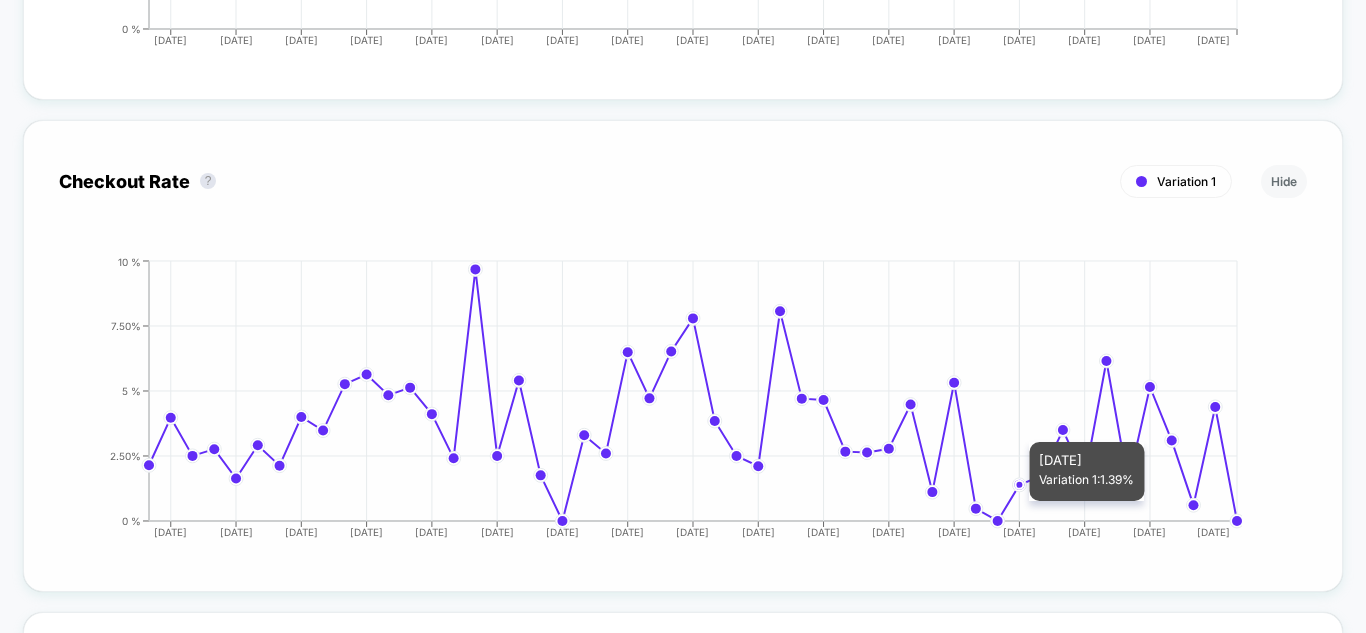click on "[DATE] [DATE] [DATE] [DATE] [DATE] [DATE] [DATE] [DATE] [DATE] [DATE] [DATE] [DATE] [DATE] [DATE] [DATE] [DATE] [DATE] 0 % 2.50% 5 % 7.50% 10 %" 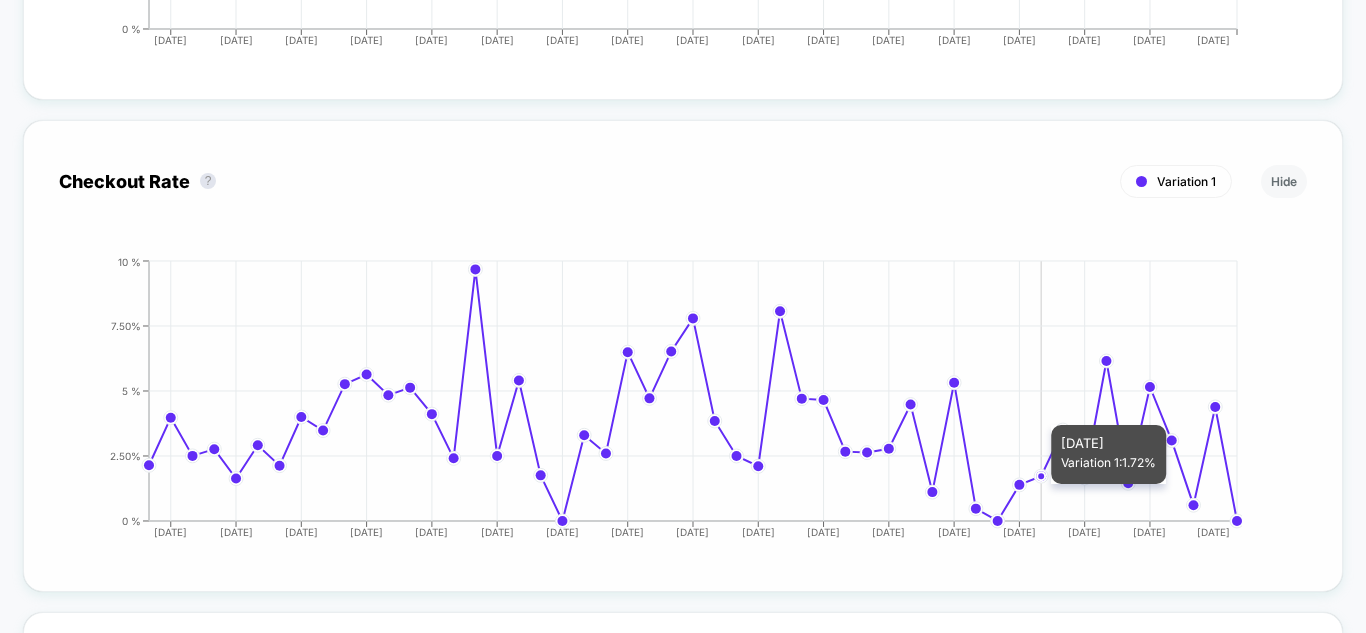 click on "[DATE] [DATE] [DATE] [DATE] [DATE] [DATE] [DATE] [DATE] [DATE] [DATE] [DATE] [DATE] [DATE] [DATE] [DATE] [DATE] [DATE] 0 % 2.50% 5 % 7.50% 10 %" 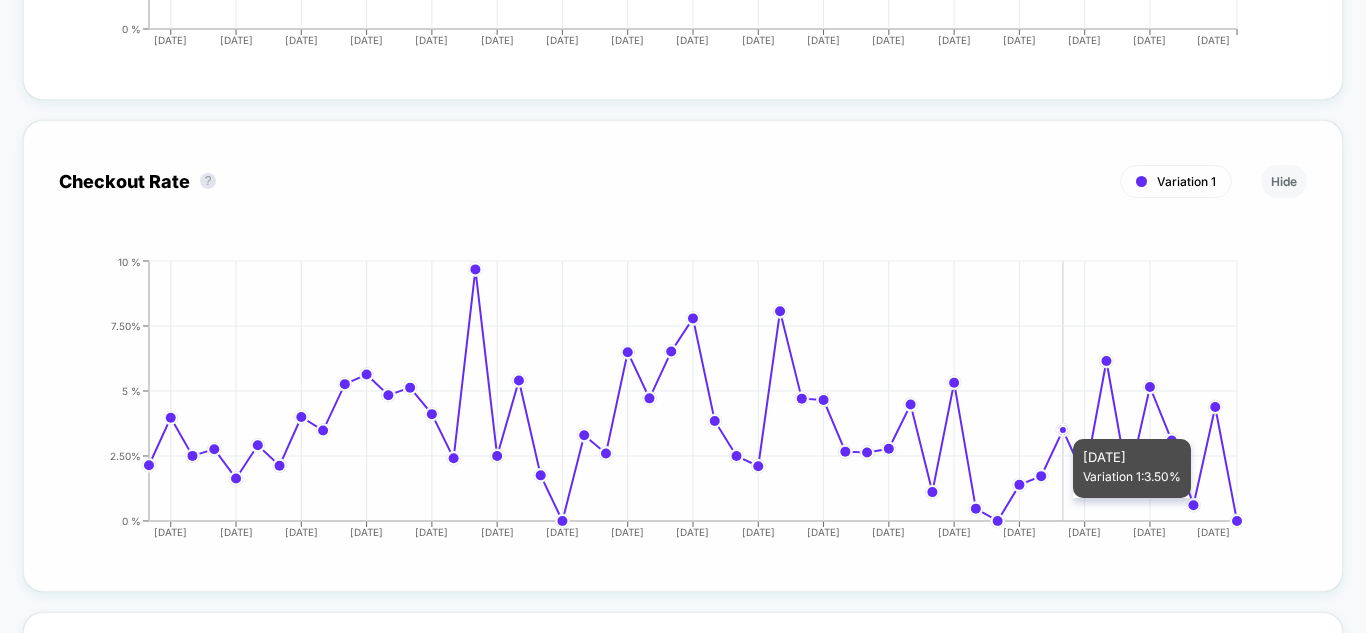 drag, startPoint x: 1062, startPoint y: 387, endPoint x: 1045, endPoint y: 281, distance: 107.35455 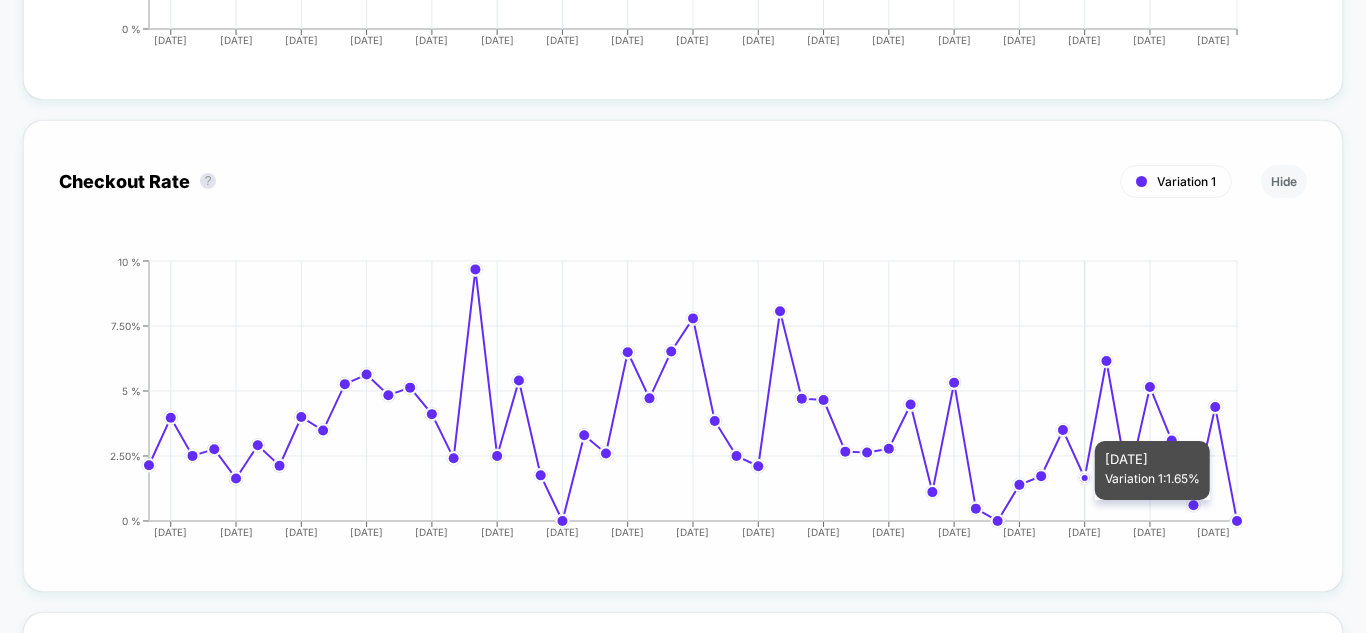 drag, startPoint x: 1083, startPoint y: 440, endPoint x: 1107, endPoint y: 347, distance: 96.04687 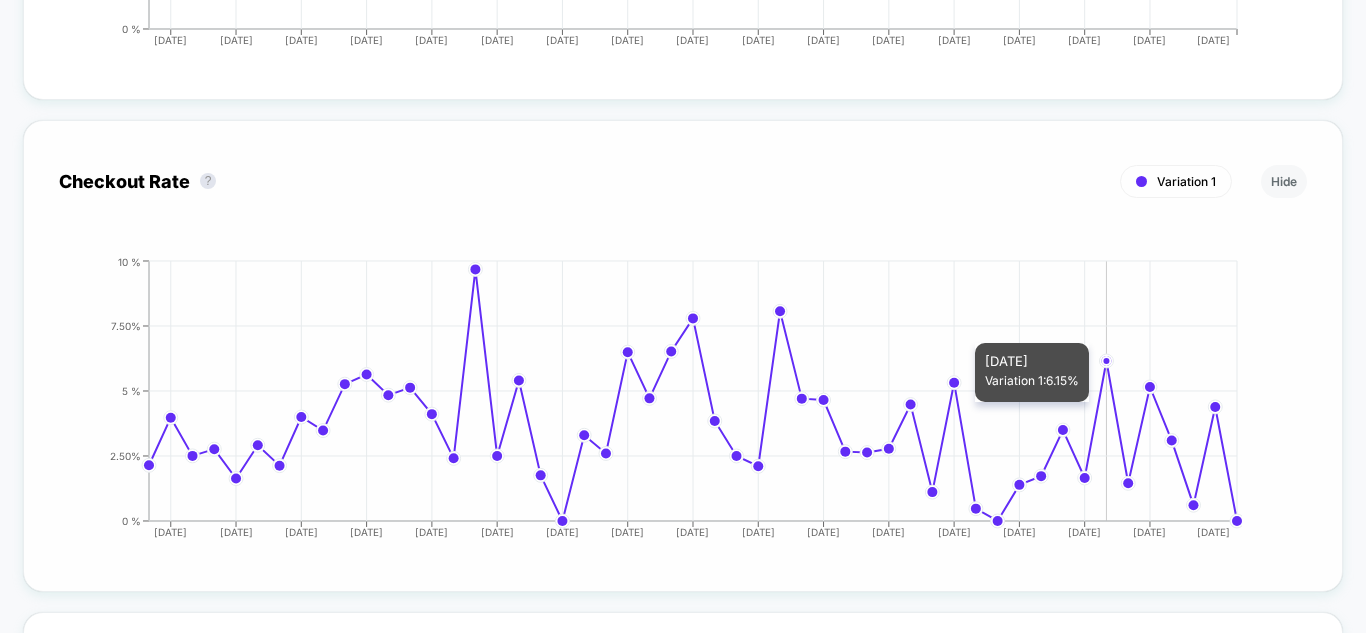 drag, startPoint x: 1111, startPoint y: 317, endPoint x: 1099, endPoint y: 260, distance: 58.249462 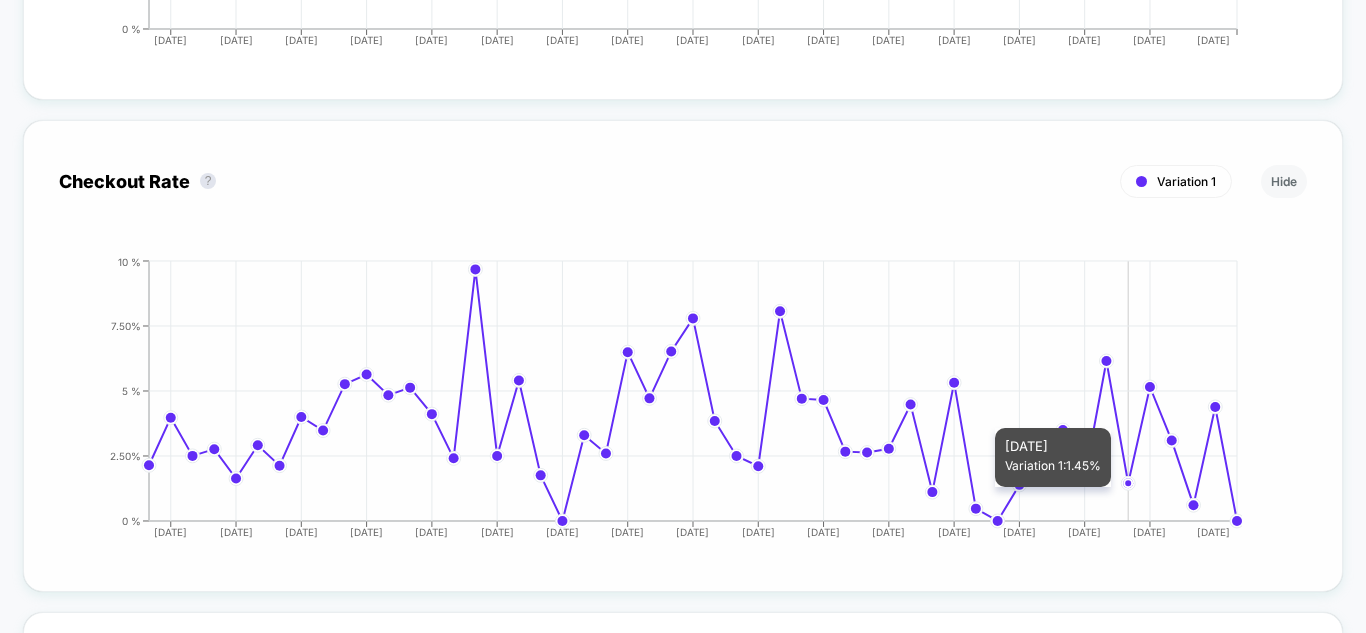 drag, startPoint x: 1128, startPoint y: 434, endPoint x: 1129, endPoint y: 455, distance: 21.023796 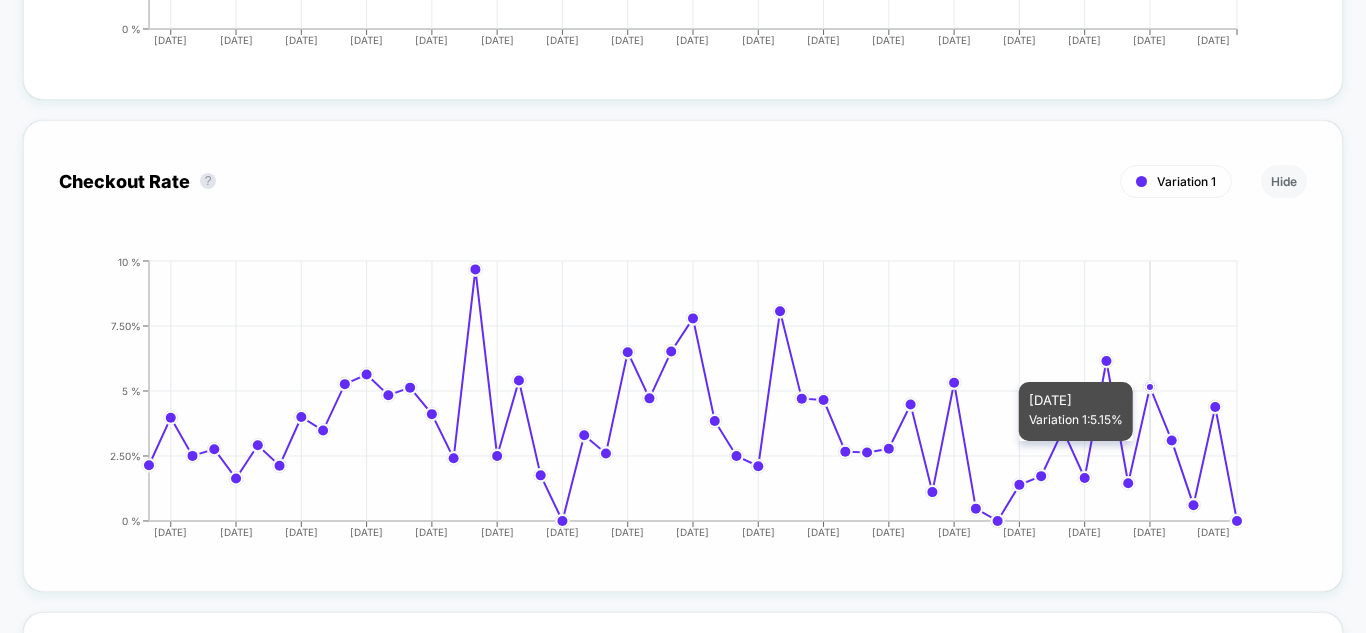 drag, startPoint x: 1147, startPoint y: 352, endPoint x: 1168, endPoint y: 362, distance: 23.259407 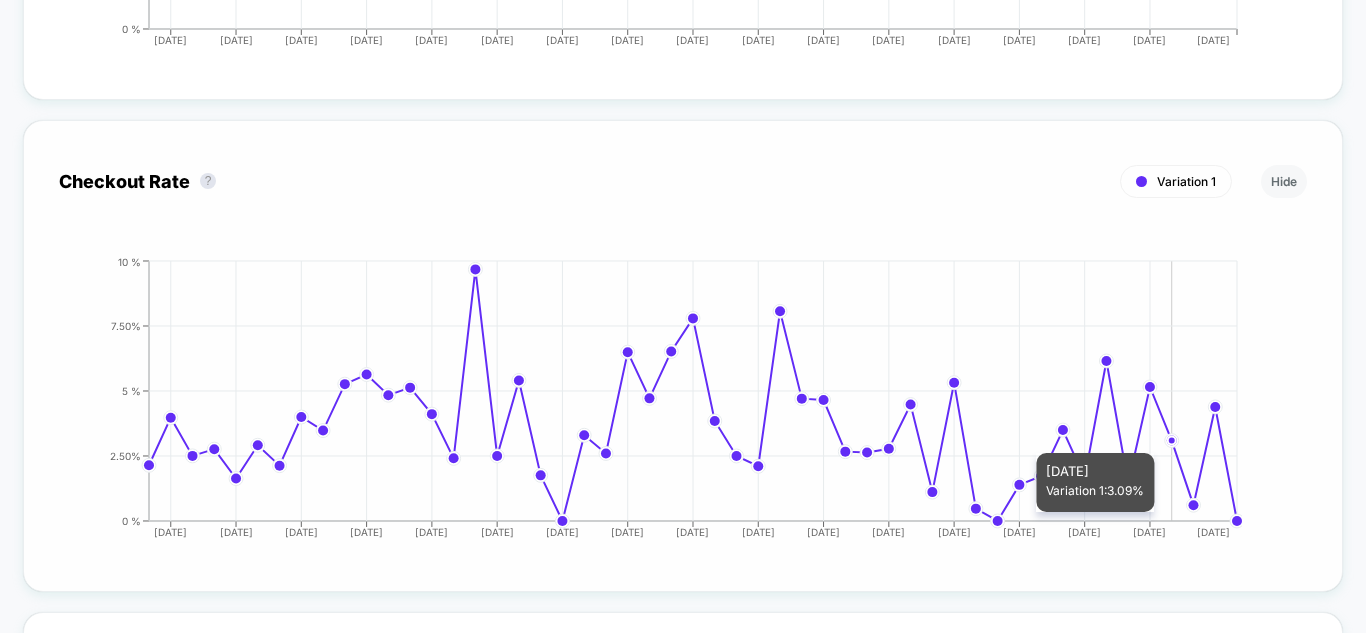 drag, startPoint x: 1172, startPoint y: 401, endPoint x: 1172, endPoint y: 416, distance: 15 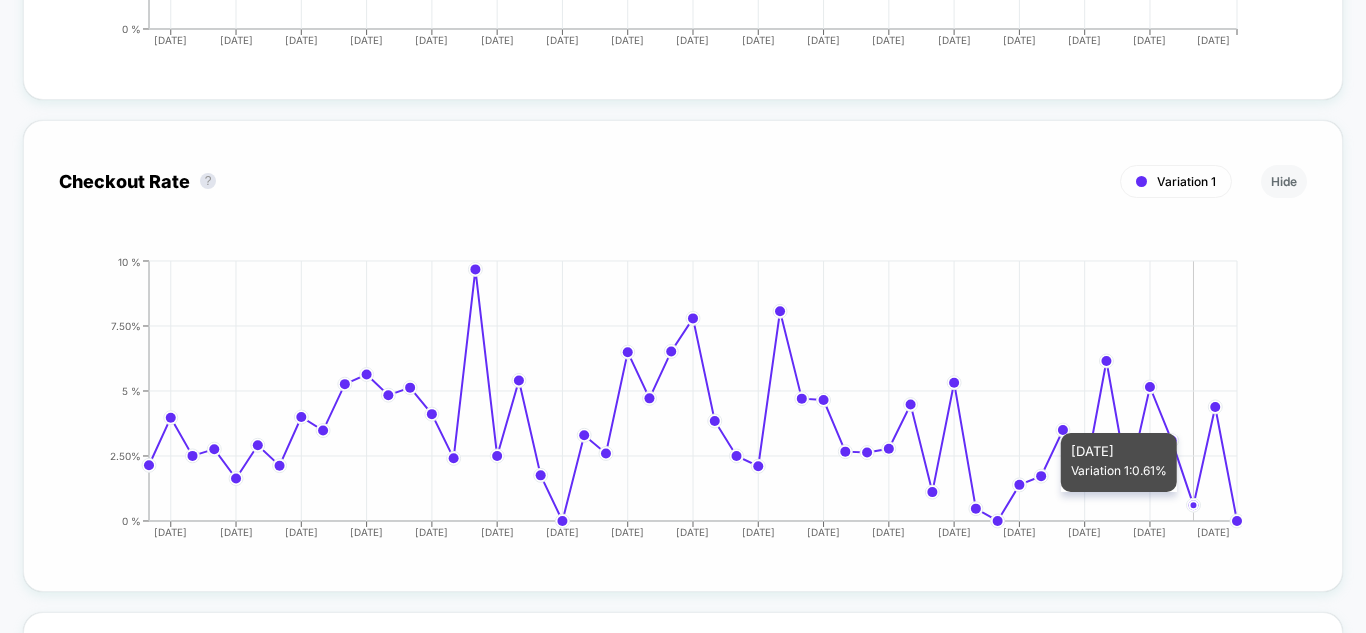 click on "[DATE] [DATE] [DATE] [DATE] [DATE] [DATE] [DATE] [DATE] [DATE] [DATE] [DATE] [DATE] [DATE] [DATE] [DATE] [DATE] [DATE] 0 % 2.50% 5 % 7.50% 10 %" 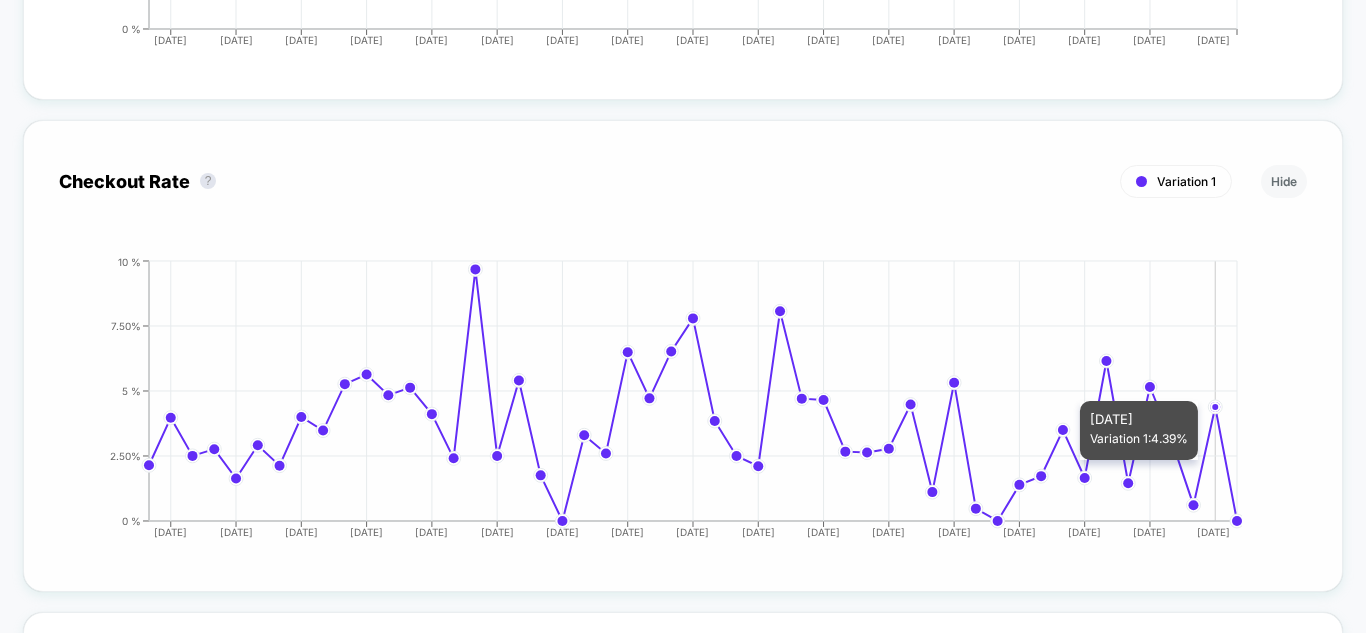 drag, startPoint x: 1220, startPoint y: 361, endPoint x: 1194, endPoint y: 285, distance: 80.32434 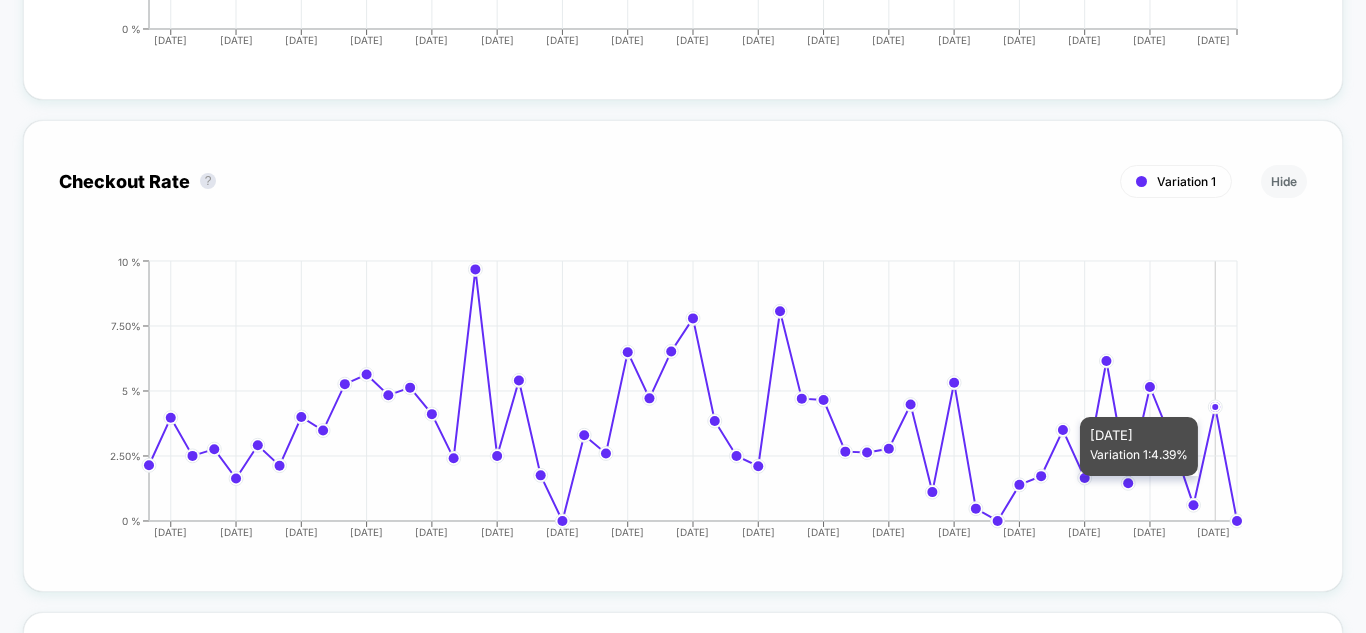 drag 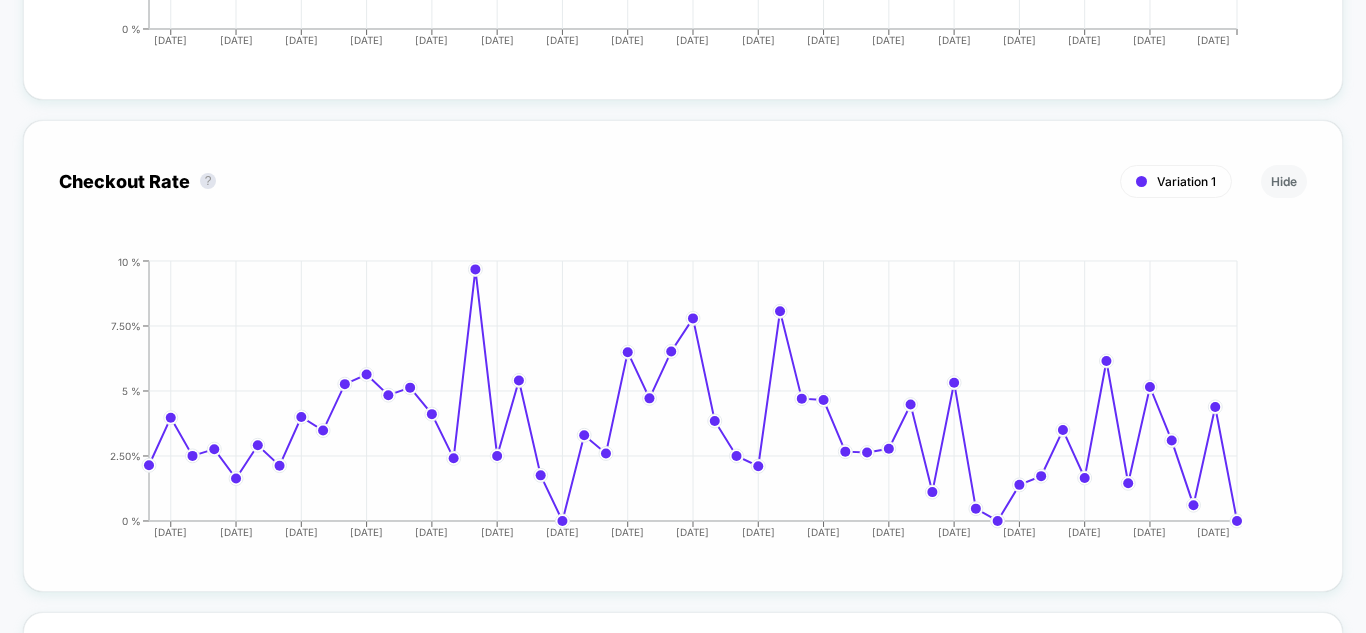 click on "[DATE] [DATE] [DATE] [DATE] [DATE] [DATE] [DATE] [DATE] [DATE] [DATE] [DATE] [DATE] [DATE] [DATE] [DATE] [DATE] [DATE] 0 % 2.50% 5 % 7.50% 10 % [DATE]" at bounding box center (663, 406) 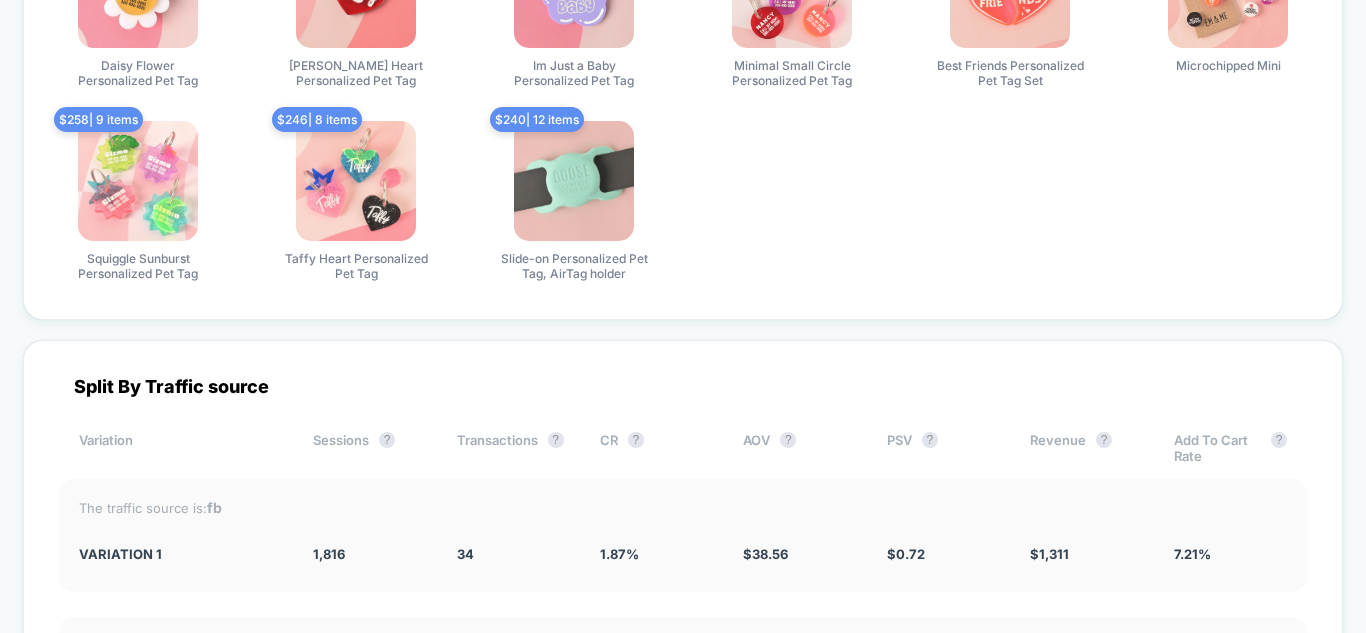 scroll, scrollTop: 4758, scrollLeft: 0, axis: vertical 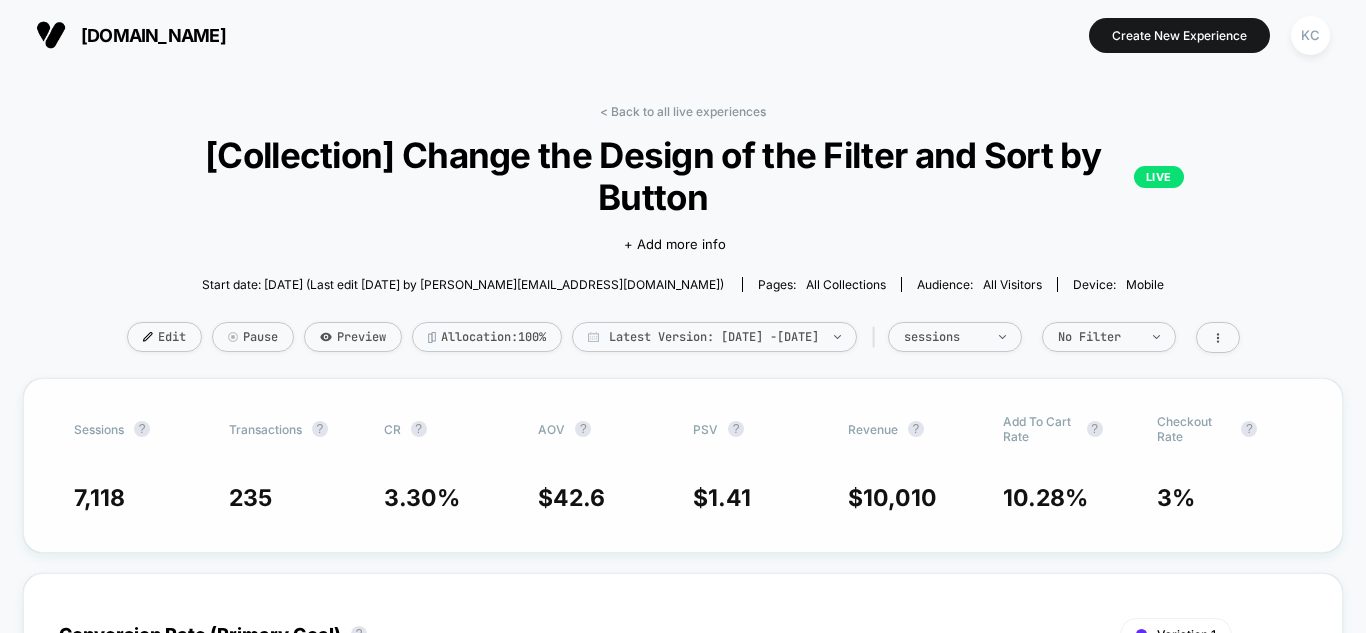 drag, startPoint x: 59, startPoint y: 455, endPoint x: 119, endPoint y: 454, distance: 60.00833 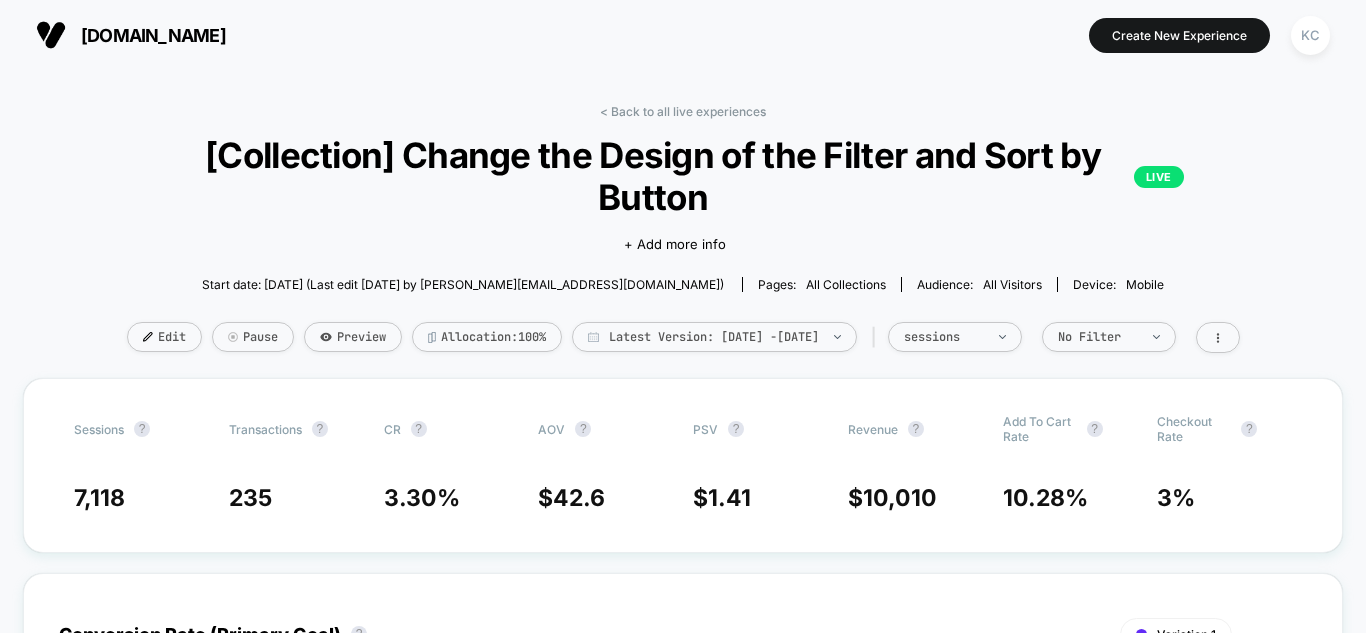 click on "< Back to all live experiences  [Collection] Change the Design of the Filter and Sort by Button LIVE Click to edit experience details + Add more info Start date: [DATE] (Last edit [DATE] by [PERSON_NAME][EMAIL_ADDRESS][DOMAIN_NAME]) Pages: all collections Audience: All Visitors Device: mobile Edit Pause  Preview Allocation:  100% Latest Version:     [DATE]    -    [DATE] |   sessions   No Filter Sessions ? Transactions ? CR ? AOV ? PSV ? Revenue ? Add To Cart Rate ? Checkout Rate ? 7,118 235 3.30 % $ 42.6 $ 1.41 $ 10,010 10.28 % 3 % Conversion Rate (Primary Goal) ? Variation 1 Hide [DATE] [DATE] [DATE] [DATE] [DATE] [DATE] [DATE] [DATE] [DATE] [DATE] [DATE] [DATE] [DATE] [DATE] [DATE] [DATE] [DATE] 0 % 4 % 8 % 12 % 16 % [DATE] Profit   - Variation 1 Profit   - Variation 1 ? Total:   $ 5,978 $ 626  | 29 items Daisy Flower Personalized Pet Tag $ 616  | 29 items [PERSON_NAME] Heart Personalized Pet Tag $ 258  | 9 items $ 249  | 6 items $ 224 $ 222 $" at bounding box center (683, 3181) 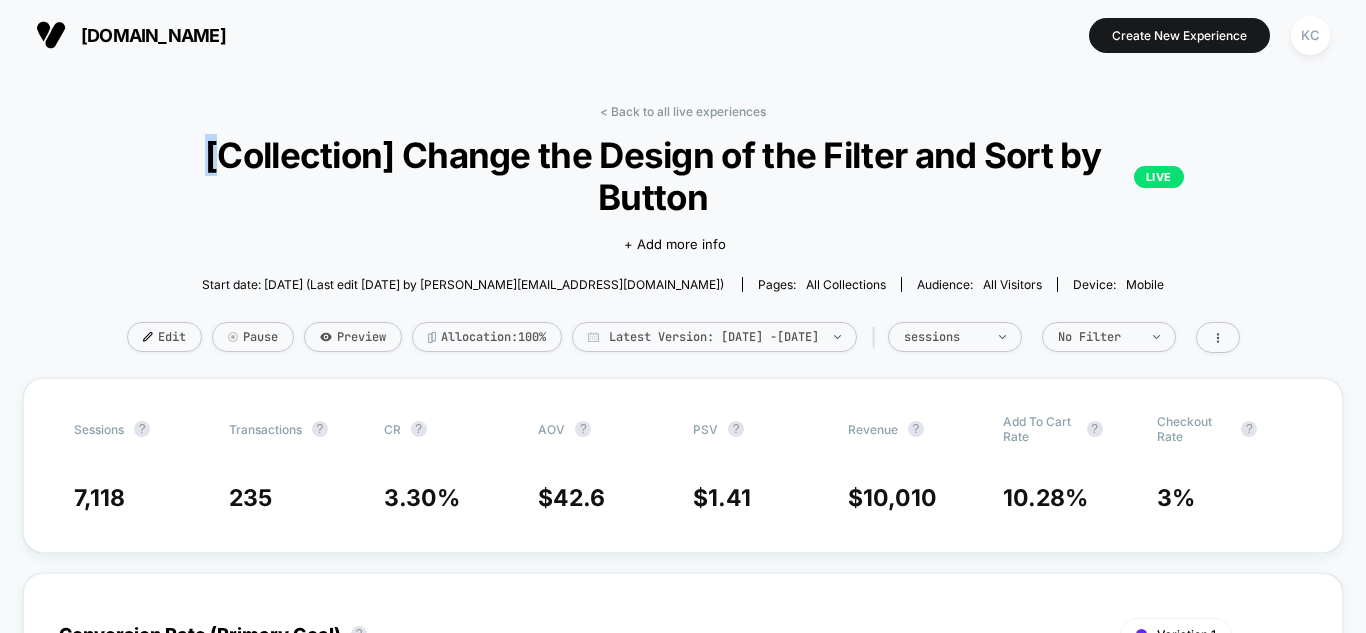 click on "< Back to all live experiences  [Collection] Change the Design of the Filter and Sort by Button LIVE Click to edit experience details + Add more info Start date: [DATE] (Last edit [DATE] by [PERSON_NAME][EMAIL_ADDRESS][DOMAIN_NAME]) Pages: all collections Audience: All Visitors Device: mobile Edit Pause  Preview Allocation:  100% Latest Version:     [DATE]    -    [DATE] |   sessions   No Filter Sessions ? Transactions ? CR ? AOV ? PSV ? Revenue ? Add To Cart Rate ? Checkout Rate ? 7,118 235 3.30 % $ 42.6 $ 1.41 $ 10,010 10.28 % 3 % Conversion Rate (Primary Goal) ? Variation 1 Hide [DATE] [DATE] [DATE] [DATE] [DATE] [DATE] [DATE] [DATE] [DATE] [DATE] [DATE] [DATE] [DATE] [DATE] [DATE] [DATE] [DATE] 0 % 4 % 8 % 12 % 16 % [DATE] Profit   - Variation 1 Profit   - Variation 1 ? Total:   $ 5,978 $ 626  | 29 items Daisy Flower Personalized Pet Tag $ 616  | 29 items [PERSON_NAME] Heart Personalized Pet Tag $ 258  | 9 items $ 249  | 6 items $ 224 $ 222 $" at bounding box center (683, 3181) 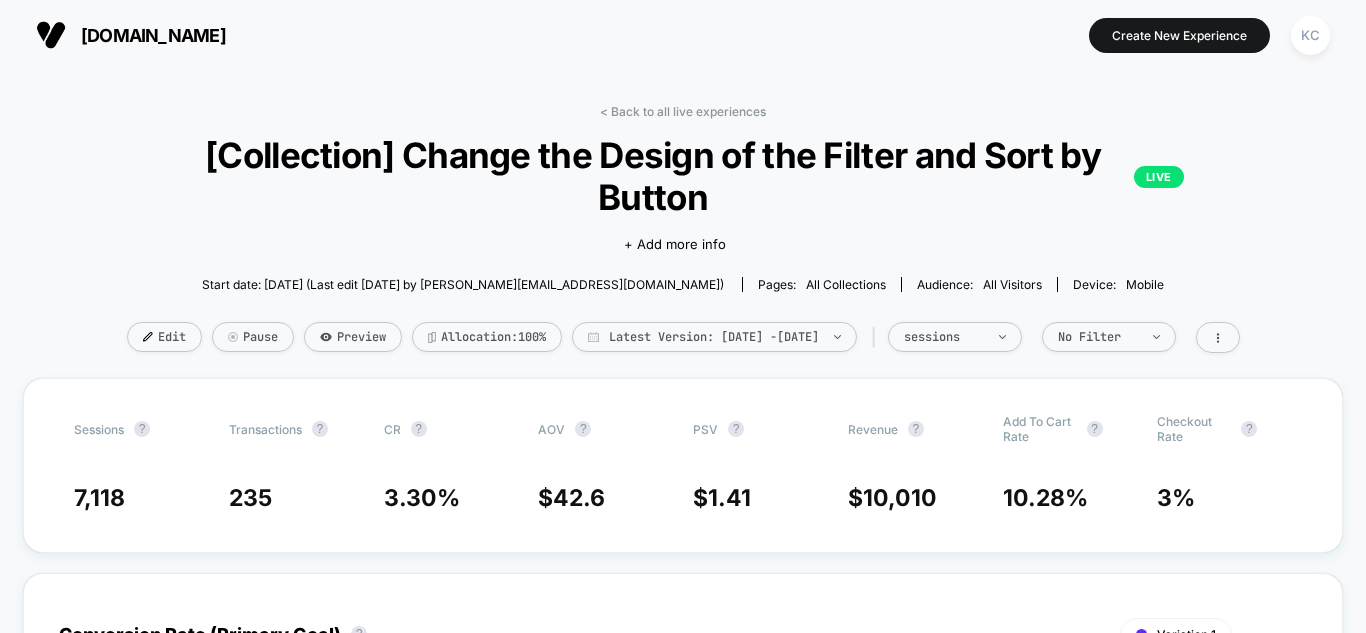 drag, startPoint x: 18, startPoint y: 248, endPoint x: 30, endPoint y: 247, distance: 12.0415945 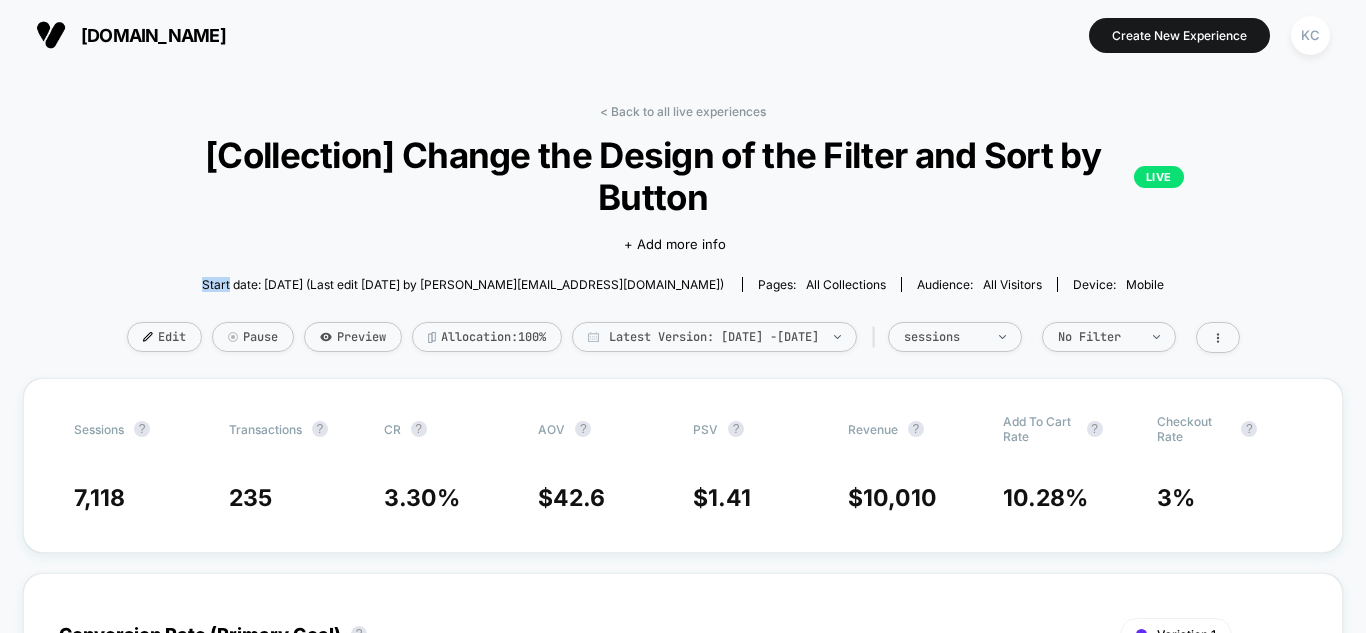 click on "< Back to all live experiences  [Collection] Change the Design of the Filter and Sort by Button LIVE Click to edit experience details + Add more info Start date: [DATE] (Last edit [DATE] by [PERSON_NAME][EMAIL_ADDRESS][DOMAIN_NAME]) Pages: all collections Audience: All Visitors Device: mobile Edit Pause  Preview Allocation:  100% Latest Version:     [DATE]    -    [DATE] |   sessions   No Filter Sessions ? Transactions ? CR ? AOV ? PSV ? Revenue ? Add To Cart Rate ? Checkout Rate ? 7,118 235 3.30 % $ 42.6 $ 1.41 $ 10,010 10.28 % 3 % Conversion Rate (Primary Goal) ? Variation 1 Hide [DATE] [DATE] [DATE] [DATE] [DATE] [DATE] [DATE] [DATE] [DATE] [DATE] [DATE] [DATE] [DATE] [DATE] [DATE] [DATE] [DATE] 0 % 4 % 8 % 12 % 16 % [DATE] Profit   - Variation 1 Profit   - Variation 1 ? Total:   $ 5,978 $ 626  | 29 items Daisy Flower Personalized Pet Tag $ 616  | 29 items [PERSON_NAME] Heart Personalized Pet Tag $ 258  | 9 items $ 249  | 6 items $ 224 $ 222 $" at bounding box center [683, 3181] 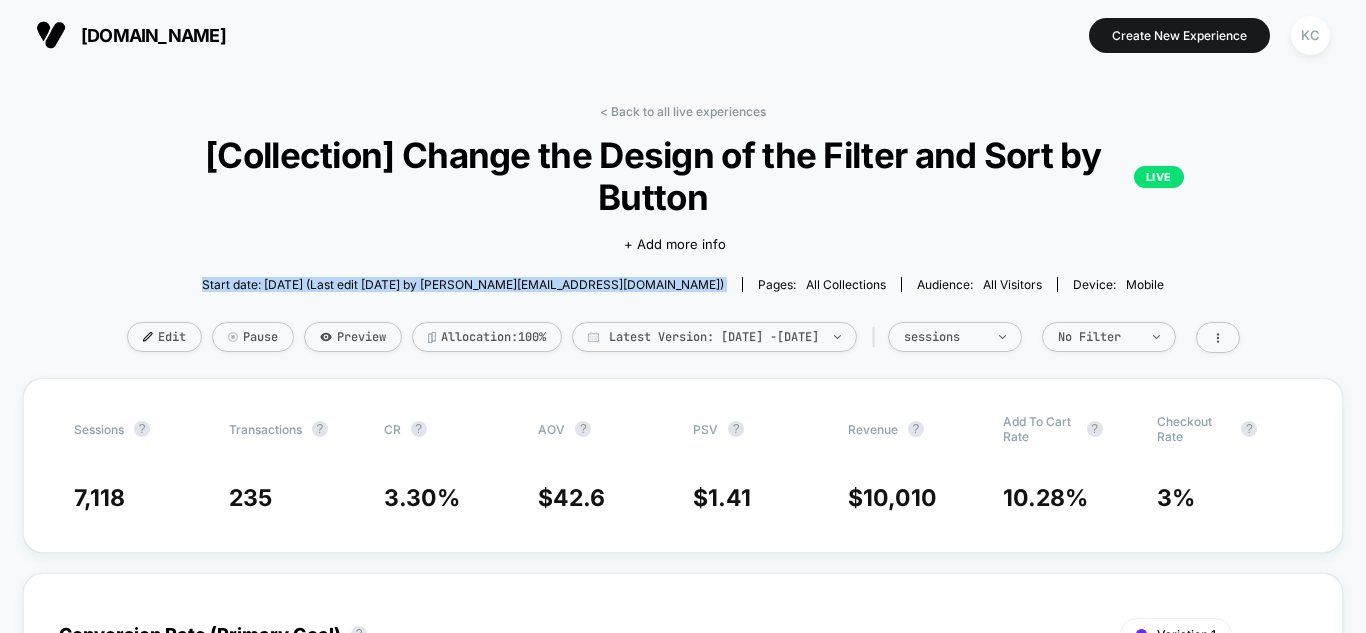 click on "< Back to all live experiences  [Collection] Change the Design of the Filter and Sort by Button LIVE Click to edit experience details + Add more info Start date: [DATE] (Last edit [DATE] by [PERSON_NAME][EMAIL_ADDRESS][DOMAIN_NAME]) Pages: all collections Audience: All Visitors Device: mobile Edit Pause  Preview Allocation:  100% Latest Version:     [DATE]    -    [DATE] |   sessions   No Filter Sessions ? Transactions ? CR ? AOV ? PSV ? Revenue ? Add To Cart Rate ? Checkout Rate ? 7,118 235 3.30 % $ 42.6 $ 1.41 $ 10,010 10.28 % 3 % Conversion Rate (Primary Goal) ? Variation 1 Hide [DATE] [DATE] [DATE] [DATE] [DATE] [DATE] [DATE] [DATE] [DATE] [DATE] [DATE] [DATE] [DATE] [DATE] [DATE] [DATE] [DATE] 0 % 4 % 8 % 12 % 16 % [DATE] Profit   - Variation 1 Profit   - Variation 1 ? Total:   $ 5,978 $ 626  | 29 items Daisy Flower Personalized Pet Tag $ 616  | 29 items [PERSON_NAME] Heart Personalized Pet Tag $ 258  | 9 items $ 249  | 6 items $ 224 $ 222 $" at bounding box center (683, 3181) 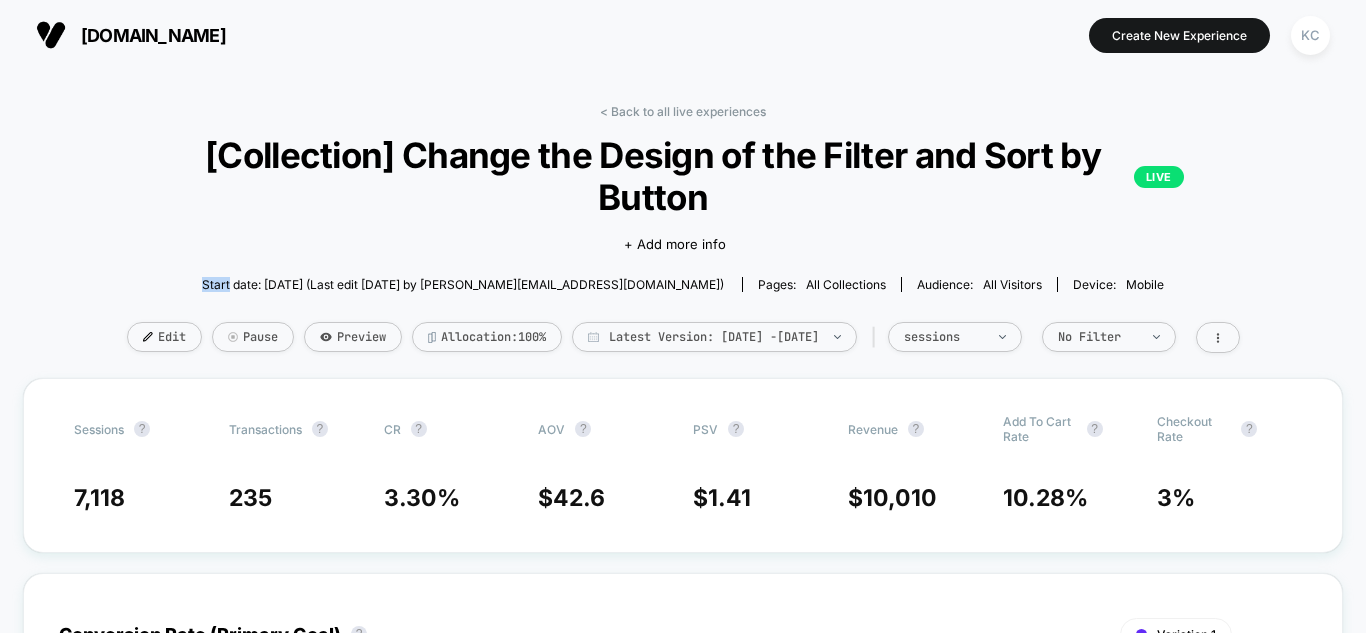 click on "< Back to all live experiences  [Collection] Change the Design of the Filter and Sort by Button LIVE Click to edit experience details + Add more info Start date: [DATE] (Last edit [DATE] by [PERSON_NAME][EMAIL_ADDRESS][DOMAIN_NAME]) Pages: all collections Audience: All Visitors Device: mobile Edit Pause  Preview Allocation:  100% Latest Version:     [DATE]    -    [DATE] |   sessions   No Filter Sessions ? Transactions ? CR ? AOV ? PSV ? Revenue ? Add To Cart Rate ? Checkout Rate ? 7,118 235 3.30 % $ 42.6 $ 1.41 $ 10,010 10.28 % 3 % Conversion Rate (Primary Goal) ? Variation 1 Hide [DATE] [DATE] [DATE] [DATE] [DATE] [DATE] [DATE] [DATE] [DATE] [DATE] [DATE] [DATE] [DATE] [DATE] [DATE] [DATE] [DATE] 0 % 4 % 8 % 12 % 16 % [DATE] Profit   - Variation 1 Profit   - Variation 1 ? Total:   $ 5,978 $ 626  | 29 items Daisy Flower Personalized Pet Tag $ 616  | 29 items [PERSON_NAME] Heart Personalized Pet Tag $ 258  | 9 items $ 249  | 6 items $ 224 $ 222 $" at bounding box center (683, 3181) 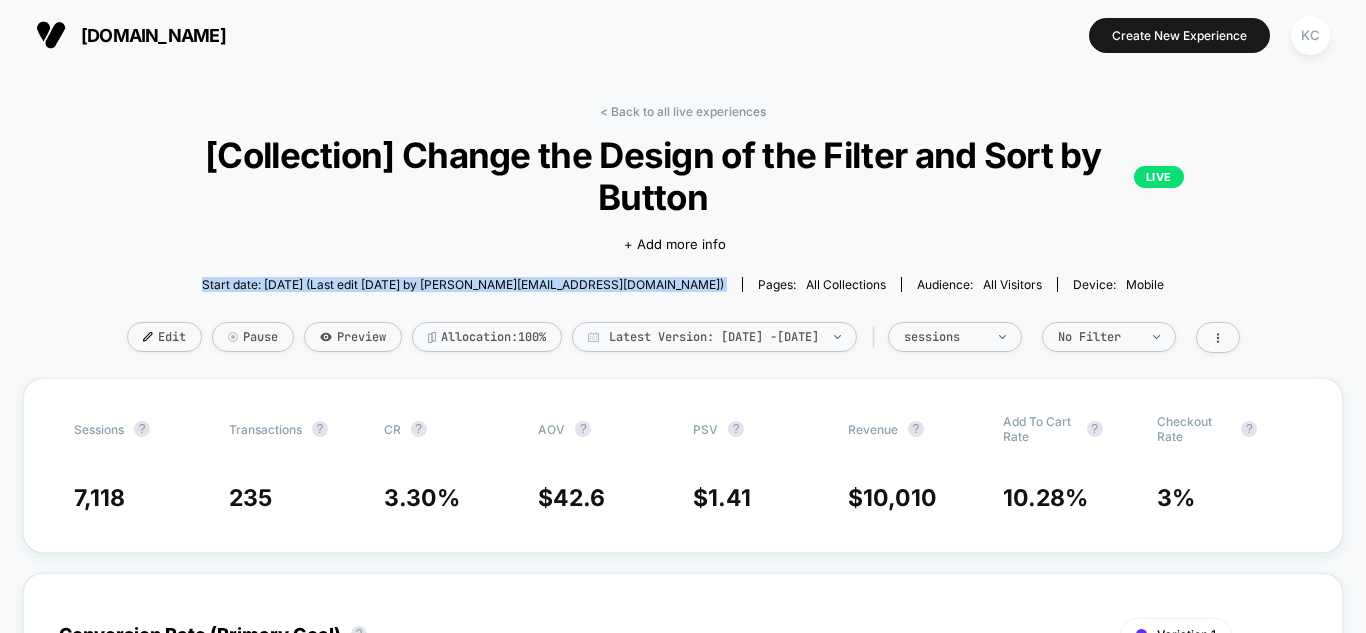 click on "< Back to all live experiences  [Collection] Change the Design of the Filter and Sort by Button LIVE Click to edit experience details + Add more info Start date: [DATE] (Last edit [DATE] by [PERSON_NAME][EMAIL_ADDRESS][DOMAIN_NAME]) Pages: all collections Audience: All Visitors Device: mobile Edit Pause  Preview Allocation:  100% Latest Version:     [DATE]    -    [DATE] |   sessions   No Filter Sessions ? Transactions ? CR ? AOV ? PSV ? Revenue ? Add To Cart Rate ? Checkout Rate ? 7,118 235 3.30 % $ 42.6 $ 1.41 $ 10,010 10.28 % 3 % Conversion Rate (Primary Goal) ? Variation 1 Hide [DATE] [DATE] [DATE] [DATE] [DATE] [DATE] [DATE] [DATE] [DATE] [DATE] [DATE] [DATE] [DATE] [DATE] [DATE] [DATE] [DATE] 0 % 4 % 8 % 12 % 16 % [DATE] Profit   - Variation 1 Profit   - Variation 1 ? Total:   $ 5,978 $ 626  | 29 items Daisy Flower Personalized Pet Tag $ 616  | 29 items [PERSON_NAME] Heart Personalized Pet Tag $ 258  | 9 items $ 249  | 6 items $ 224 $ 222 $" at bounding box center [683, 3181] 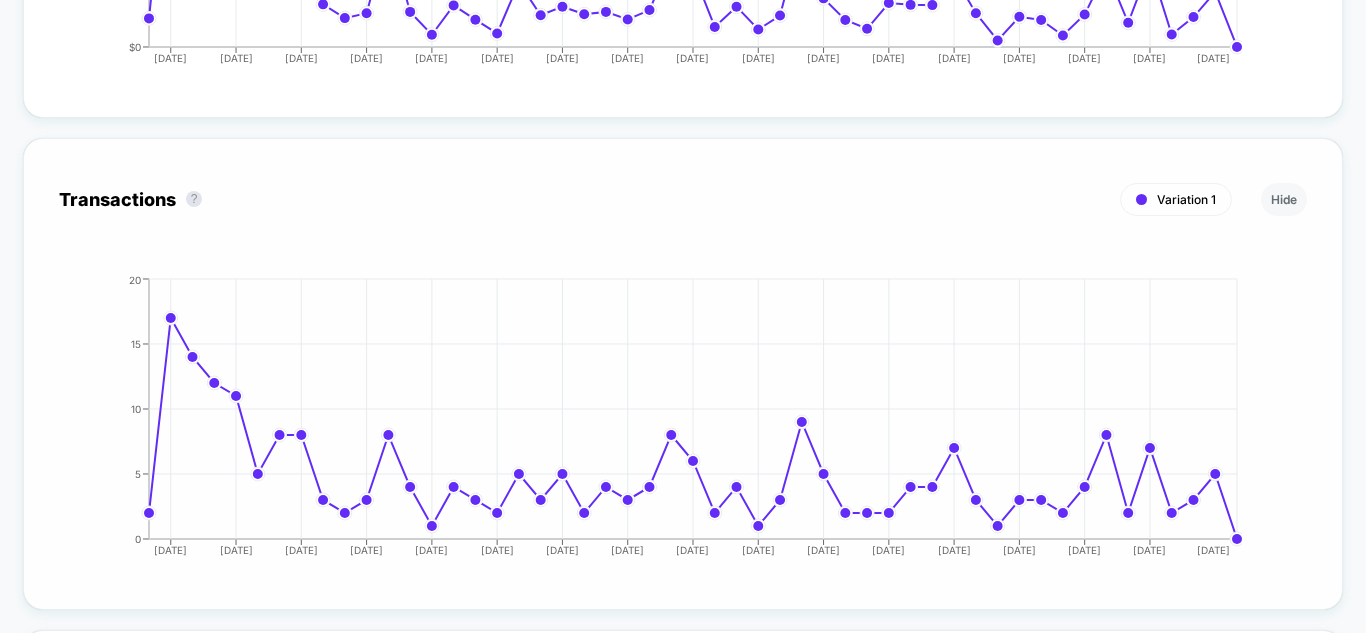 scroll, scrollTop: 2000, scrollLeft: 0, axis: vertical 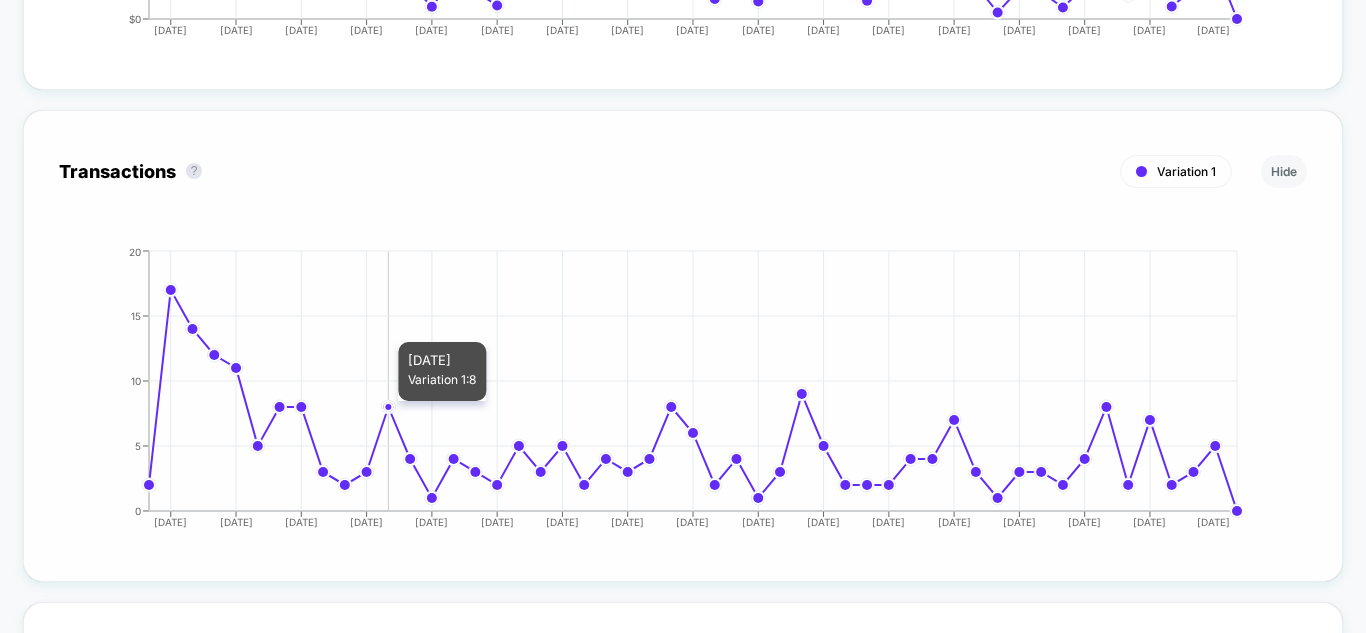 click on "[DATE] [DATE] [DATE] [DATE] [DATE] [DATE] [DATE] [DATE] [DATE] [DATE] [DATE] [DATE] [DATE] [DATE] [DATE] [DATE] [DATE] 0 5 10 15 20" 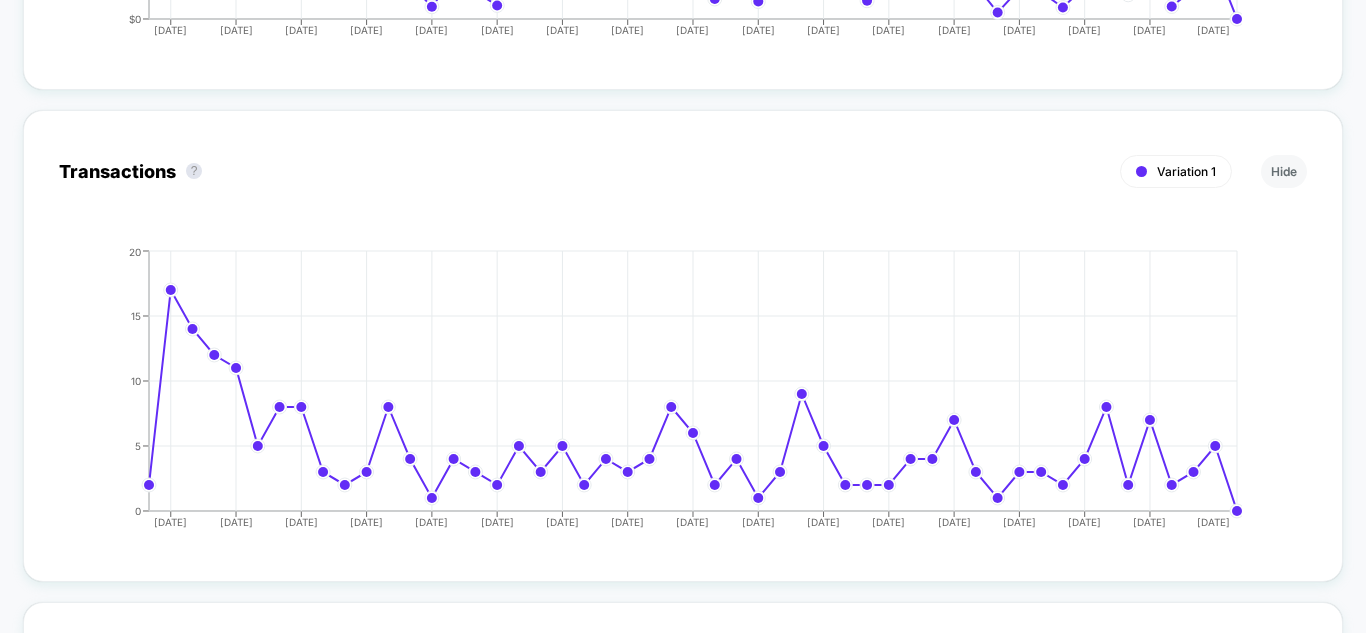 click on "< Back to all live experiences  [Collection] Change the Design of the Filter and Sort by Button LIVE Click to edit experience details + Add more info Start date: [DATE] (Last edit [DATE] by [PERSON_NAME][EMAIL_ADDRESS][DOMAIN_NAME]) Pages: all collections Audience: All Visitors Device: mobile Edit Pause  Preview Allocation:  100% Latest Version:     [DATE]    -    [DATE] |   sessions   No Filter Sessions ? Transactions ? CR ? AOV ? PSV ? Revenue ? Add To Cart Rate ? Checkout Rate ? 7,118 235 3.30 % $ 42.6 $ 1.41 $ 10,010 10.28 % 3 % Conversion Rate (Primary Goal) ? Variation 1 Hide [DATE] [DATE] [DATE] [DATE] [DATE] [DATE] [DATE] [DATE] [DATE] [DATE] [DATE] [DATE] [DATE] [DATE] [DATE] [DATE] [DATE] 0 % 4 % 8 % 12 % 16 % [DATE] Profit   - Variation 1 Profit   - Variation 1 ? Total:   $ 5,978 $ 626  | 29 items Daisy Flower Personalized Pet Tag $ 616  | 29 items [PERSON_NAME] Heart Personalized Pet Tag $ 258  | 9 items $ 249  | 6 items $ 224 $ 222 $" at bounding box center (683, 1201) 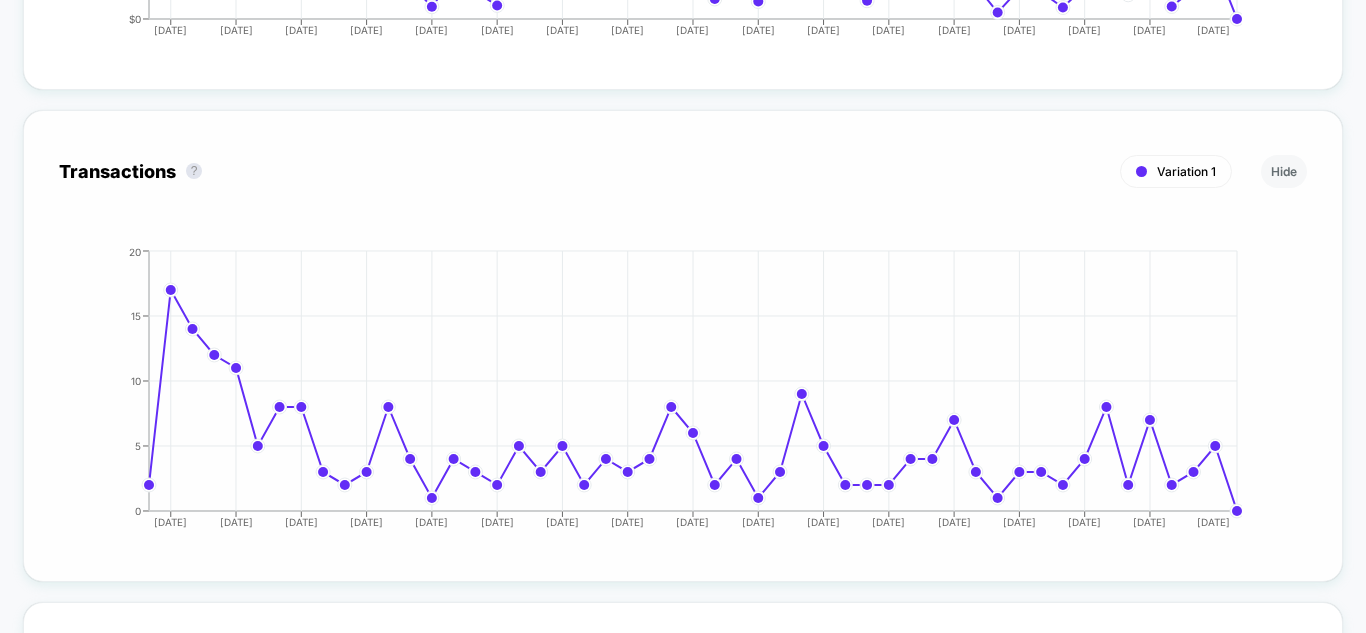 drag, startPoint x: 24, startPoint y: 296, endPoint x: 37, endPoint y: 292, distance: 13.601471 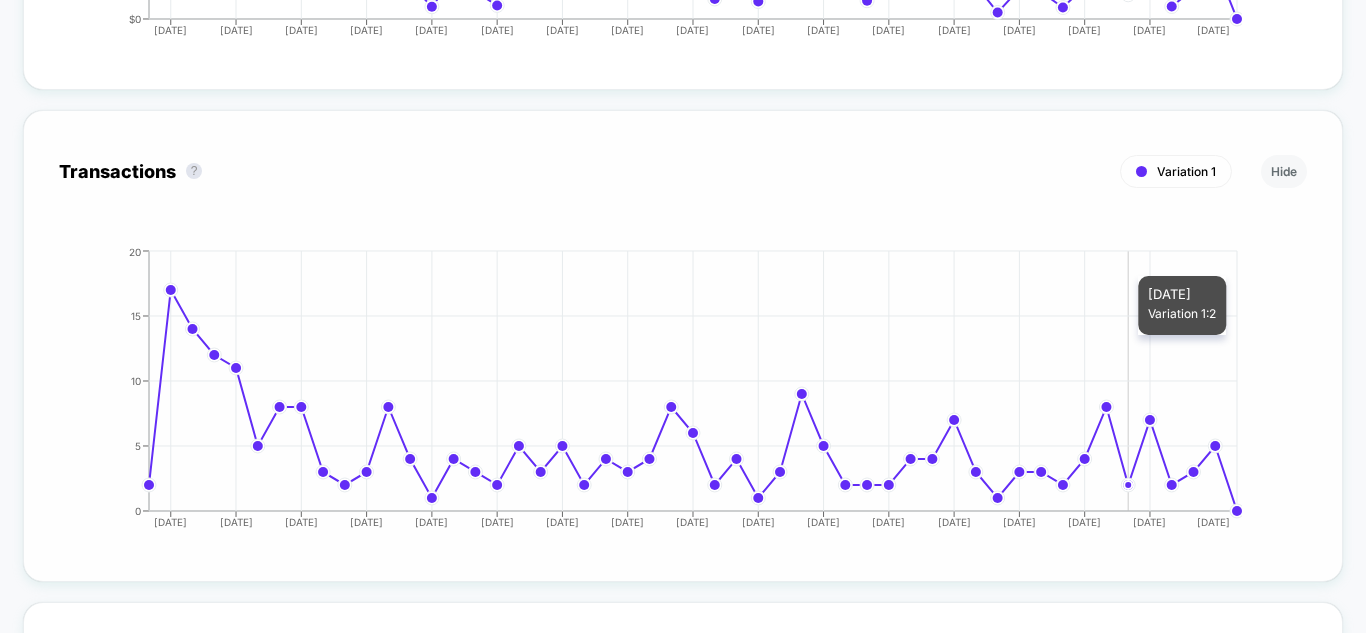 drag, startPoint x: 1136, startPoint y: 224, endPoint x: 1222, endPoint y: 238, distance: 87.13208 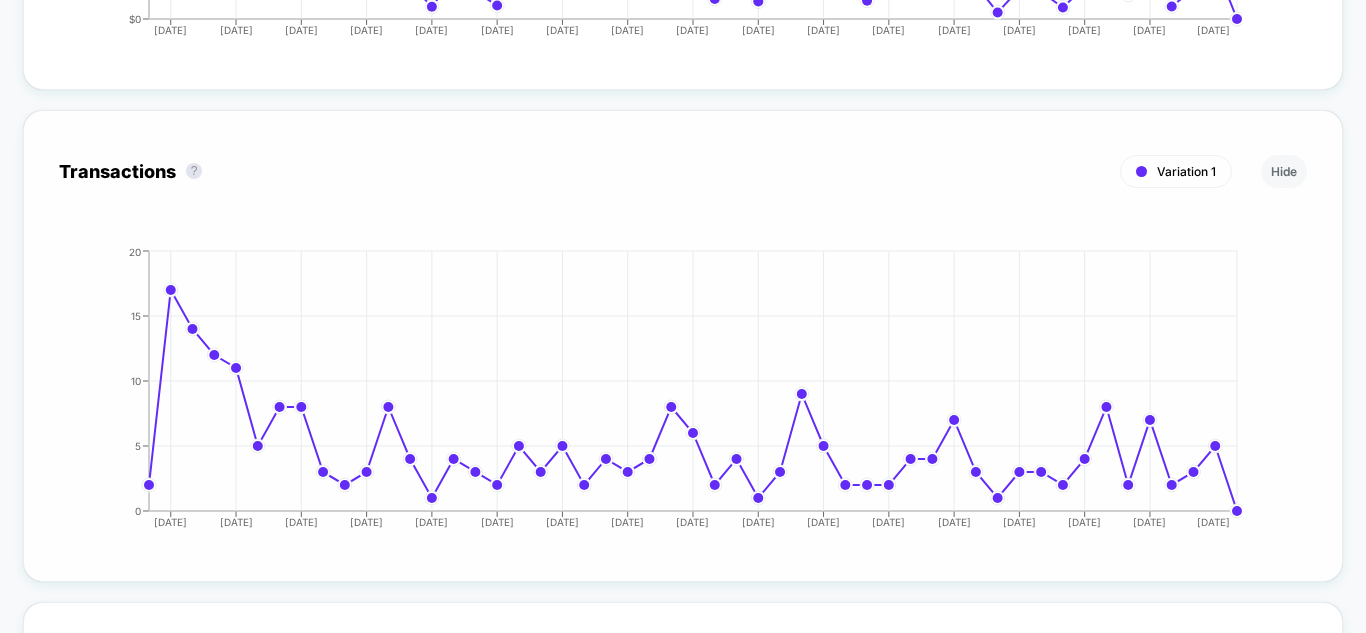 click on "[DATE] [DATE] [DATE] [DATE] [DATE] [DATE] [DATE] [DATE] [DATE] [DATE] [DATE] [DATE] [DATE] [DATE] [DATE] [DATE] [DATE] 0 5 10 15 20 [DATE]" at bounding box center [663, 396] 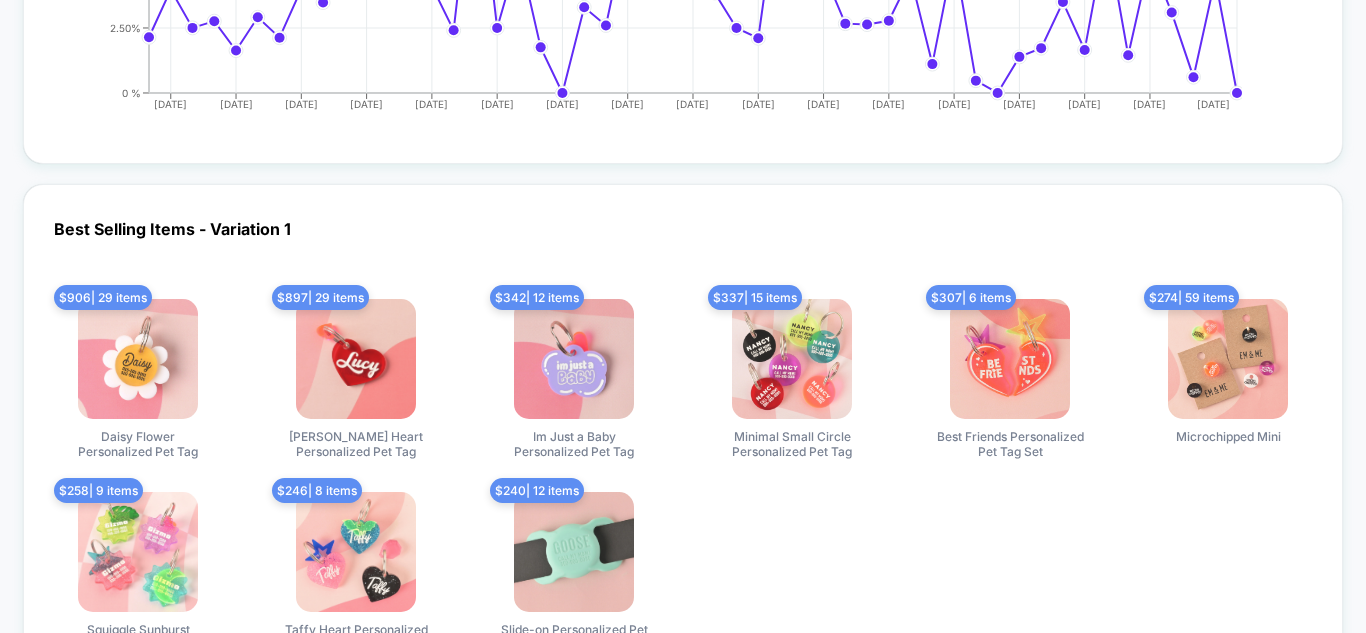 scroll, scrollTop: 4400, scrollLeft: 0, axis: vertical 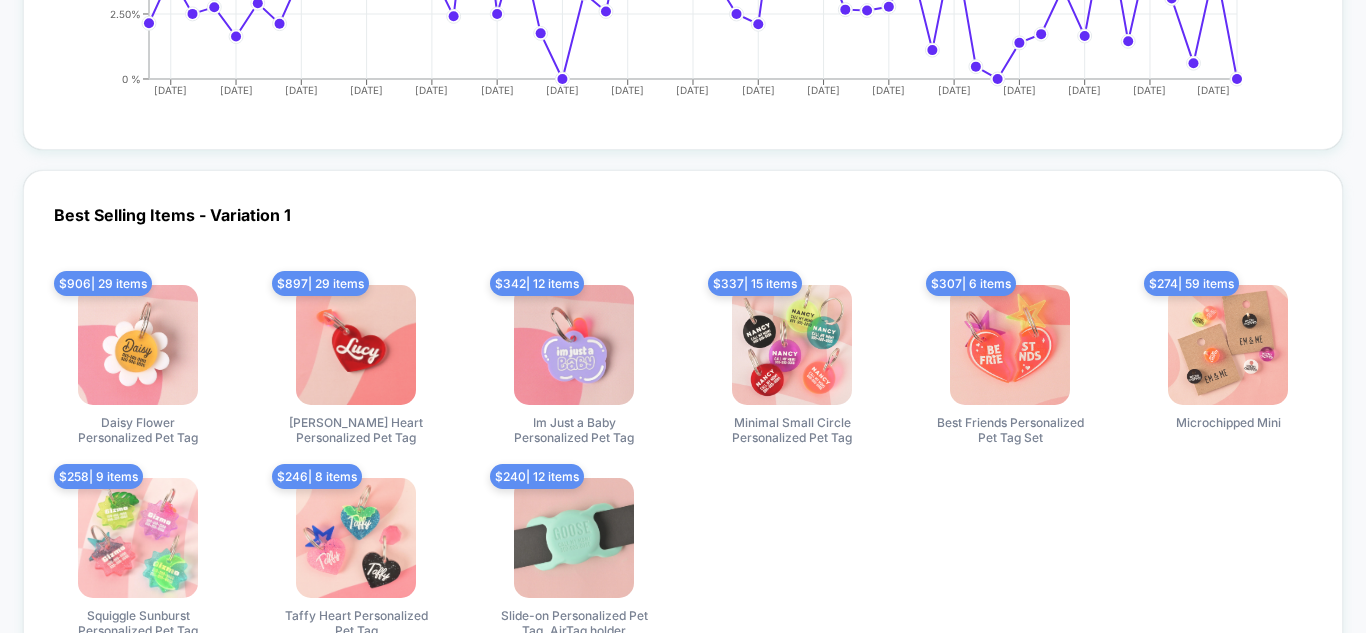 drag, startPoint x: 1134, startPoint y: 240, endPoint x: 1235, endPoint y: 238, distance: 101.0198 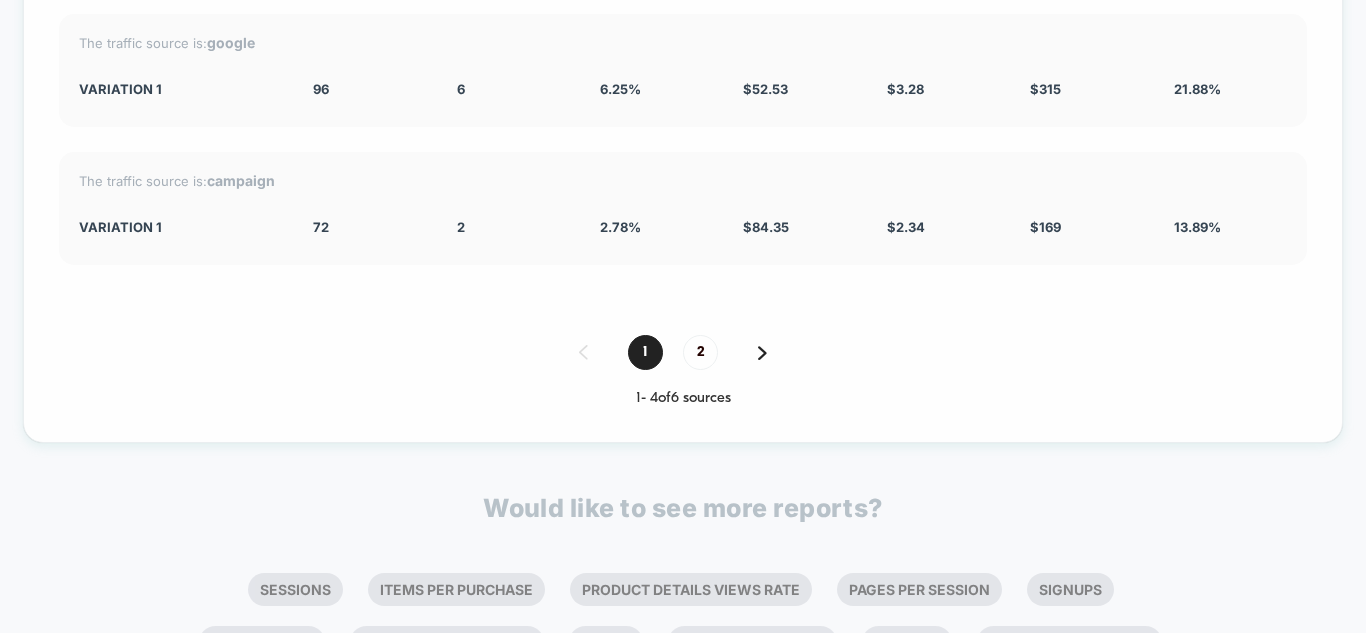 scroll, scrollTop: 5500, scrollLeft: 0, axis: vertical 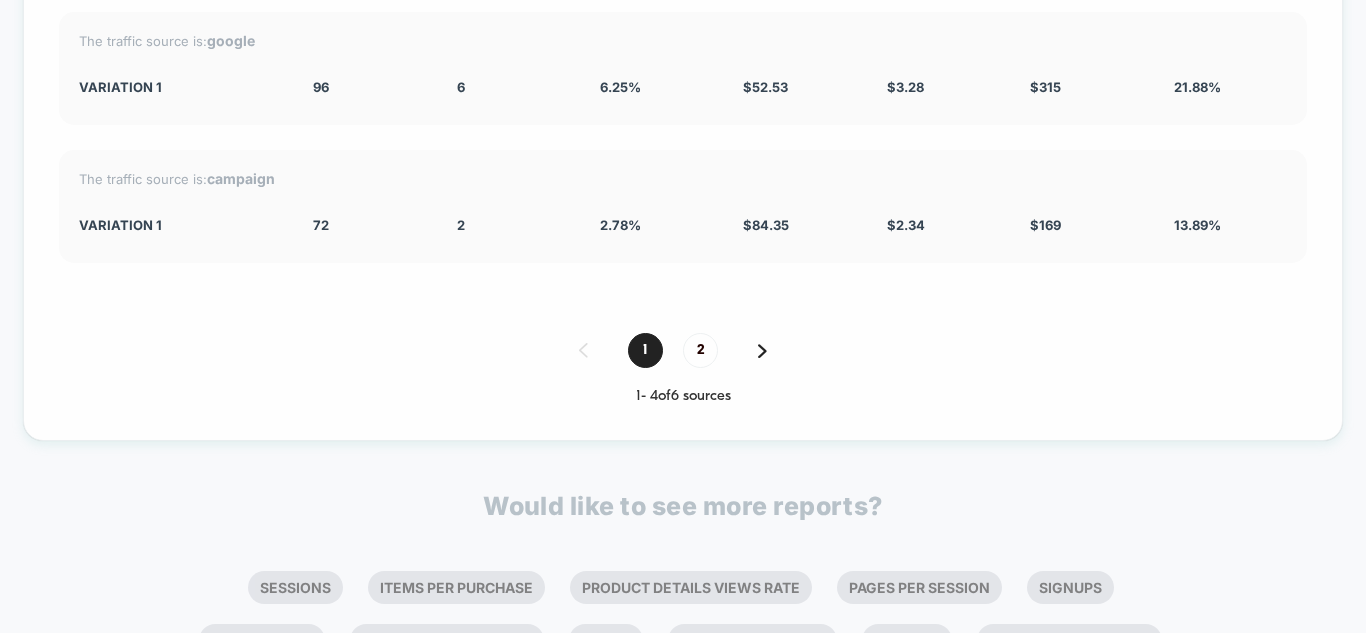 click on "1 2" at bounding box center (683, 350) 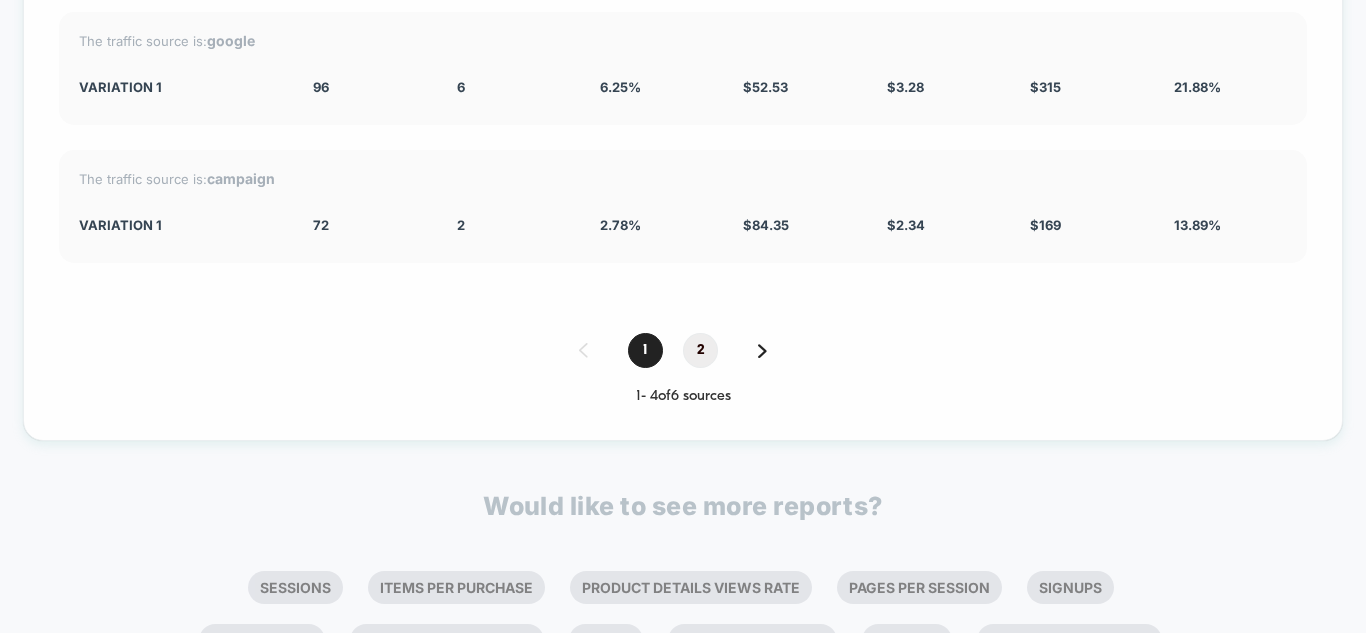 click on "2" at bounding box center [700, 350] 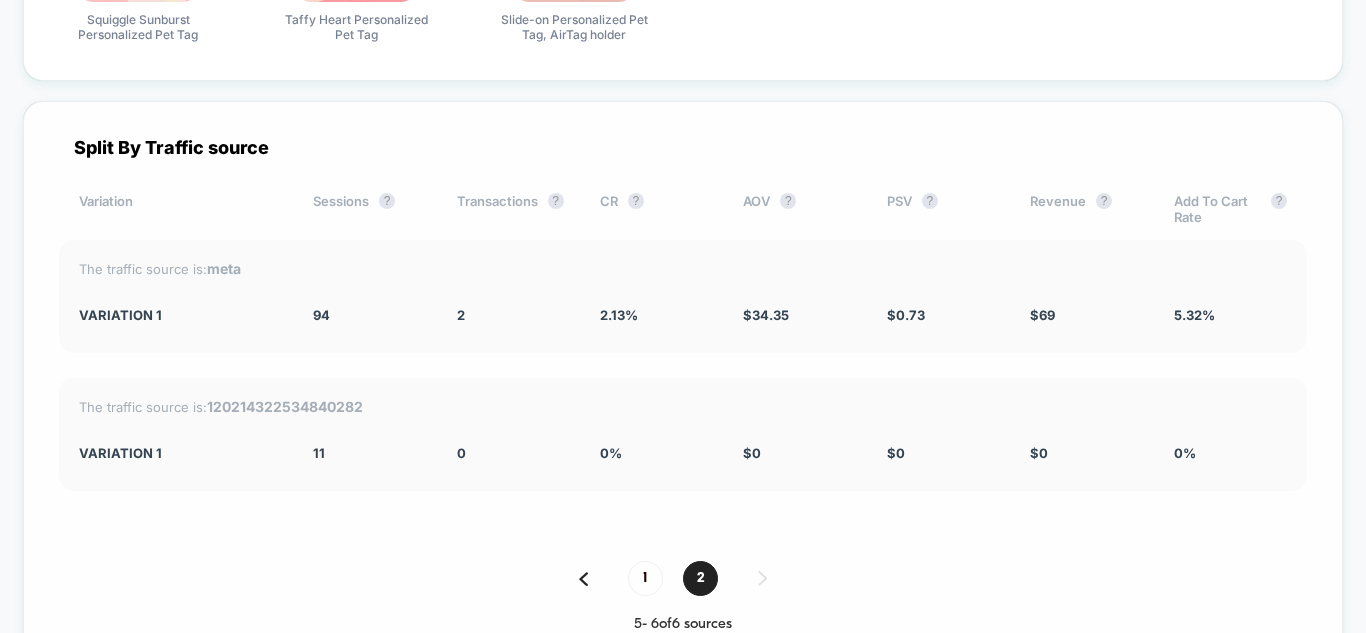 scroll, scrollTop: 4982, scrollLeft: 0, axis: vertical 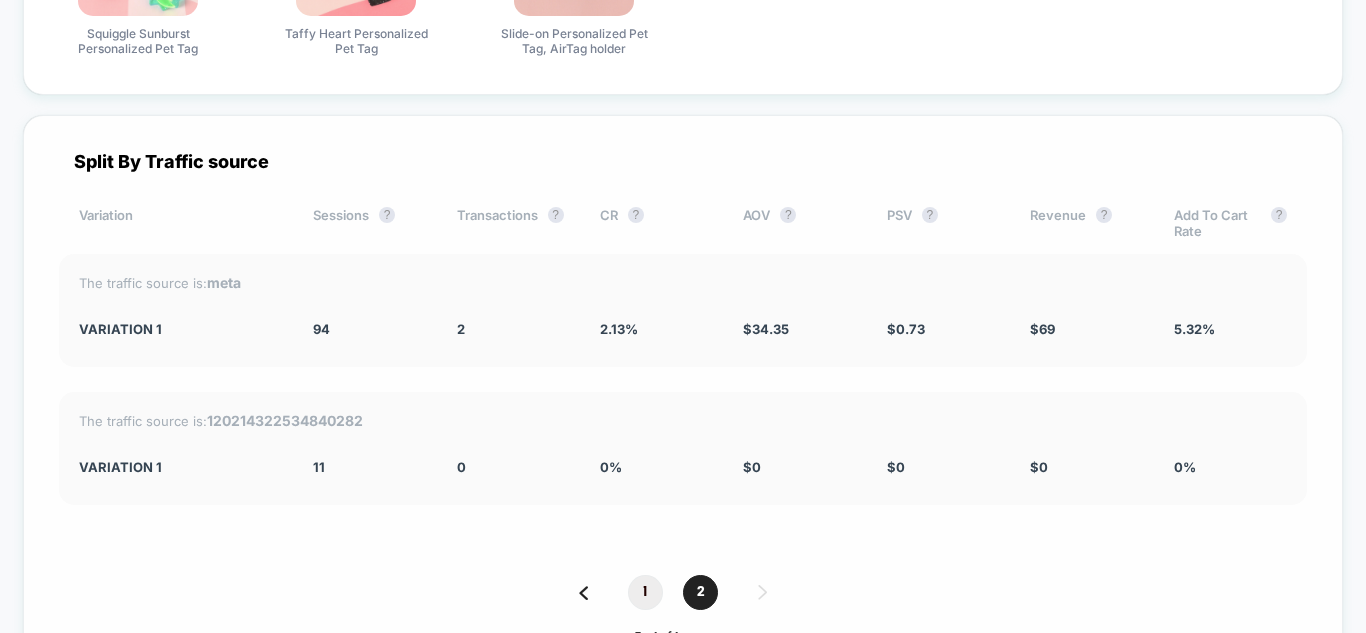 click on "1" at bounding box center [645, 592] 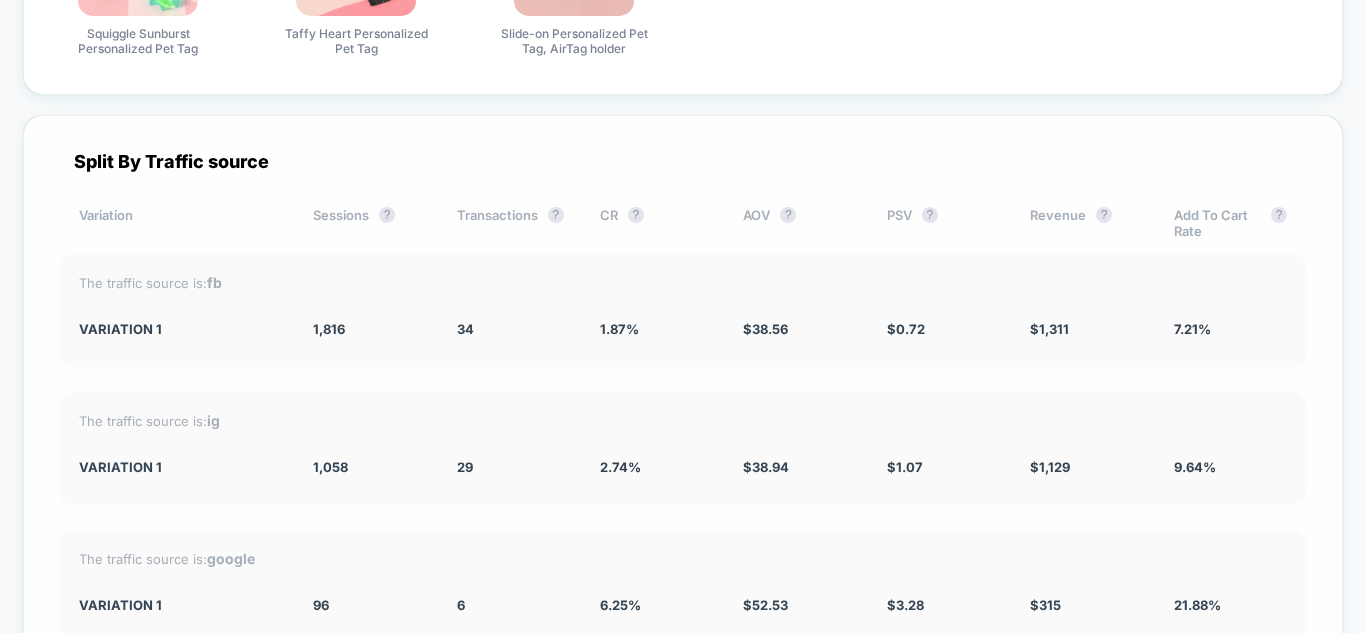 click on "The traffic source is:  google Variation 1 96 6 6.25 % $ 52.53 $ 3.28 $ 315 21.88 %" at bounding box center [683, 586] 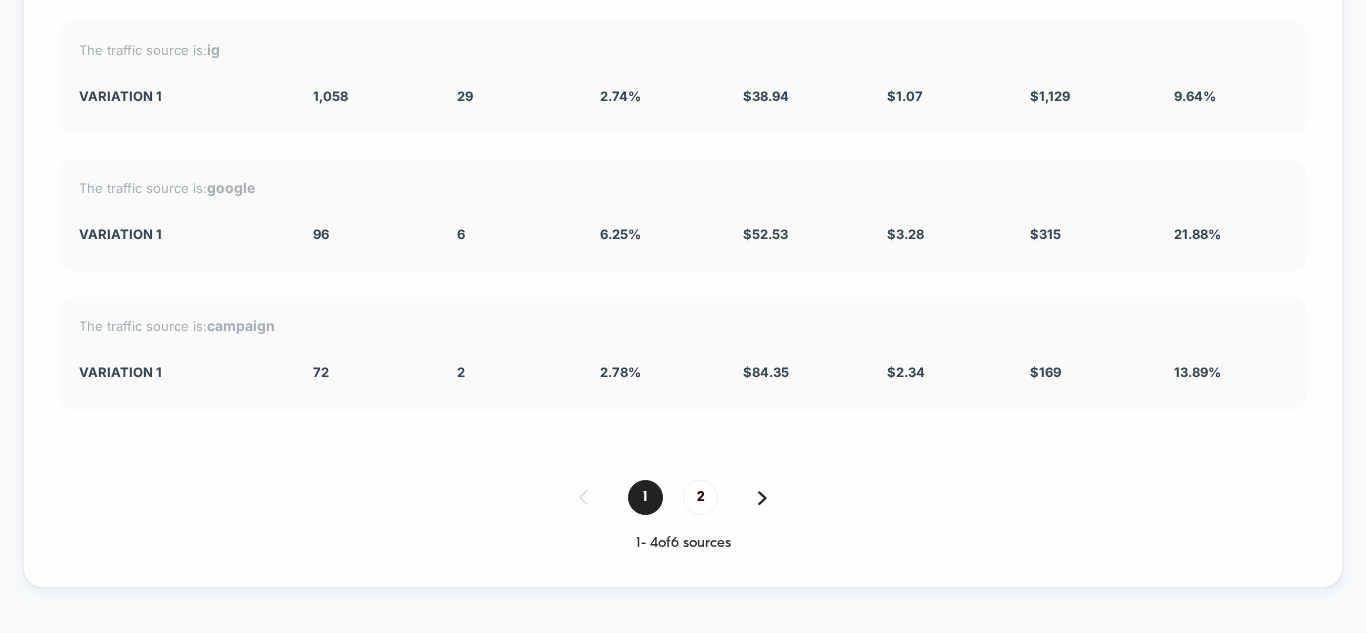 scroll, scrollTop: 5282, scrollLeft: 0, axis: vertical 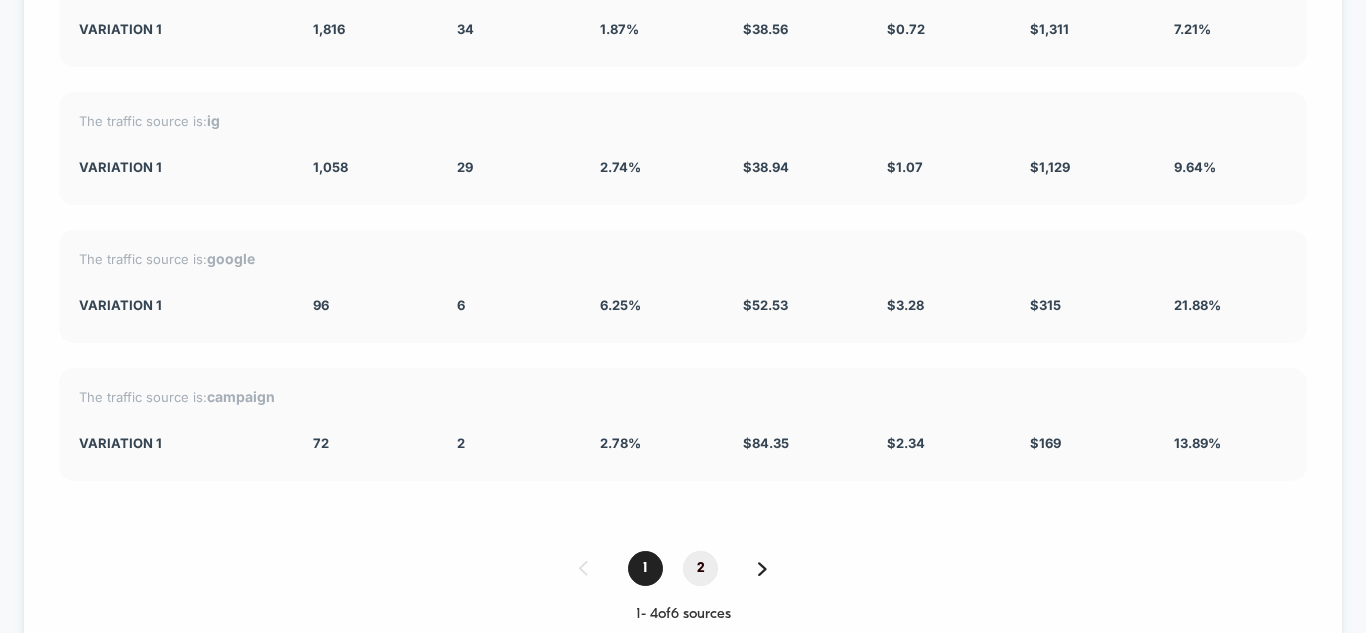 click on "2" at bounding box center (700, 568) 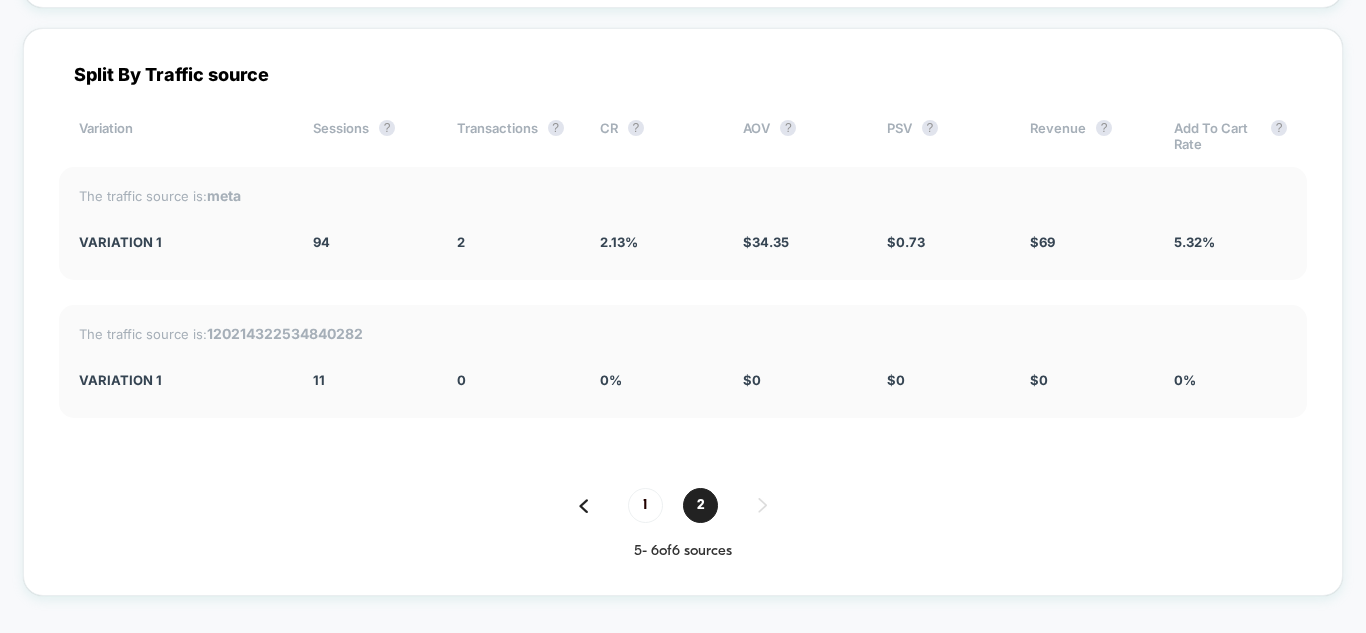 scroll, scrollTop: 4982, scrollLeft: 0, axis: vertical 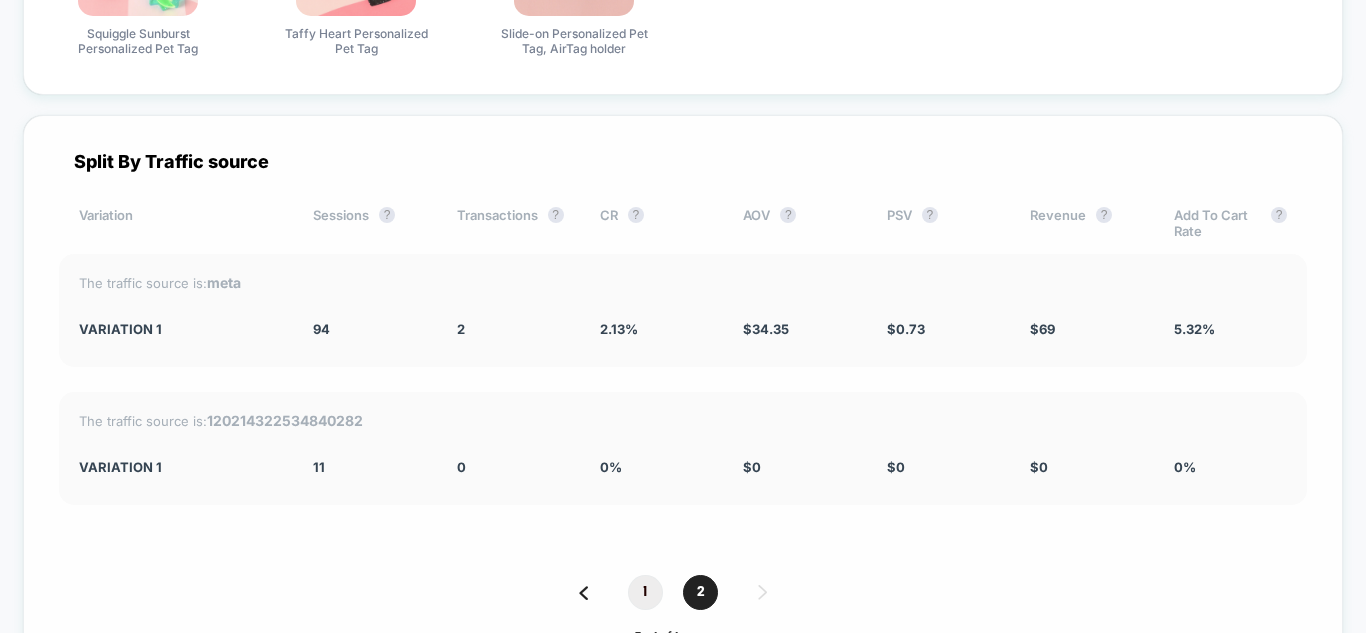 click on "1" at bounding box center [645, 592] 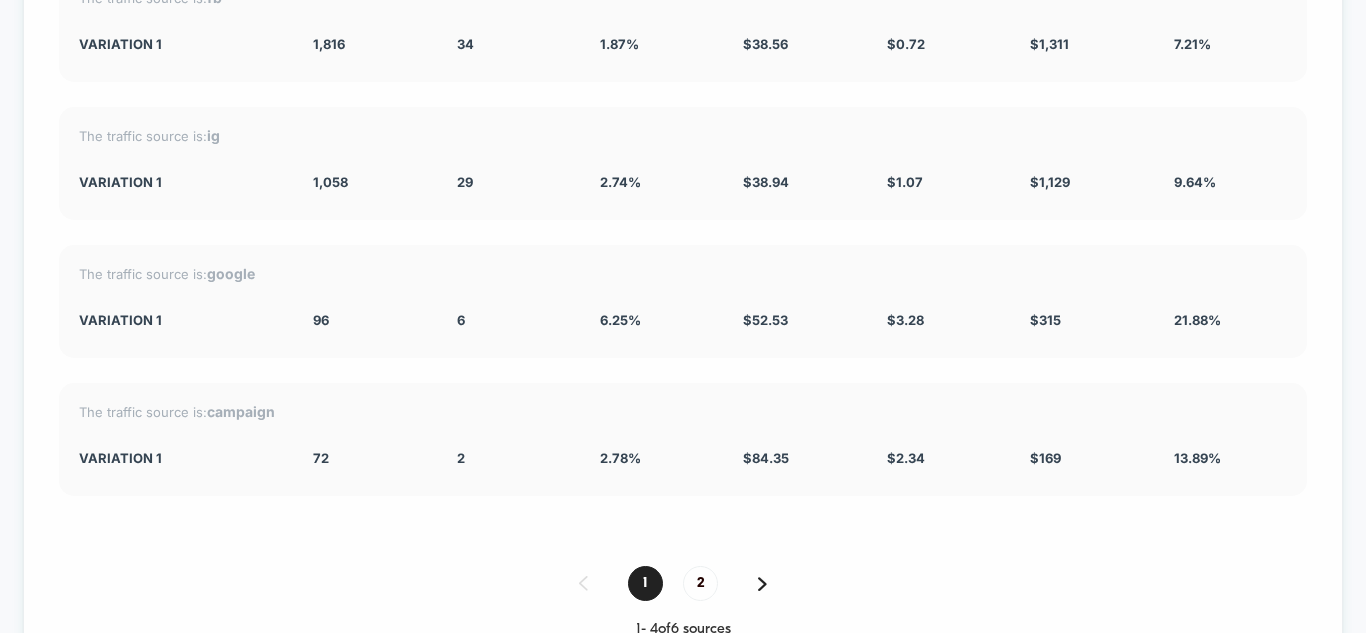scroll, scrollTop: 5282, scrollLeft: 0, axis: vertical 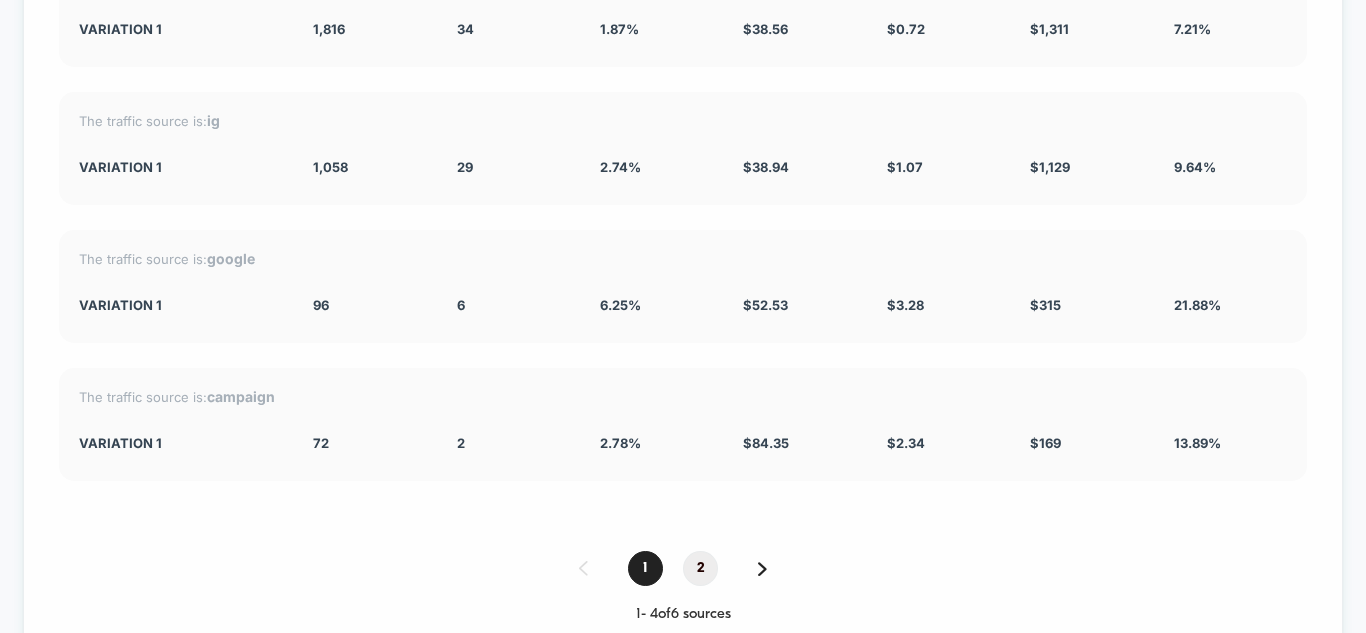 click on "2" at bounding box center [700, 568] 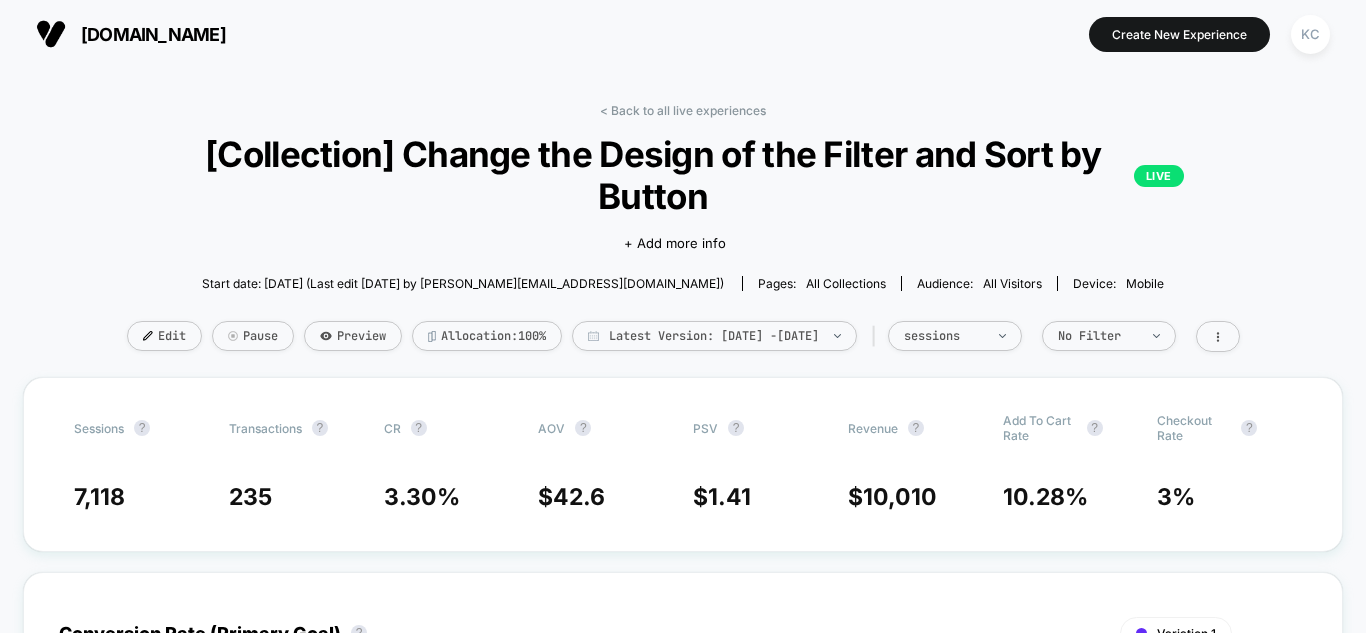 scroll, scrollTop: 0, scrollLeft: 0, axis: both 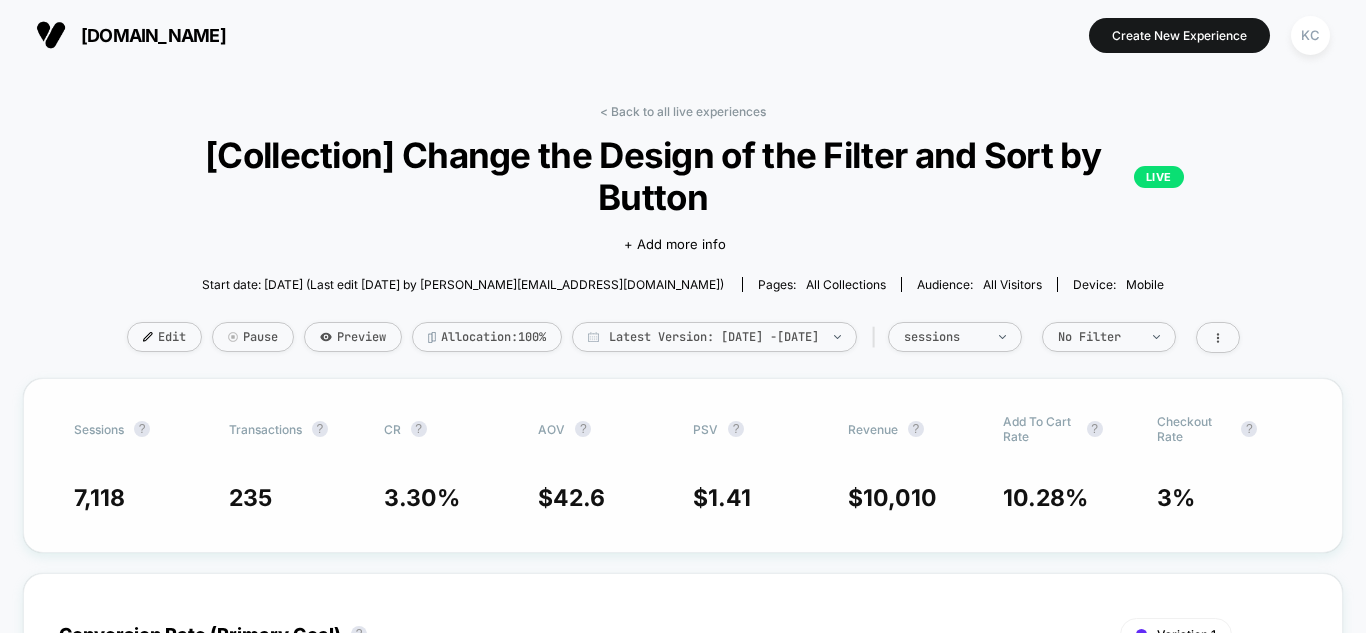 drag, startPoint x: 51, startPoint y: 452, endPoint x: 67, endPoint y: 451, distance: 16.03122 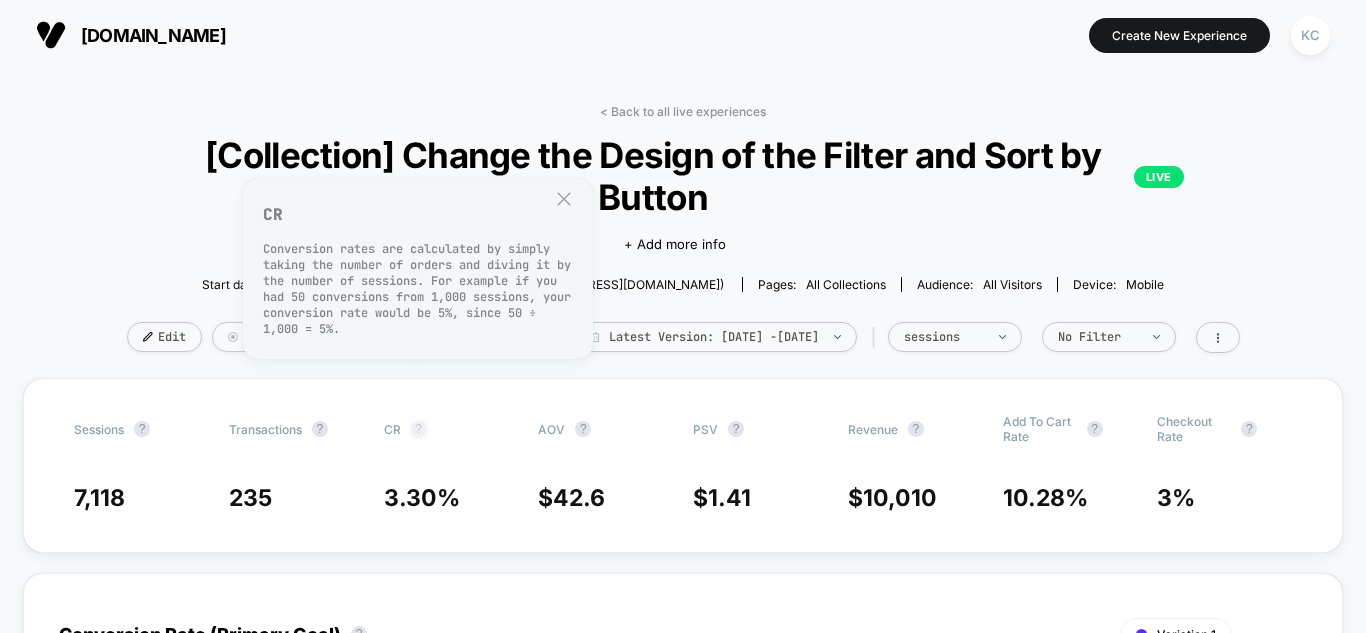 click on "?" at bounding box center (419, 429) 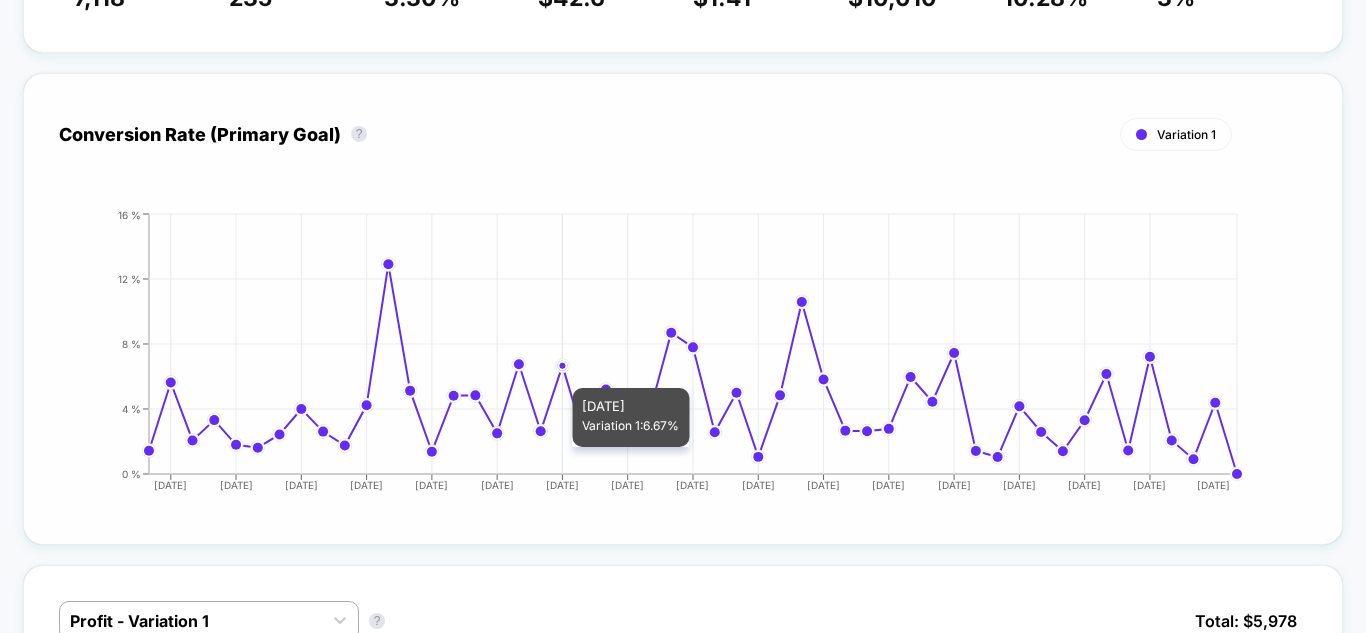 scroll, scrollTop: 600, scrollLeft: 0, axis: vertical 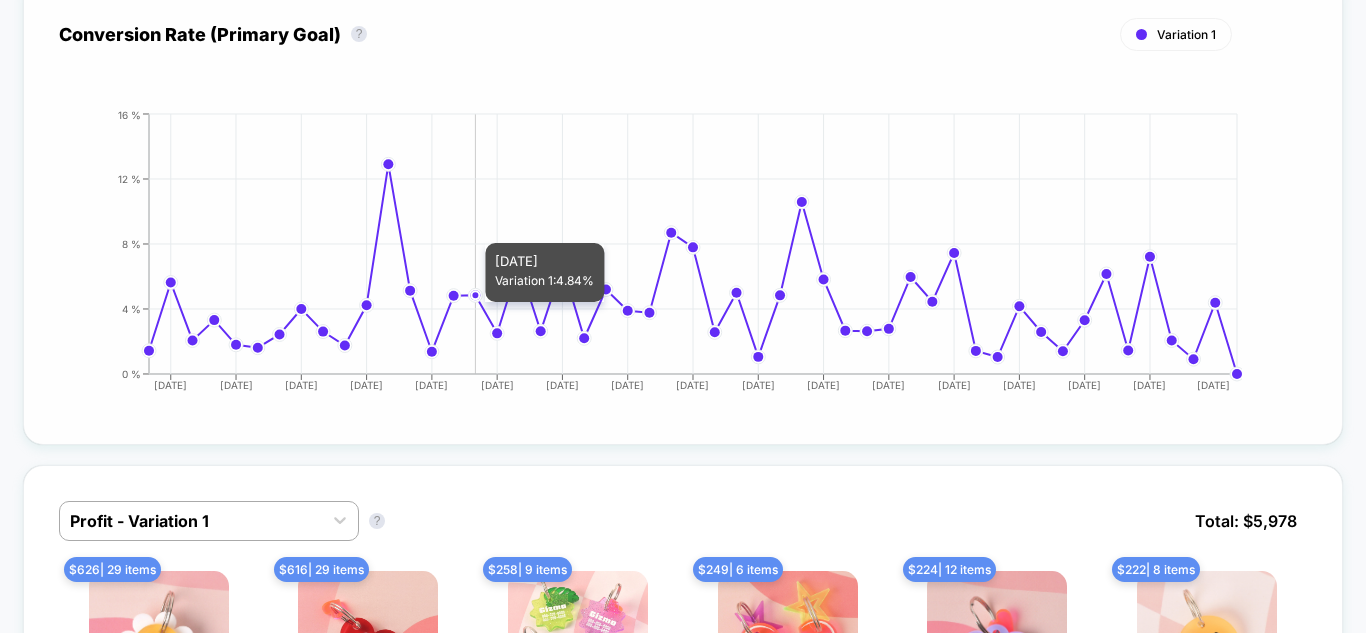 click on "[DATE] [DATE] [DATE] [DATE] [DATE] [DATE] [DATE] [DATE] [DATE] [DATE] [DATE] [DATE] [DATE] [DATE] [DATE] [DATE] [DATE] 0 % 4 % 8 % 12 % 16 %" 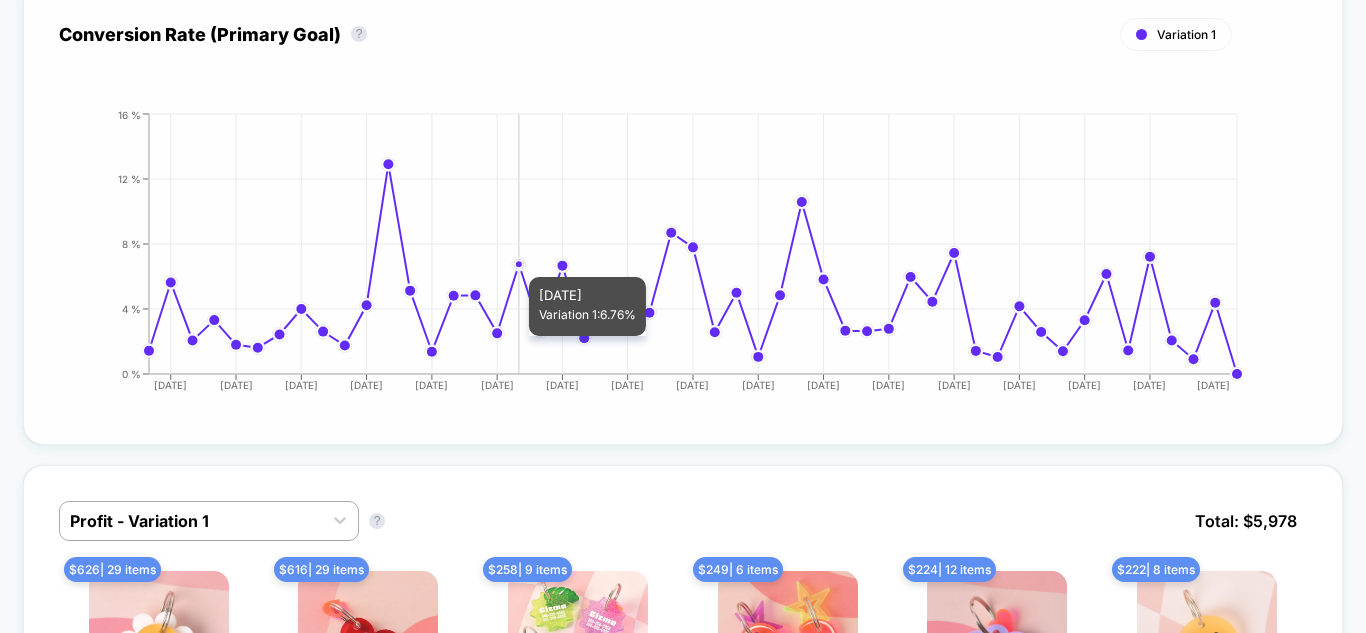 click 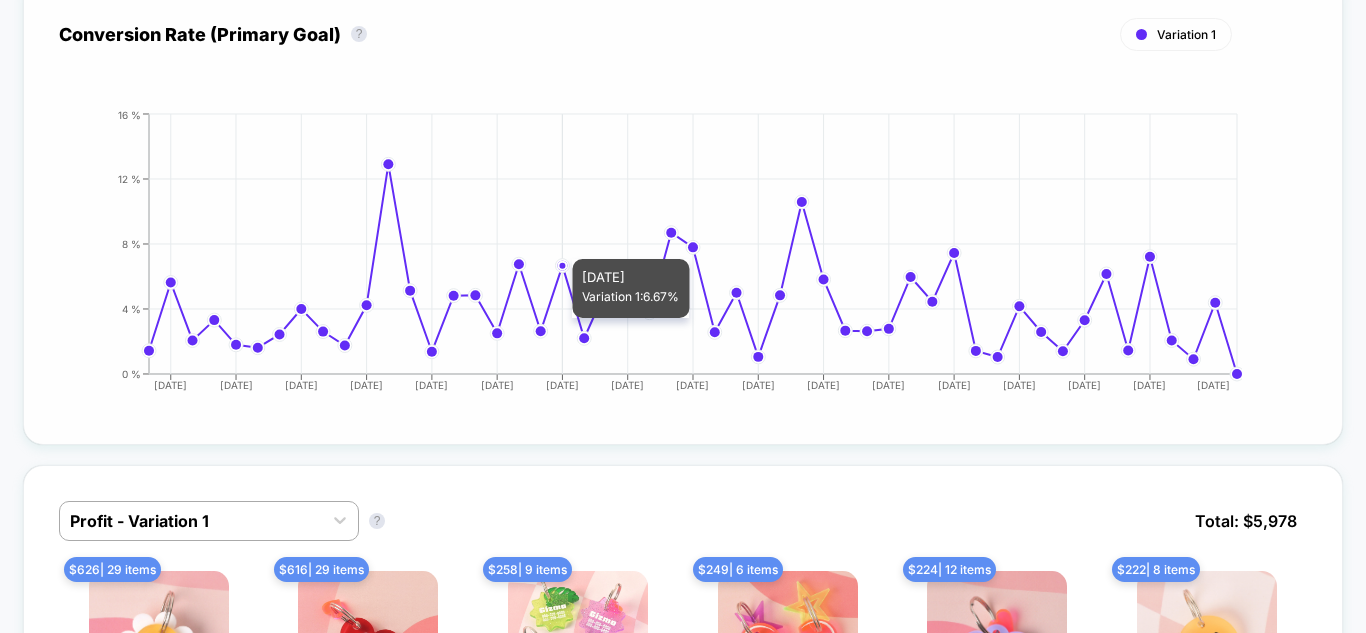 click on "[DATE] [DATE] [DATE] [DATE] [DATE] [DATE] [DATE] [DATE] [DATE] [DATE] [DATE] [DATE] [DATE] [DATE] [DATE] [DATE] [DATE] 0 % 4 % 8 % 12 % 16 %" 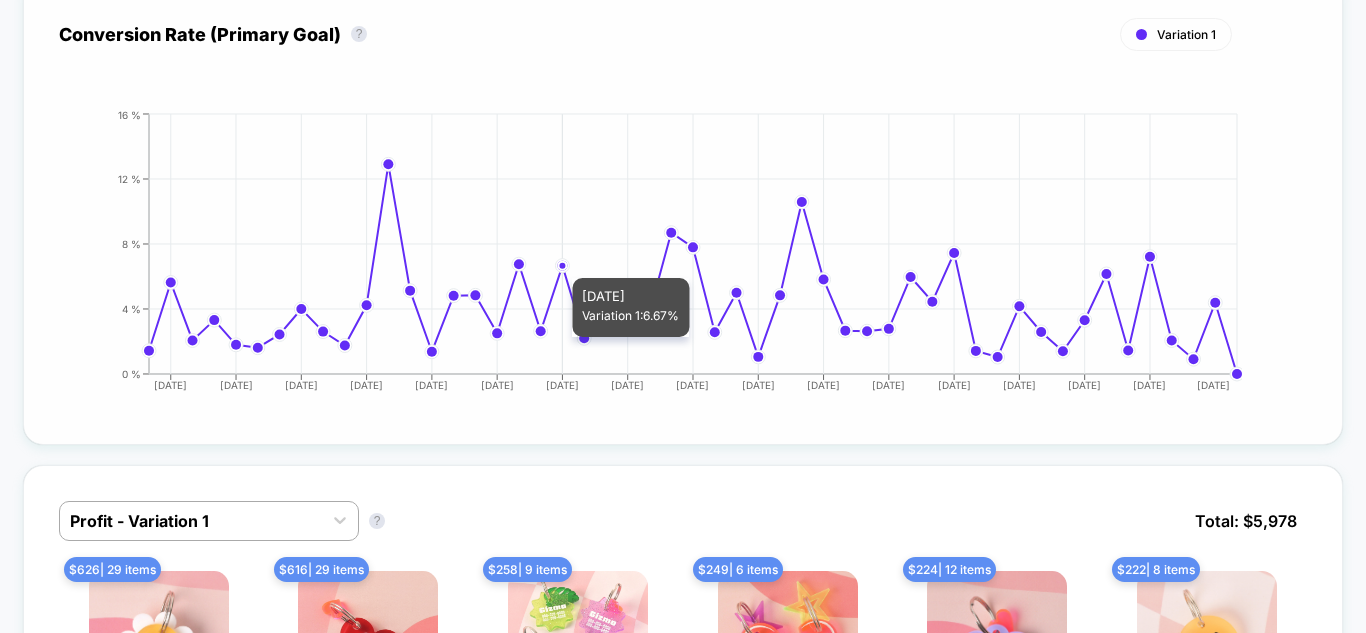 click 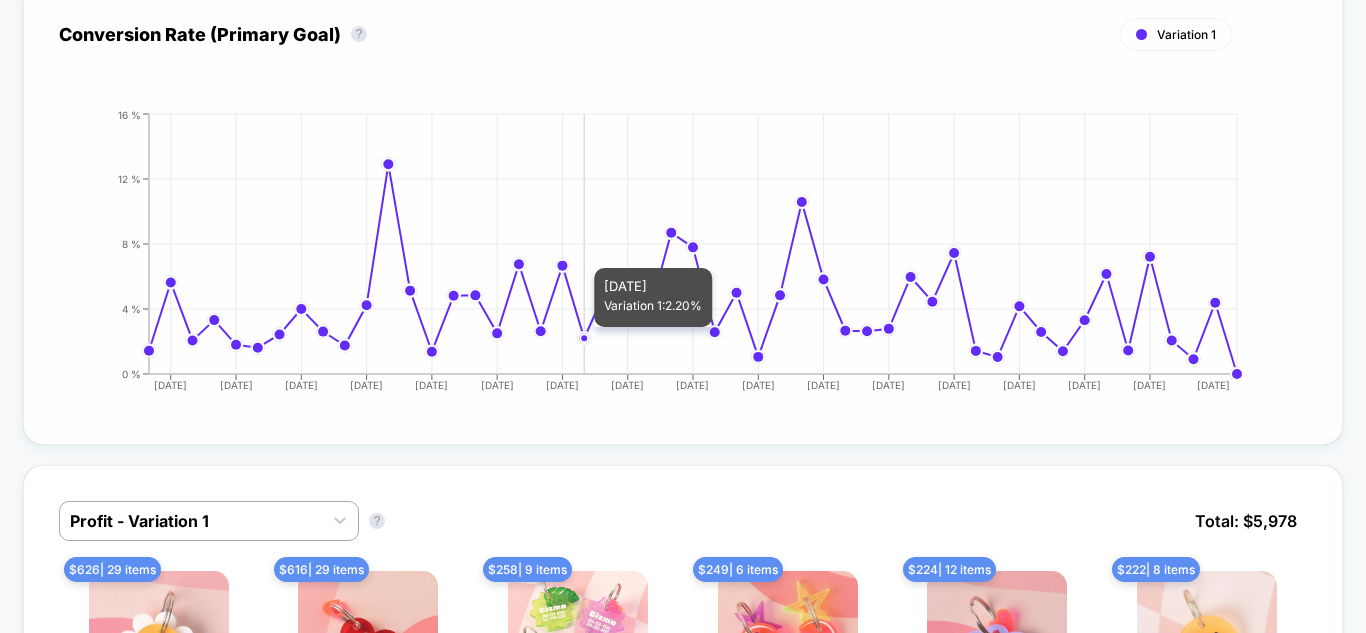 click 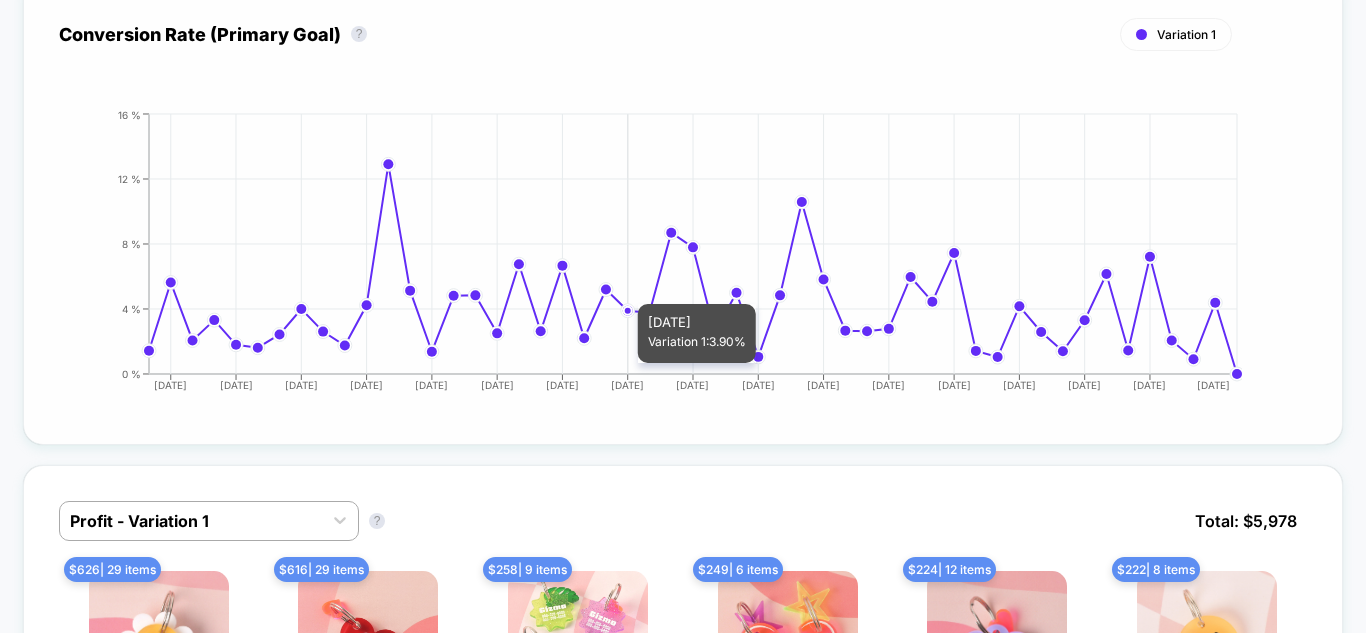 click on "[DATE] [DATE] [DATE] [DATE] [DATE] [DATE] [DATE] [DATE] [DATE] [DATE] [DATE] [DATE] [DATE] [DATE] [DATE] [DATE] [DATE] 0 % 4 % 8 % 12 % 16 %" 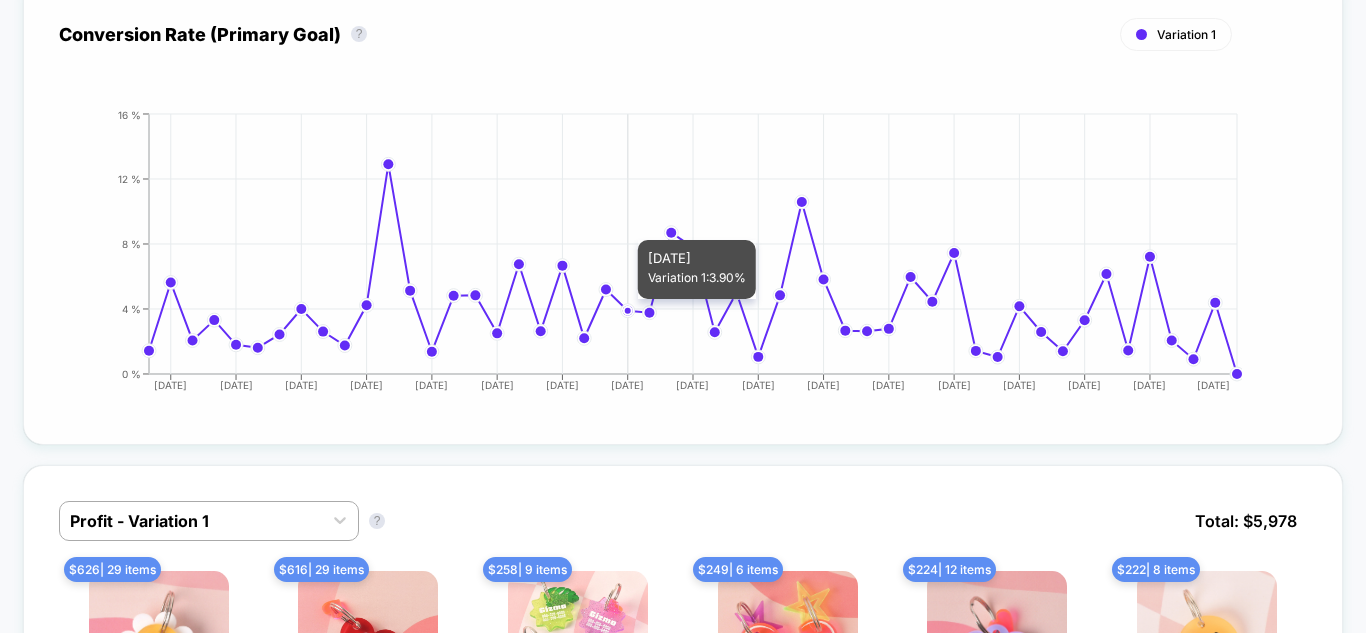 drag, startPoint x: 628, startPoint y: 267, endPoint x: 638, endPoint y: 268, distance: 10.049875 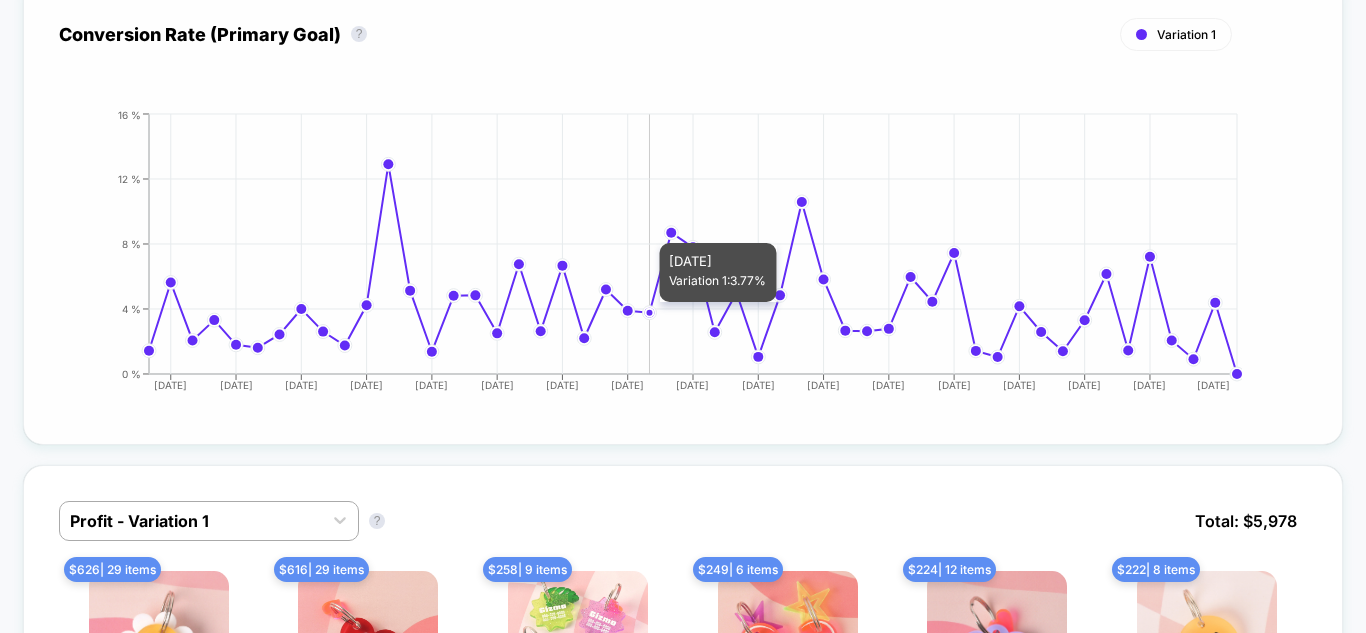 click 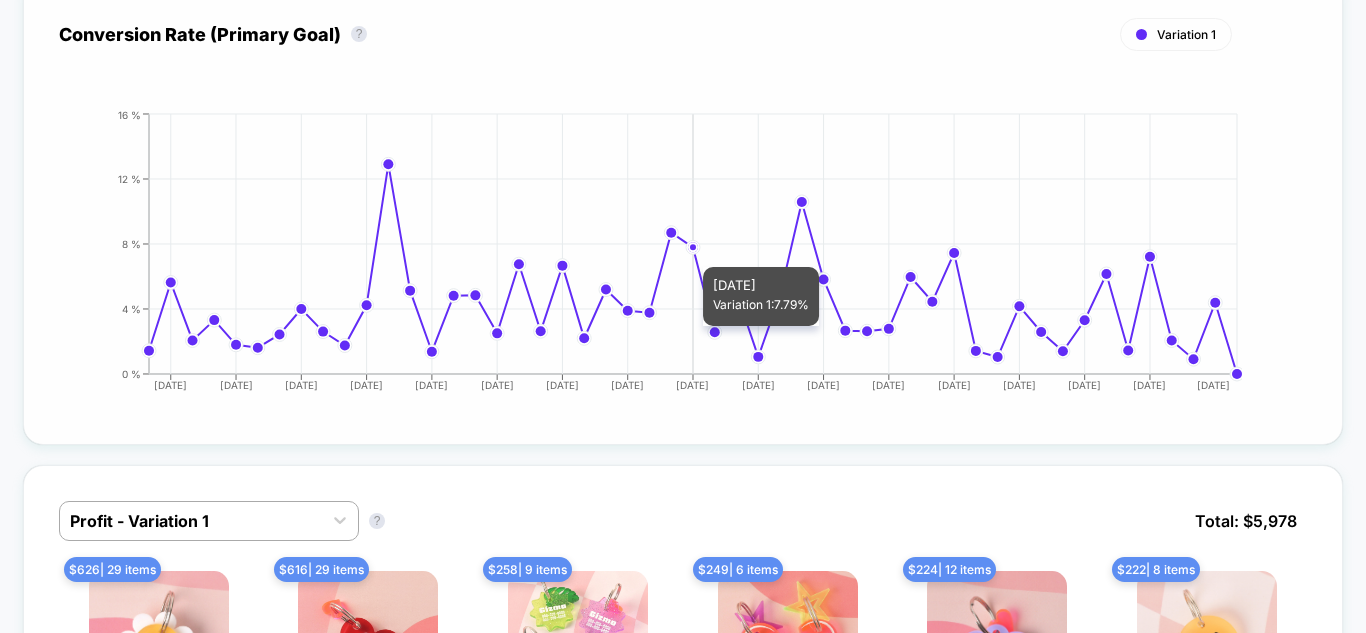 click 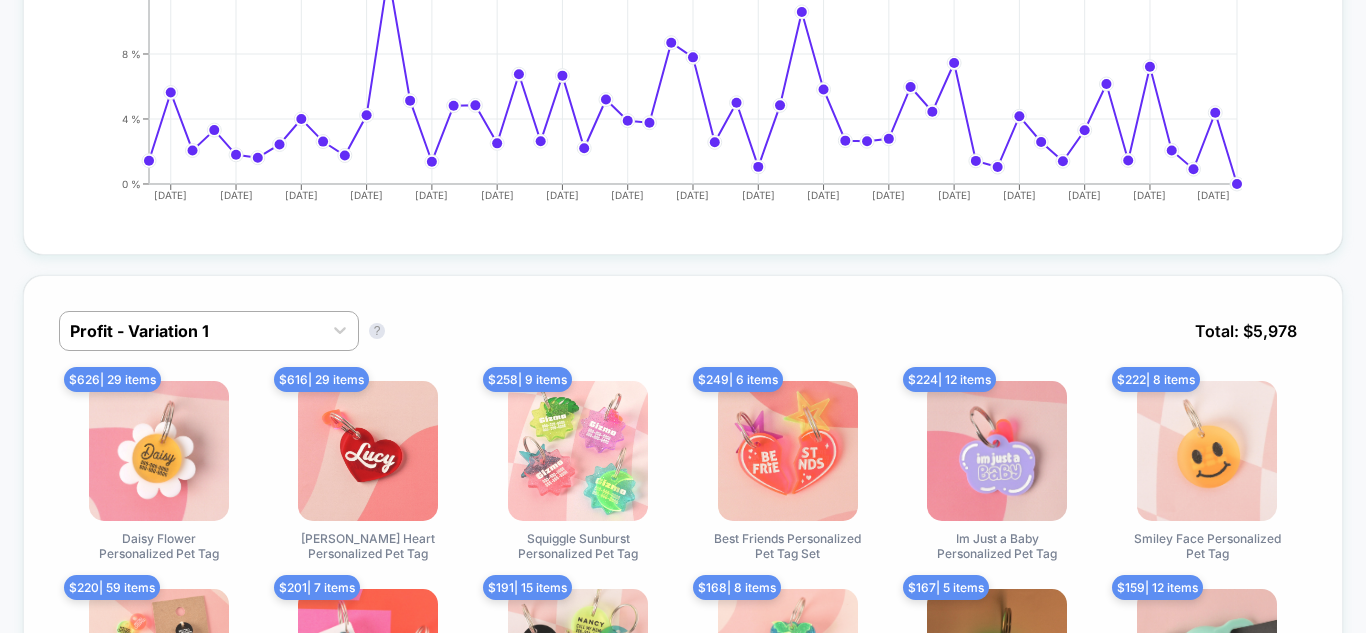 scroll, scrollTop: 800, scrollLeft: 0, axis: vertical 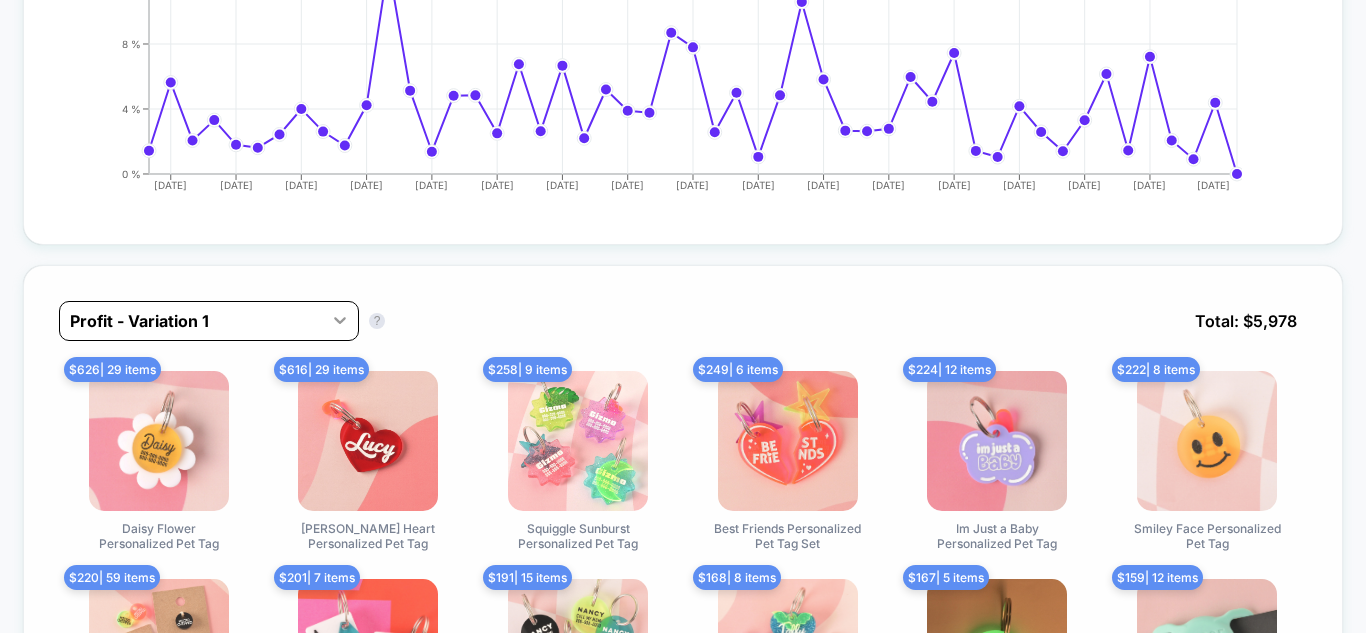 click 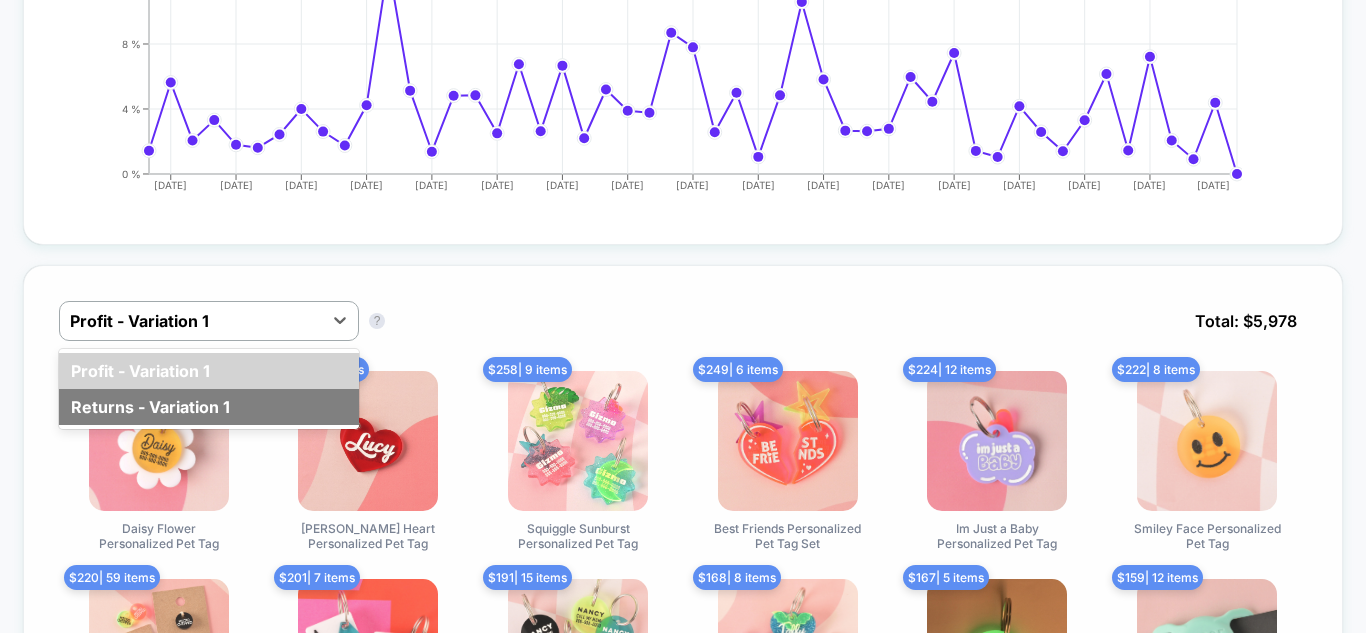 click on "Returns   - Variation 1" at bounding box center [209, 407] 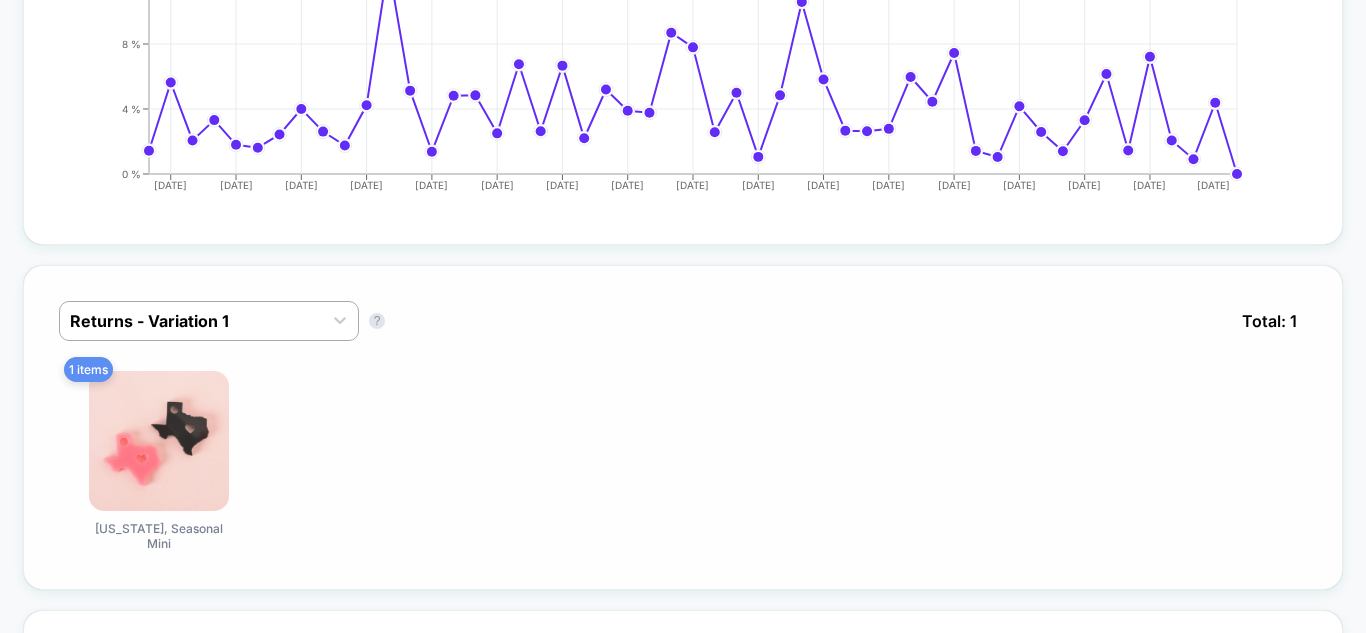 click on "Returns   - Variation 1 Returns   - Variation 1 ? Total:   1   1 items [US_STATE], Seasonal Mini" at bounding box center (683, 427) 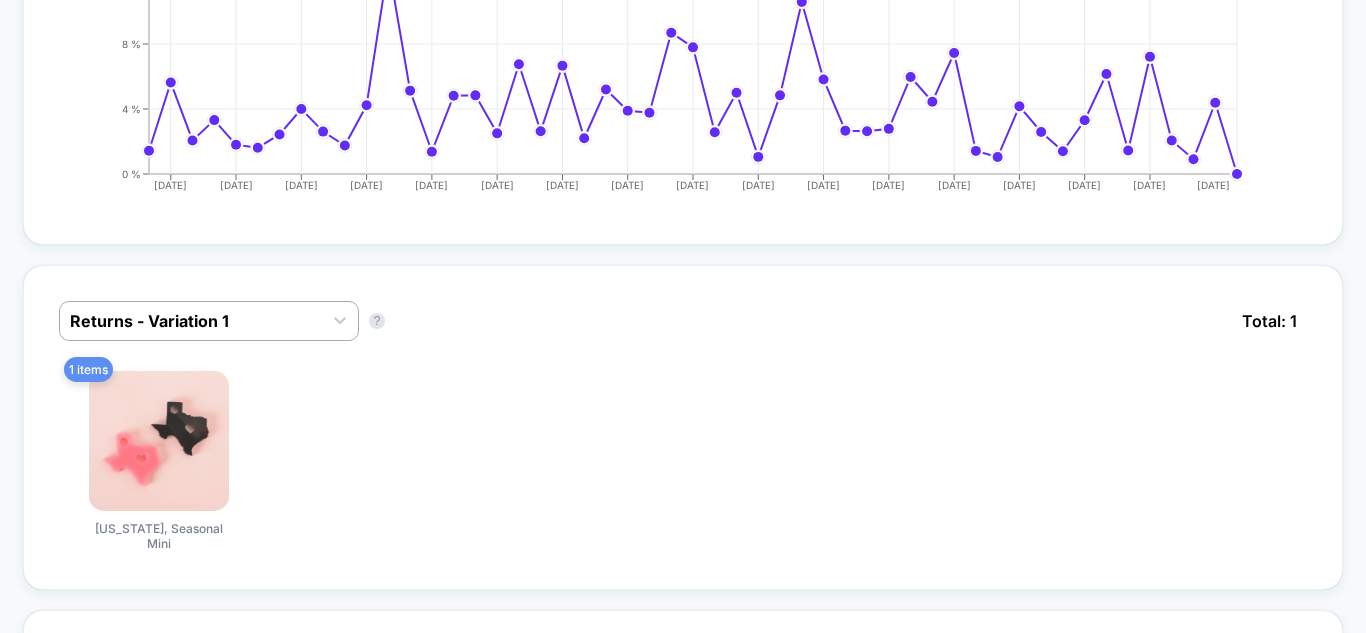 scroll, scrollTop: 900, scrollLeft: 0, axis: vertical 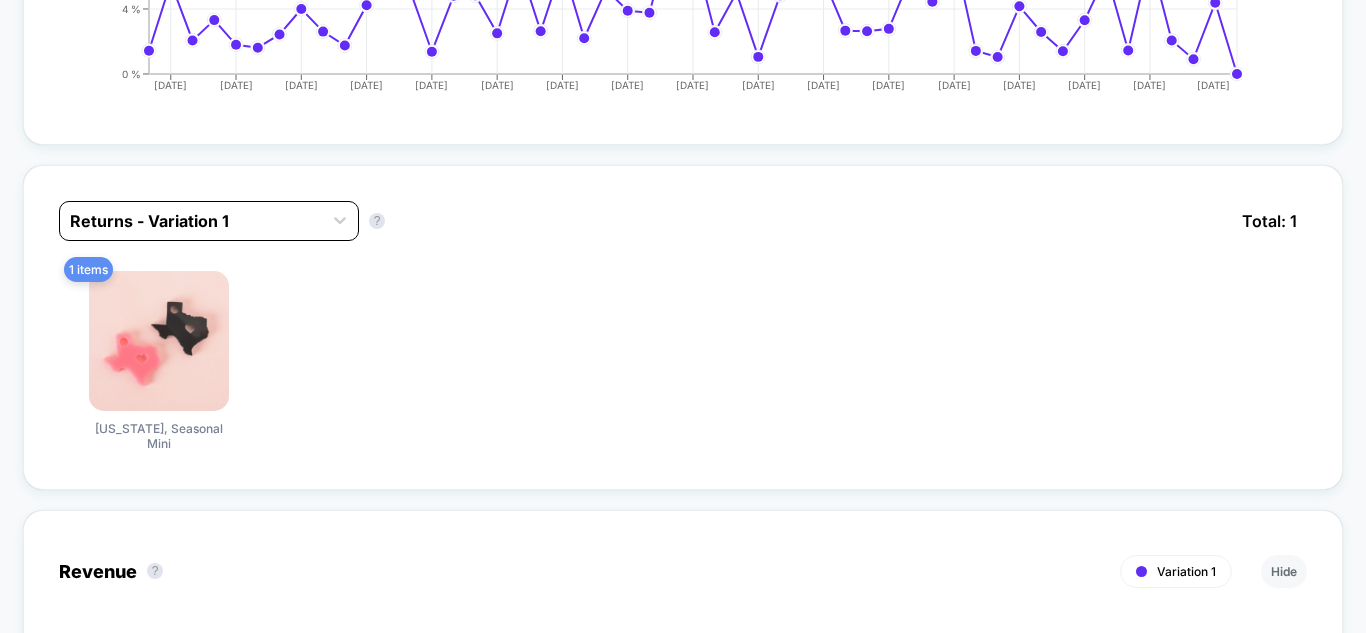 click on "Returns   - Variation 1" at bounding box center (191, 221) 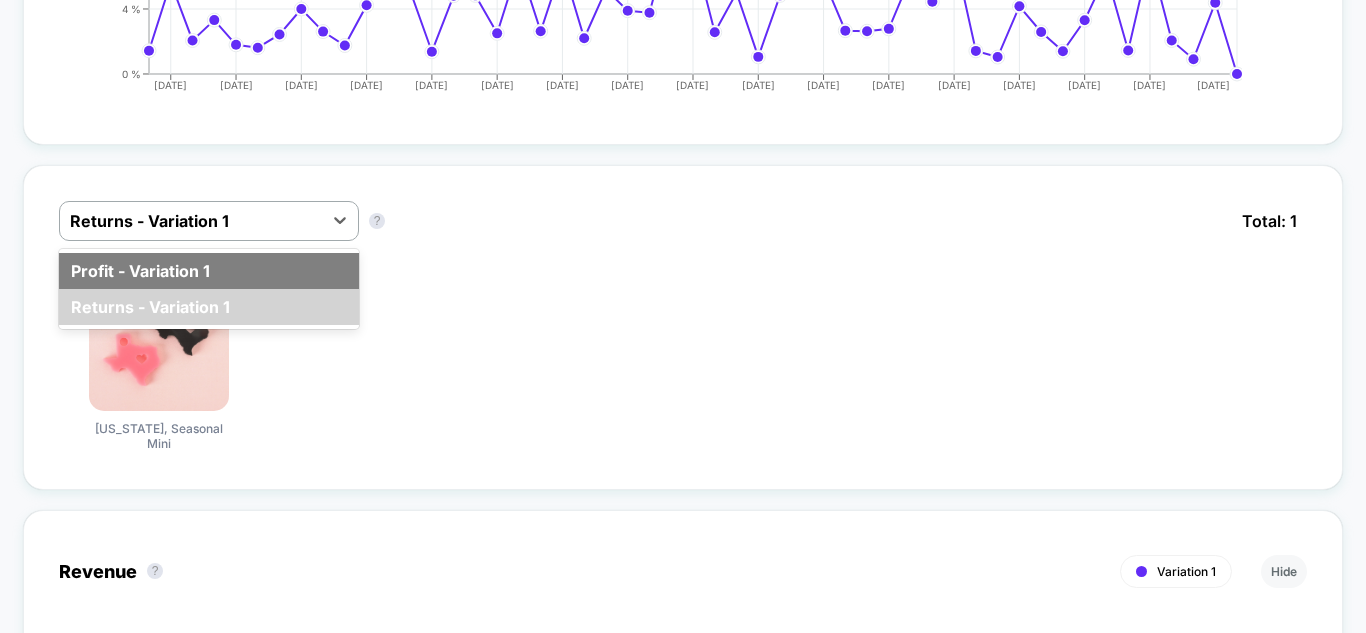 click on "Profit   - Variation 1" at bounding box center [209, 271] 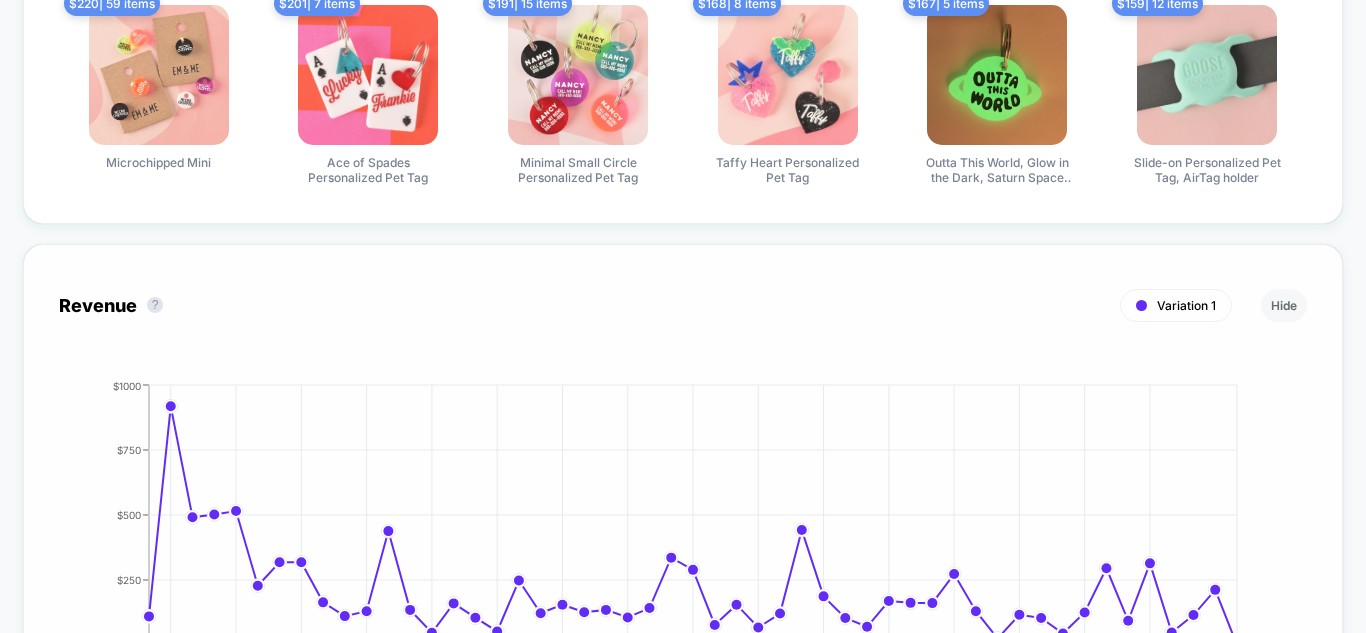 scroll, scrollTop: 1400, scrollLeft: 0, axis: vertical 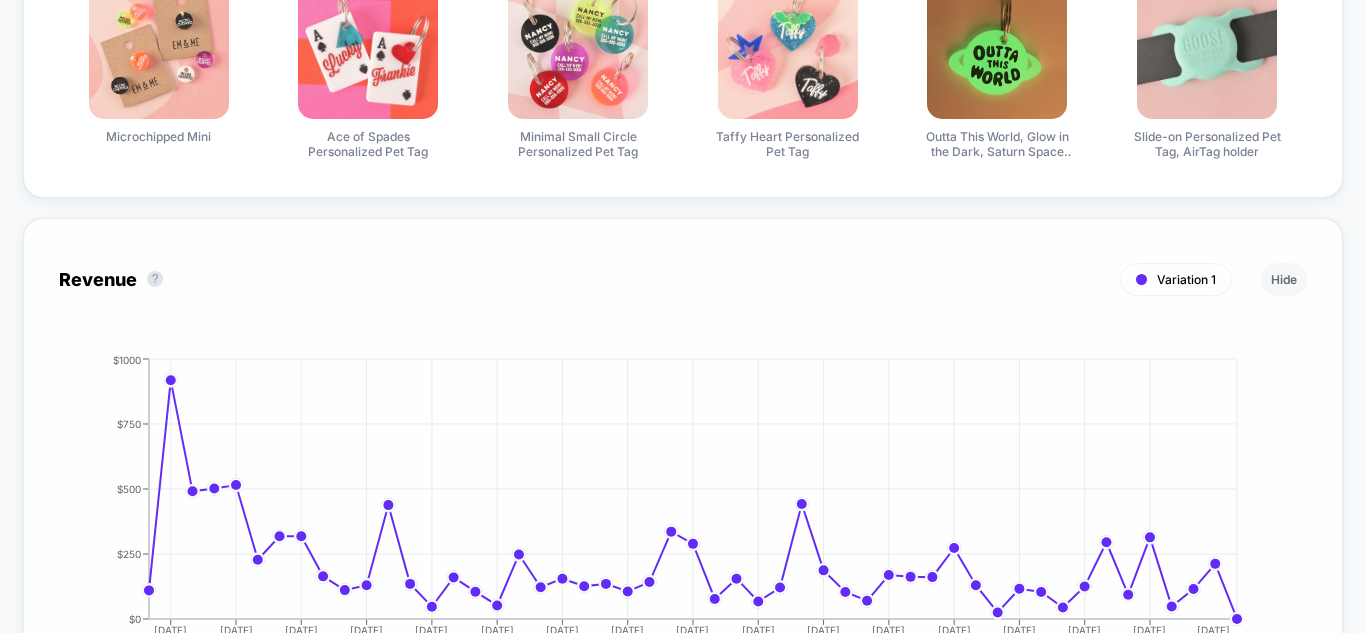 click on "Revenue ? Variation 1 Hide [DATE] [DATE] [DATE] [DATE] [DATE] [DATE] [DATE] [DATE] [DATE] [DATE] [DATE] [DATE] [DATE] [DATE] [DATE] [DATE] [DATE] $0  $250  $500  $750  $1000  [DATE]" at bounding box center (683, 454) 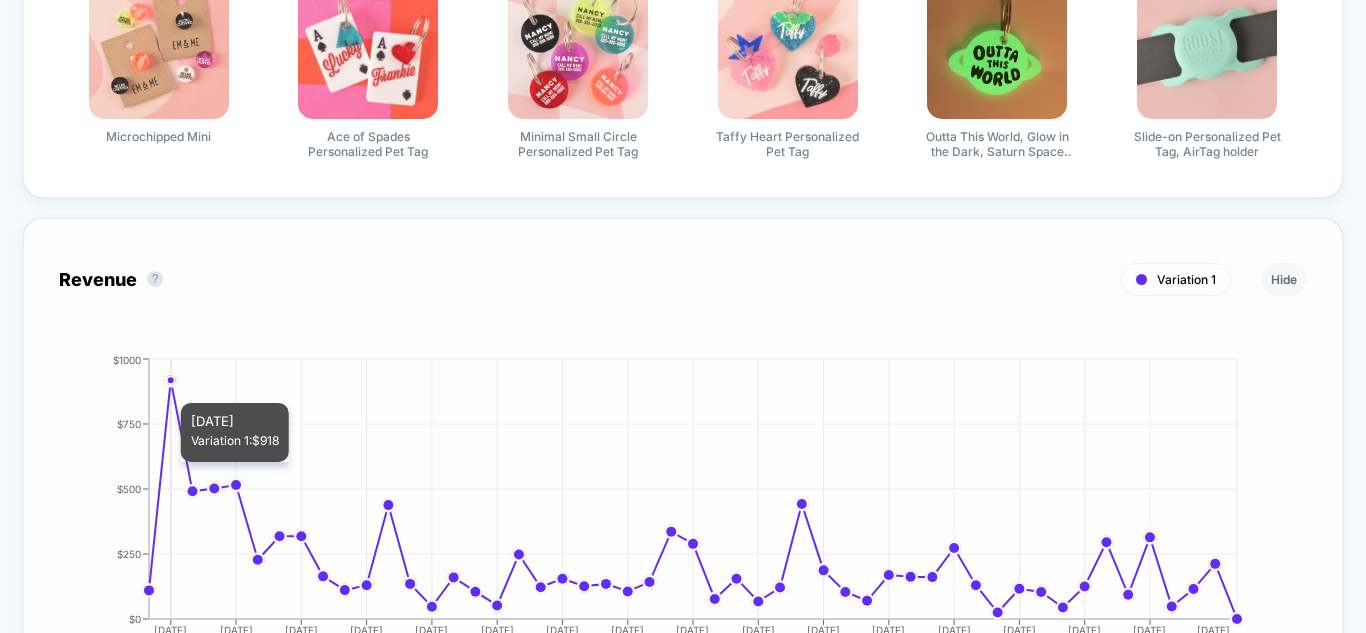 click on "[DATE] [DATE] [DATE] [DATE] [DATE] [DATE] [DATE] [DATE] [DATE] [DATE] [DATE] [DATE] [DATE] [DATE] [DATE] [DATE] [DATE] $0  $250  $500  $750  $1000" 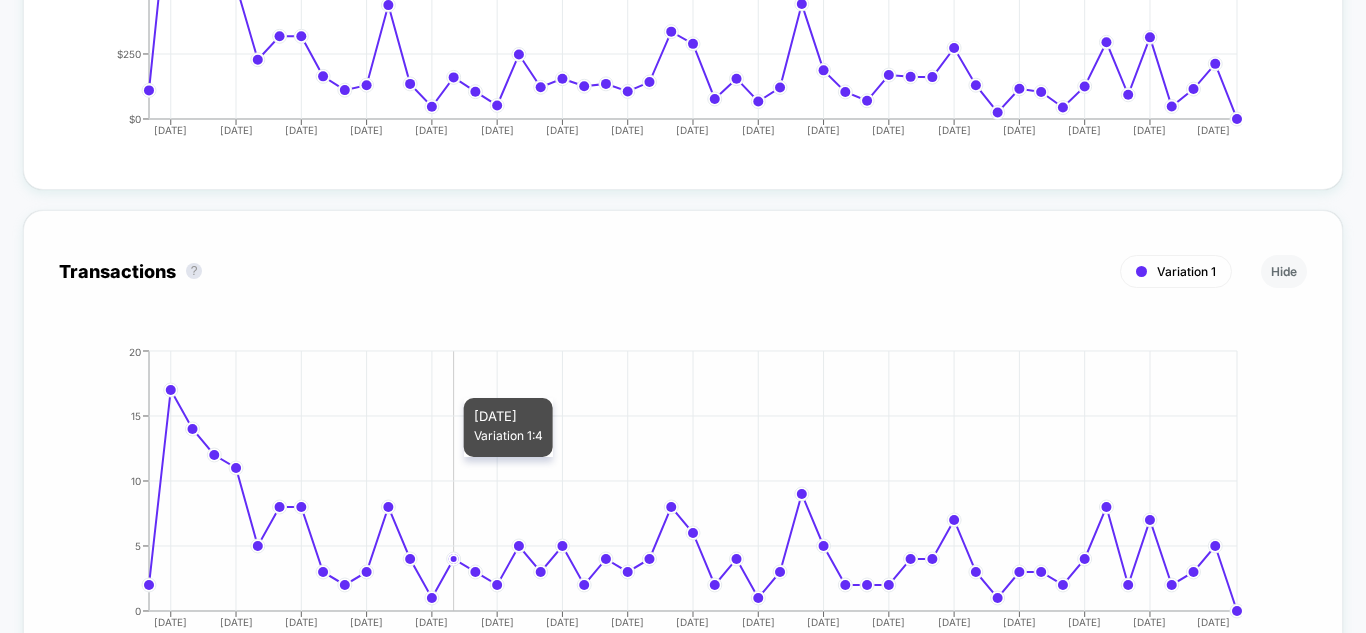 click on "[DATE] [DATE] [DATE] [DATE] [DATE] [DATE] [DATE] [DATE] [DATE] [DATE] [DATE] [DATE] [DATE] [DATE] [DATE] [DATE] [DATE] 0 5 10 15 20" 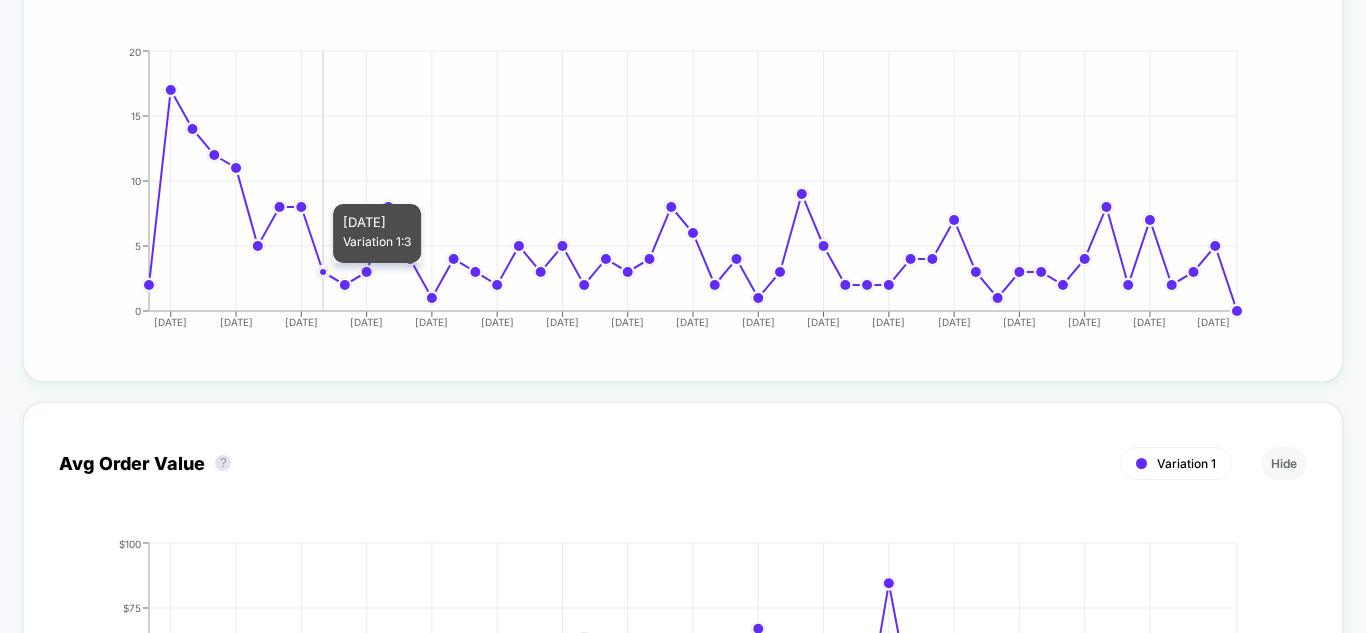 click 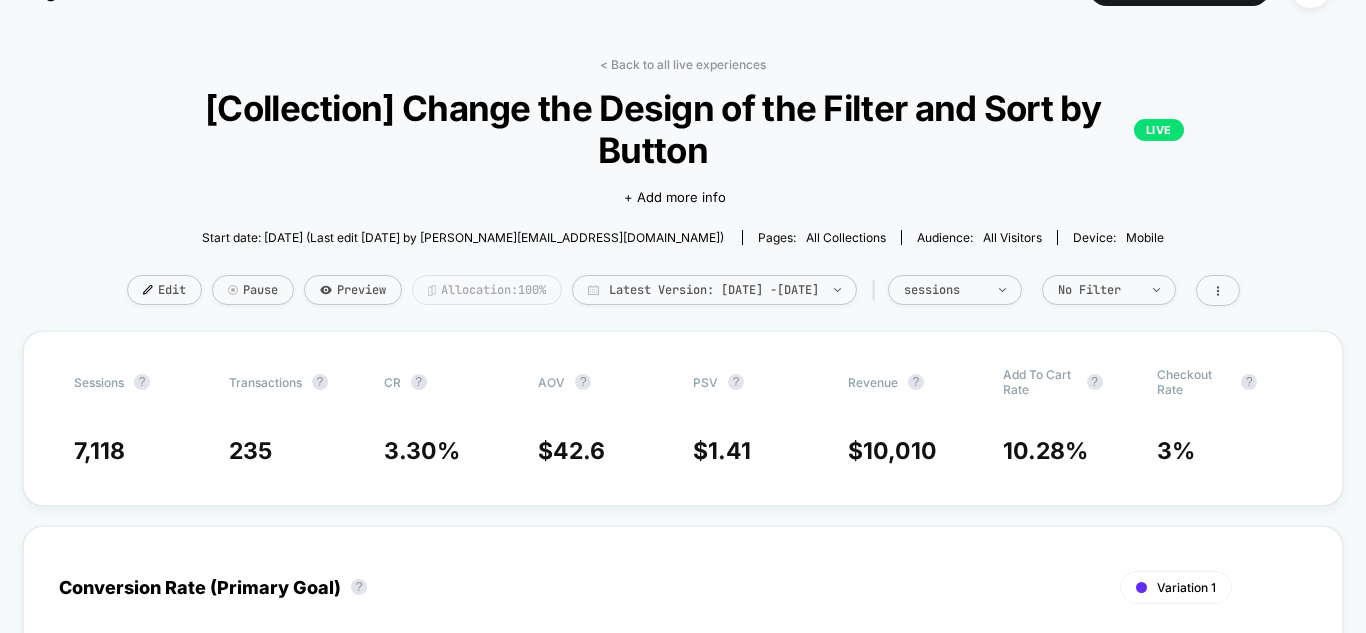 scroll, scrollTop: 0, scrollLeft: 0, axis: both 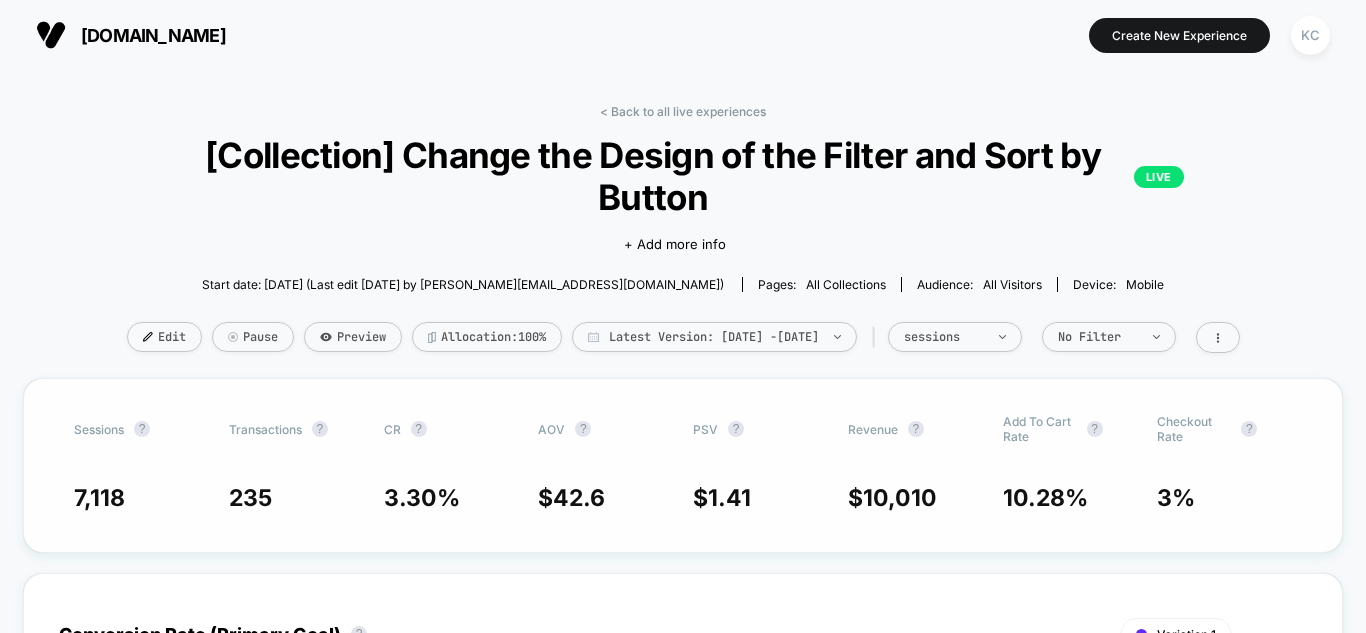drag, startPoint x: 511, startPoint y: 383, endPoint x: 577, endPoint y: 372, distance: 66.910385 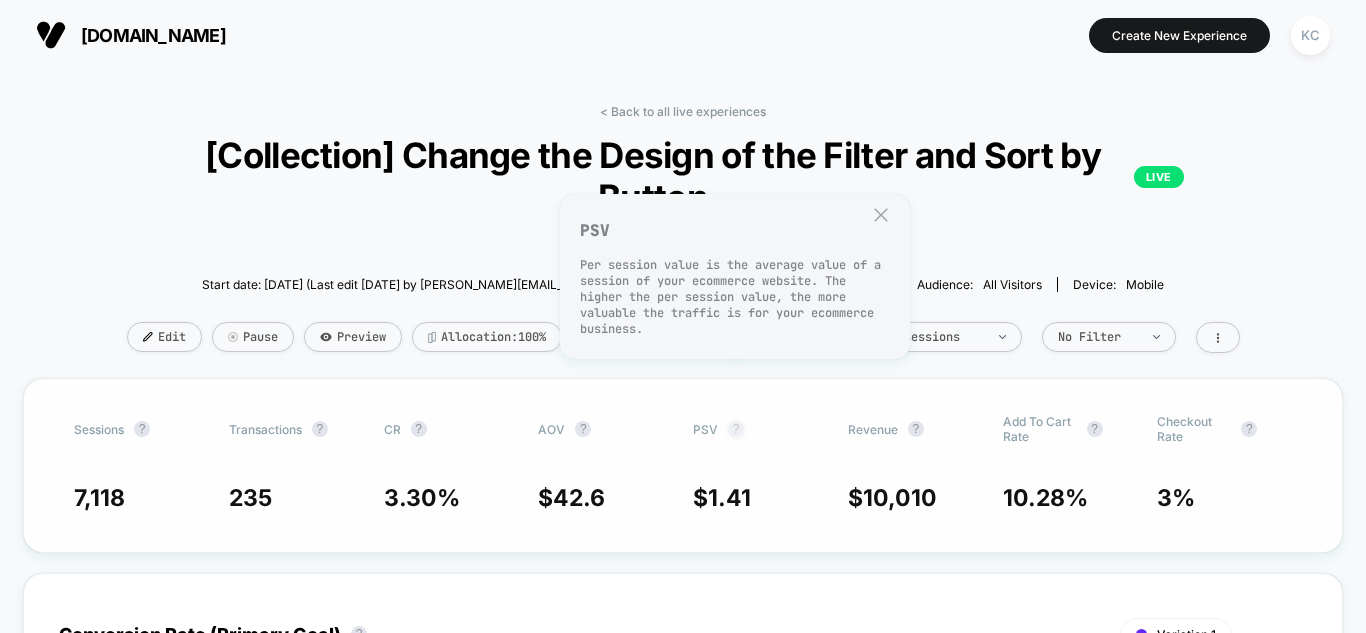 click on "?" at bounding box center [736, 429] 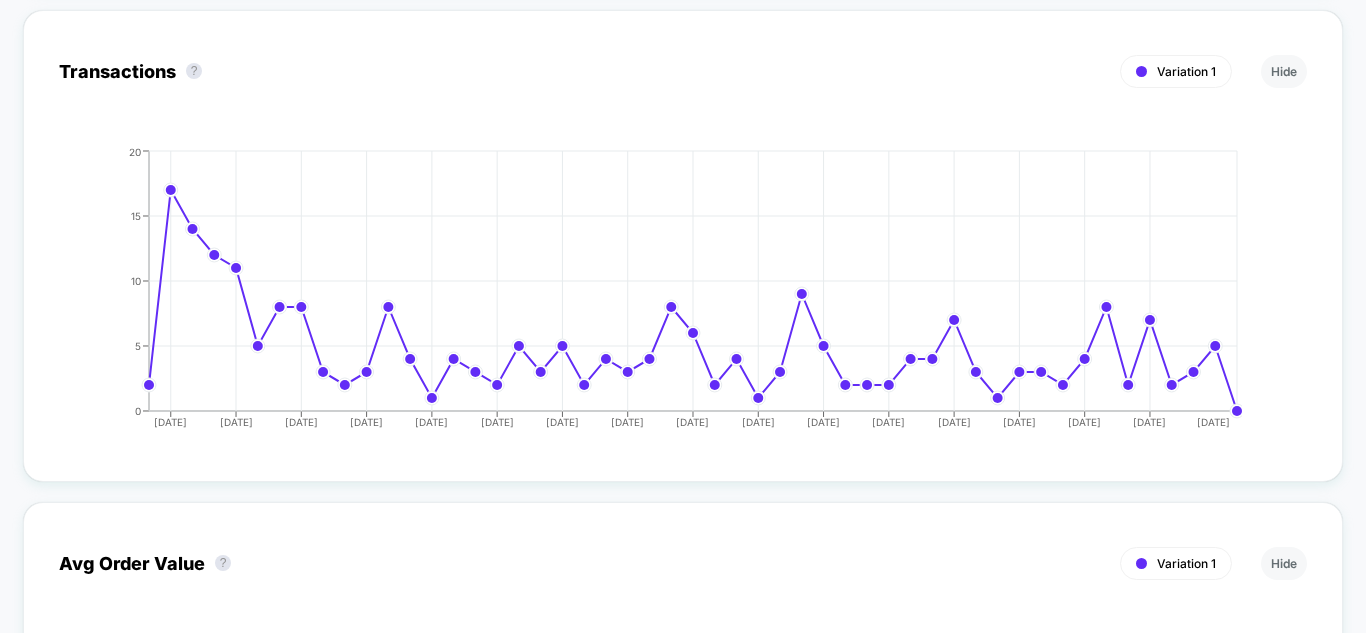 scroll, scrollTop: 2200, scrollLeft: 0, axis: vertical 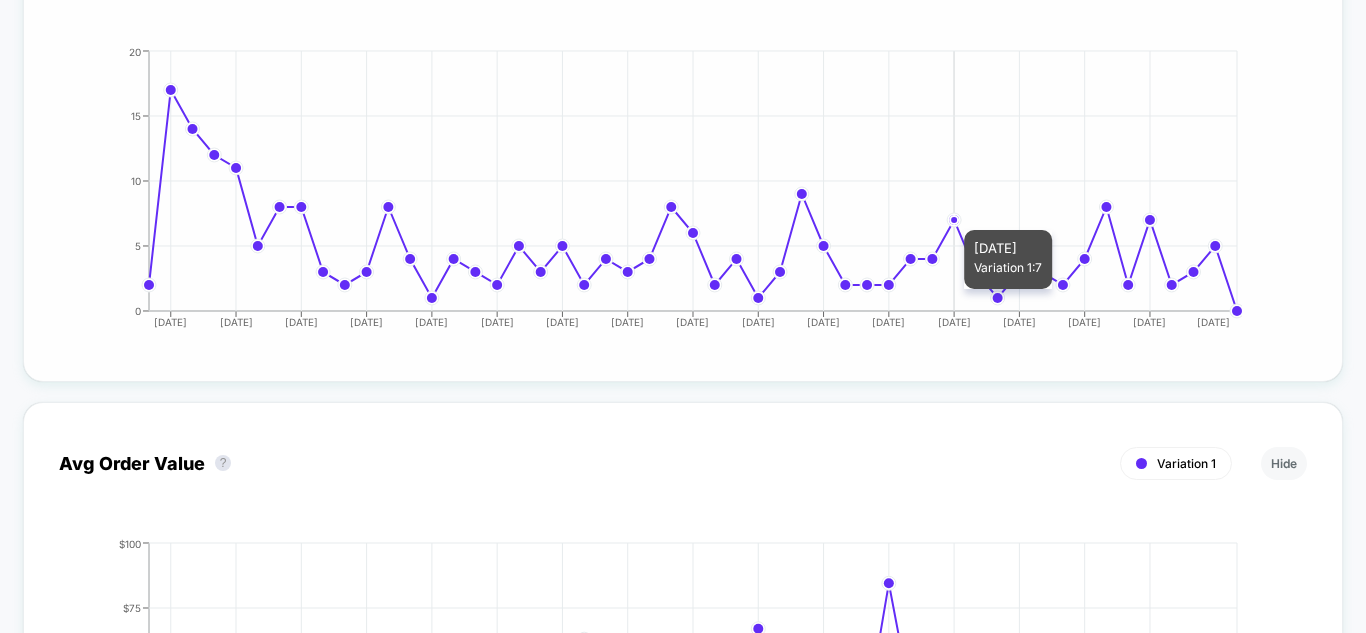 click 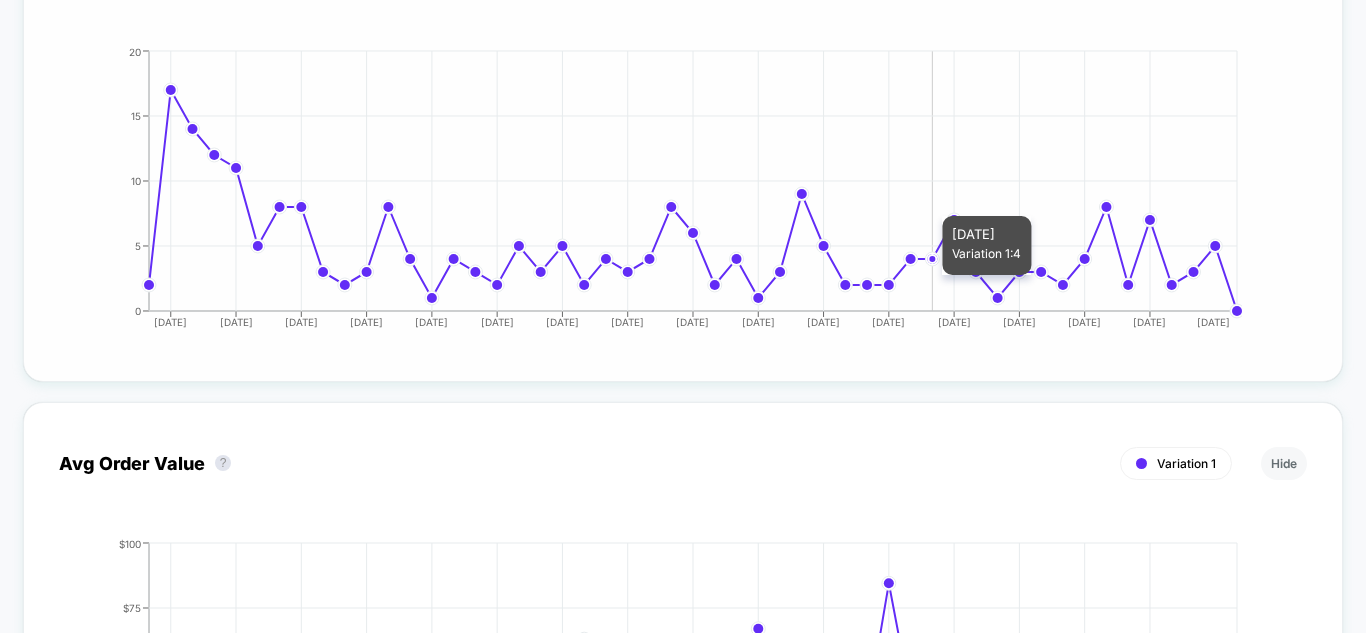 click on "[DATE] [DATE] [DATE] [DATE] [DATE] [DATE] [DATE] [DATE] [DATE] [DATE] [DATE] [DATE] [DATE] [DATE] [DATE] [DATE] [DATE] 0 5 10 15 20" 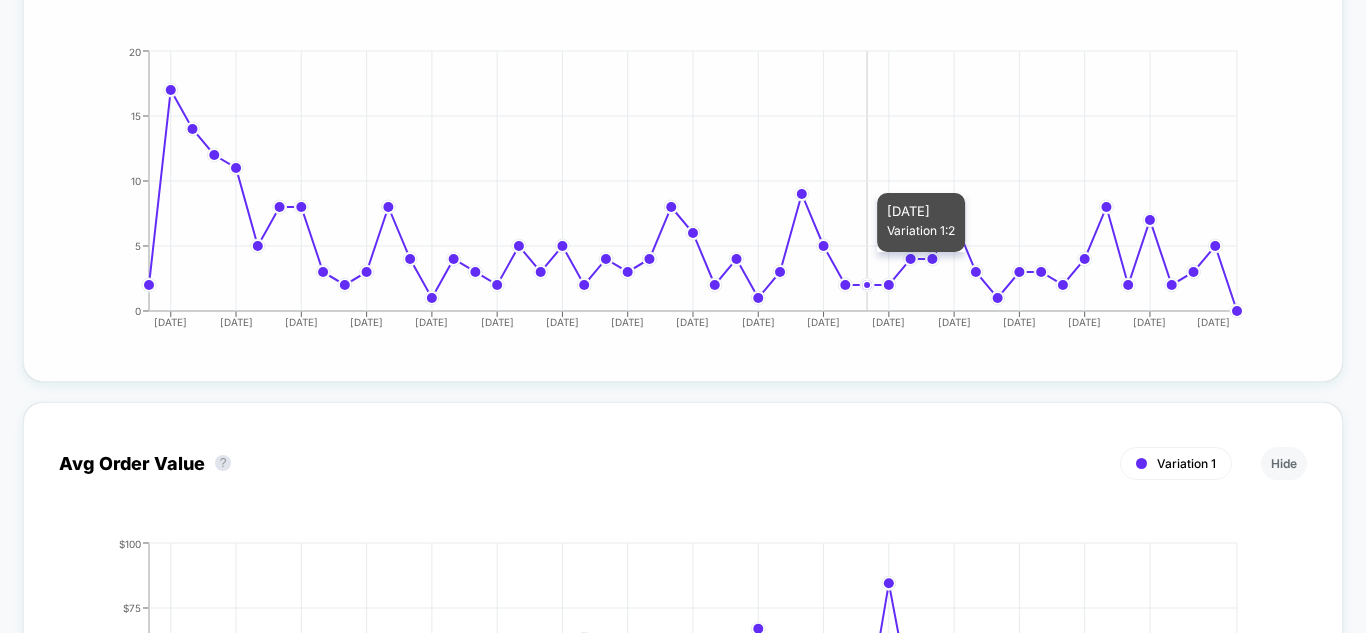 click on "[DATE] [DATE] [DATE] [DATE] [DATE] [DATE] [DATE] [DATE] [DATE] [DATE] [DATE] [DATE] [DATE] [DATE] [DATE] [DATE] [DATE] 0 5 10 15 20" 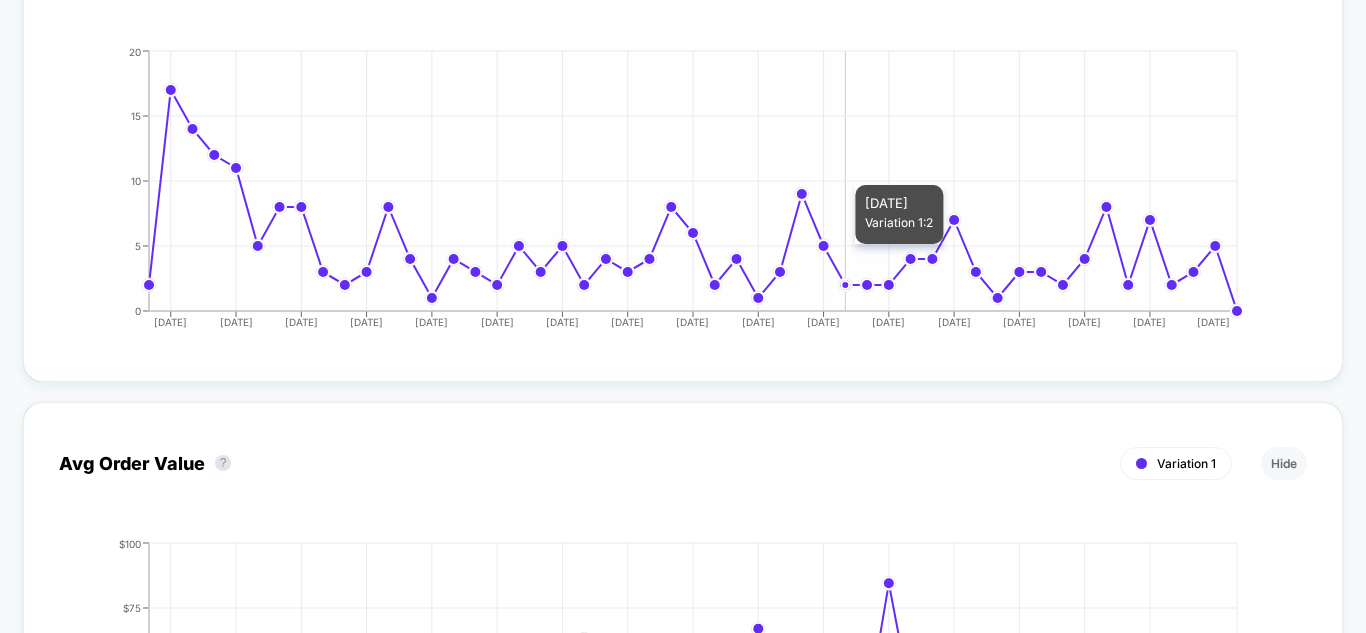 drag, startPoint x: 855, startPoint y: 133, endPoint x: 759, endPoint y: 131, distance: 96.02083 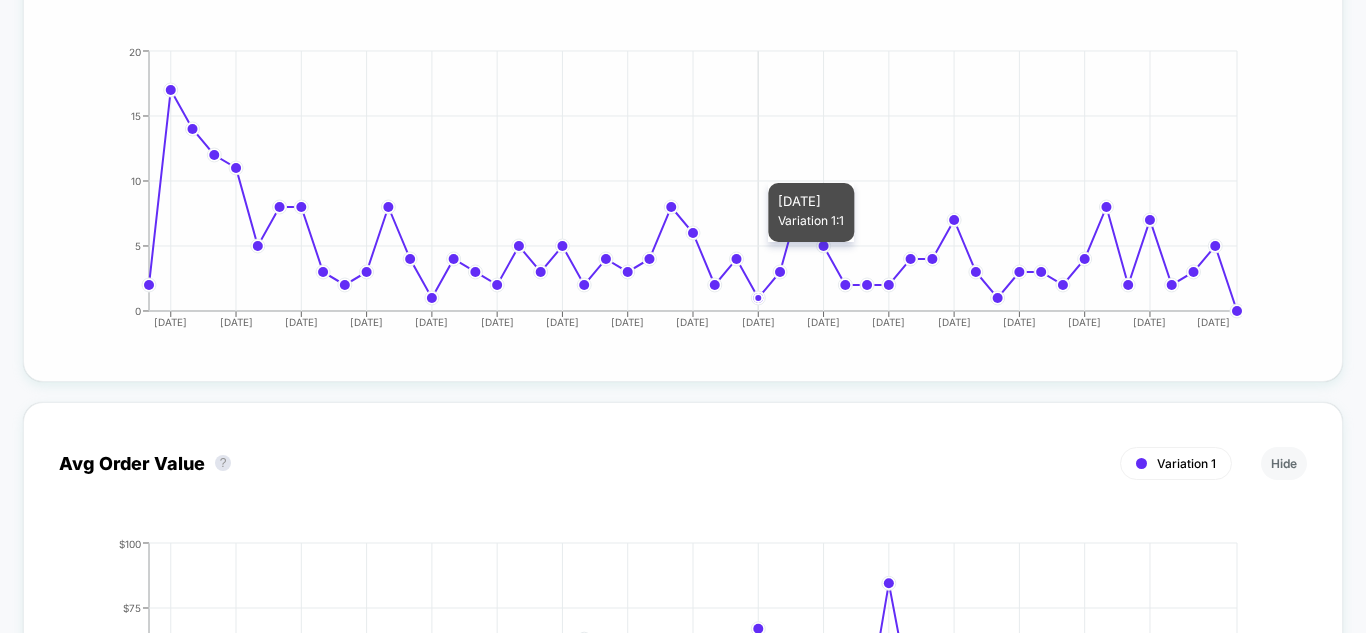 drag, startPoint x: 759, startPoint y: 121, endPoint x: 745, endPoint y: 124, distance: 14.3178215 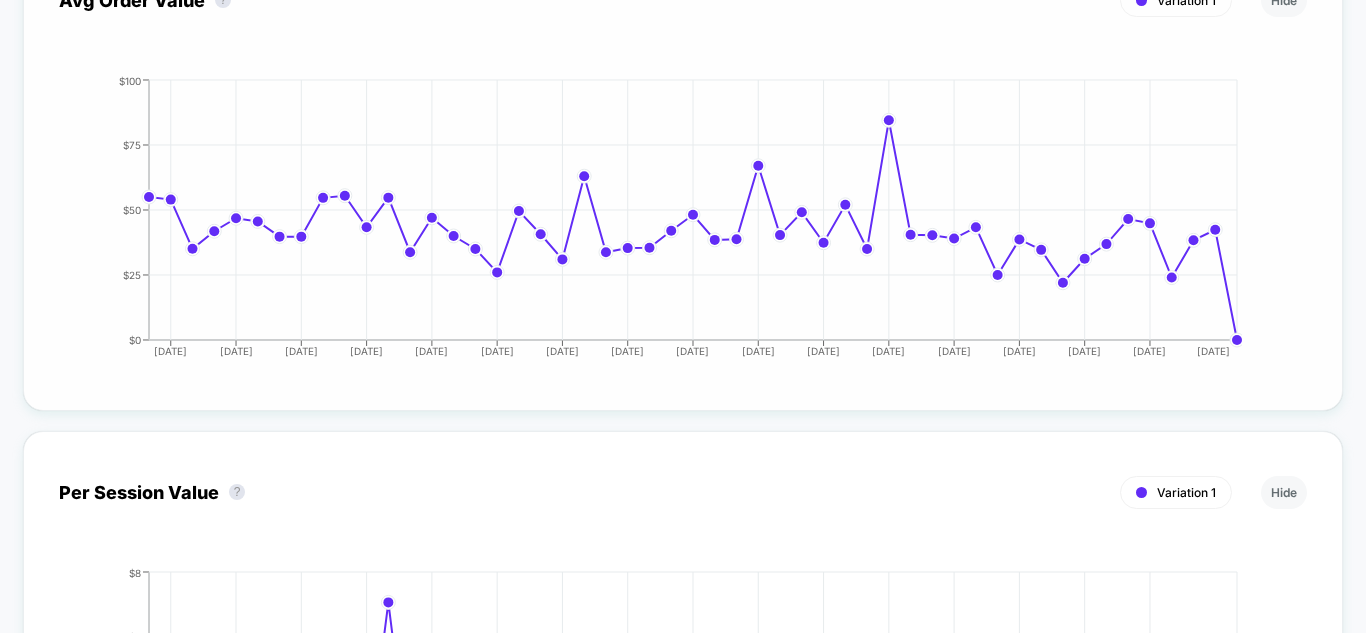 scroll, scrollTop: 2700, scrollLeft: 0, axis: vertical 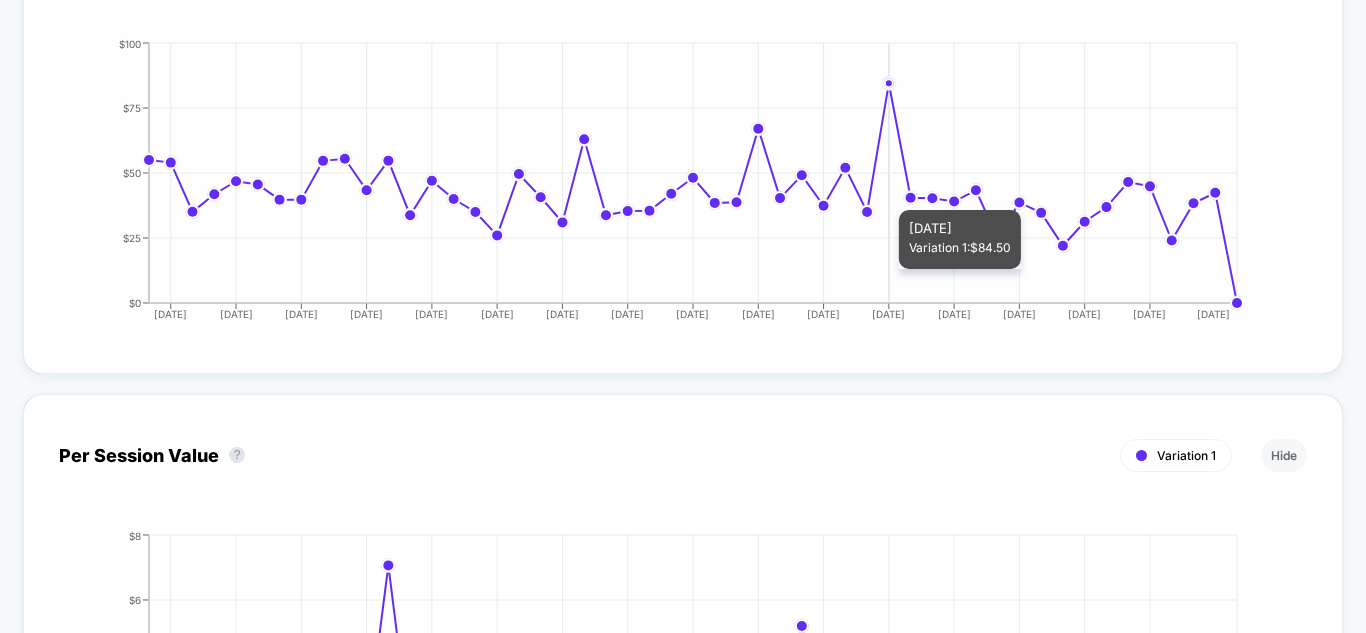 click on "[DATE] [DATE] [DATE] [DATE] [DATE] [DATE] [DATE] [DATE] [DATE] [DATE] [DATE] [DATE] [DATE] [DATE] [DATE] [DATE] [DATE] $0  $25  $50  $75  $100" 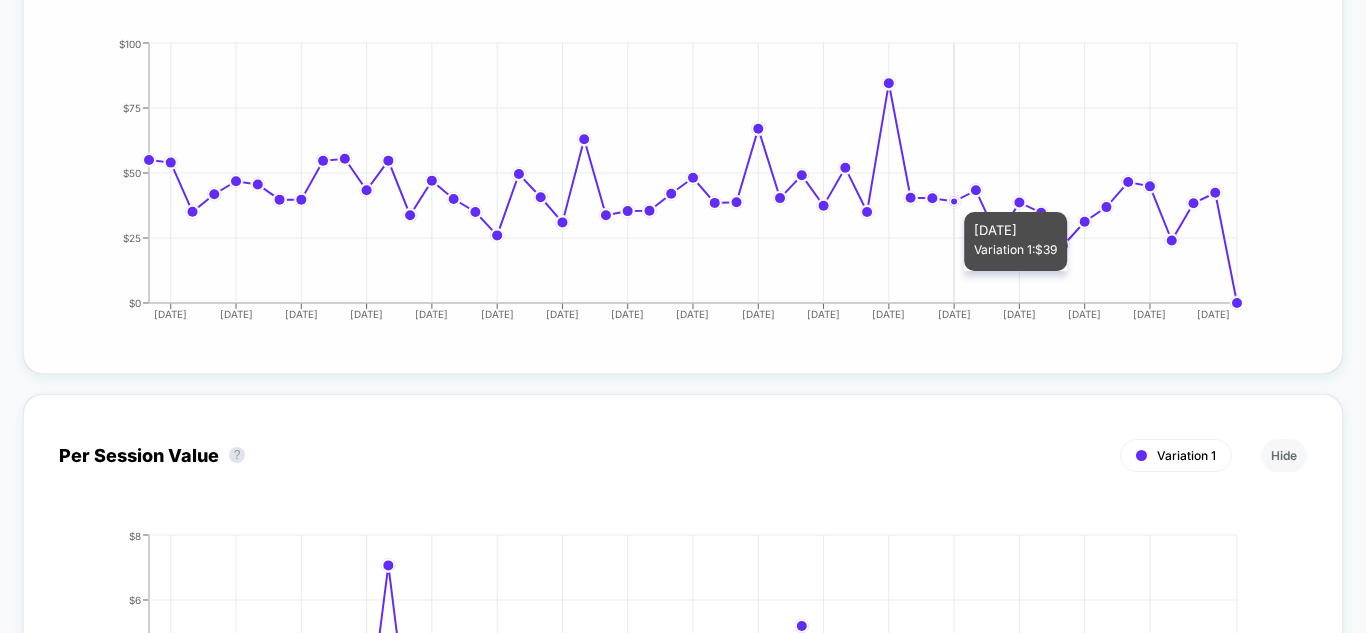 click on "[DATE] [DATE] [DATE] [DATE] [DATE] [DATE] [DATE] [DATE] [DATE] [DATE] [DATE] [DATE] [DATE] [DATE] [DATE] [DATE] [DATE] $0  $25  $50  $75  $100" 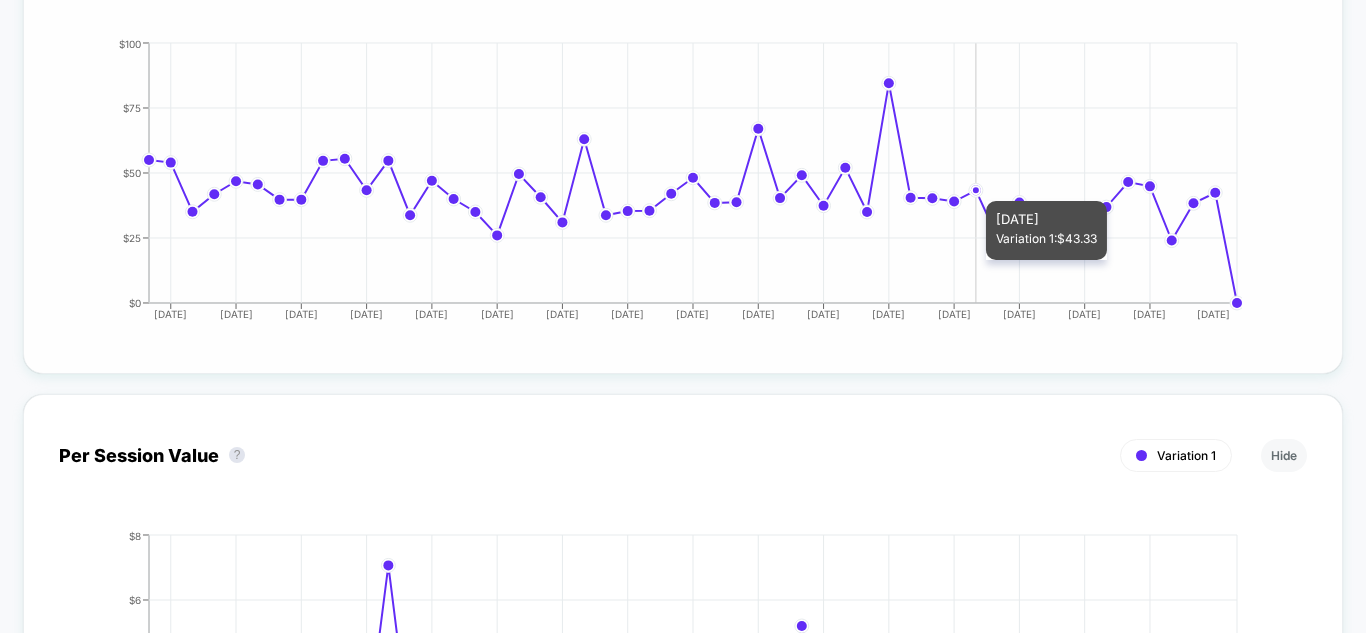 drag, startPoint x: 969, startPoint y: 149, endPoint x: 981, endPoint y: 168, distance: 22.472204 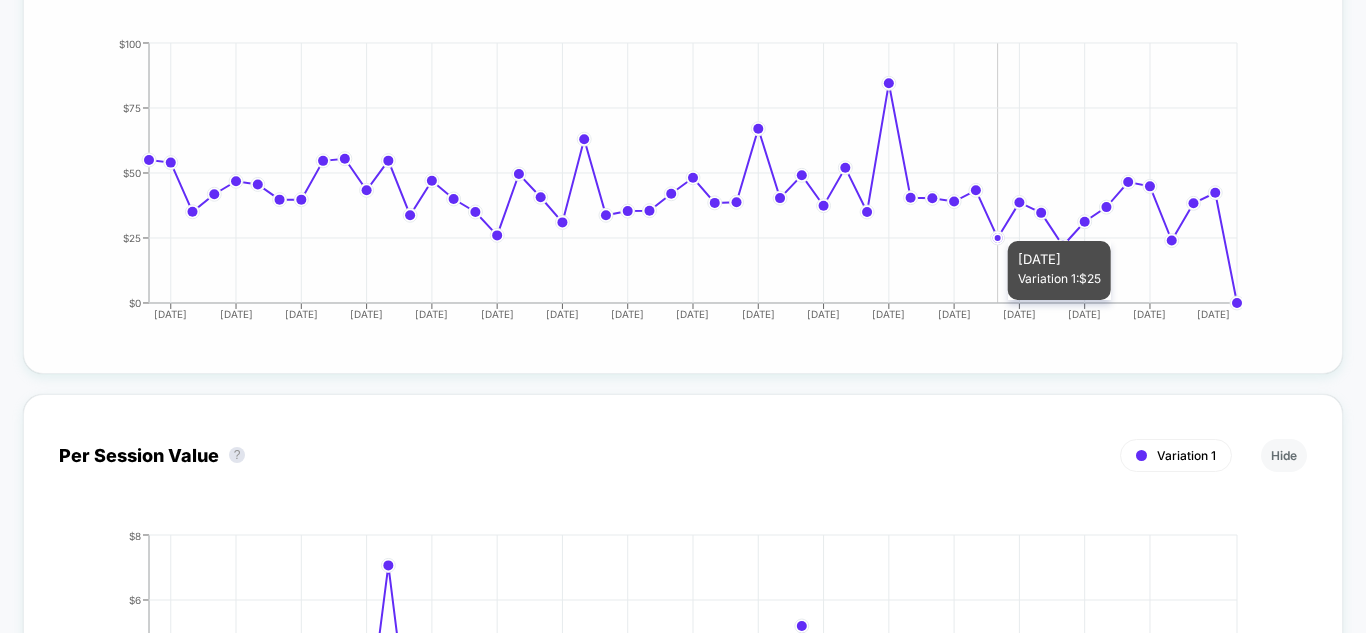 click 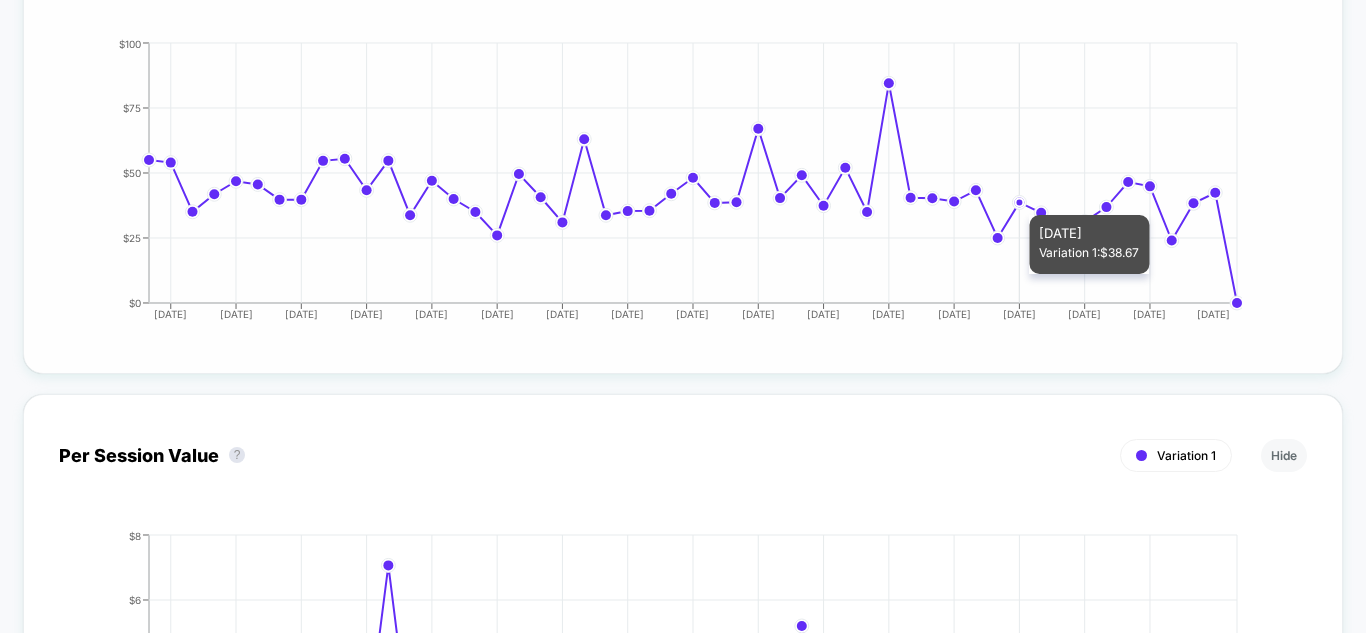 drag, startPoint x: 1022, startPoint y: 163, endPoint x: 1034, endPoint y: 168, distance: 13 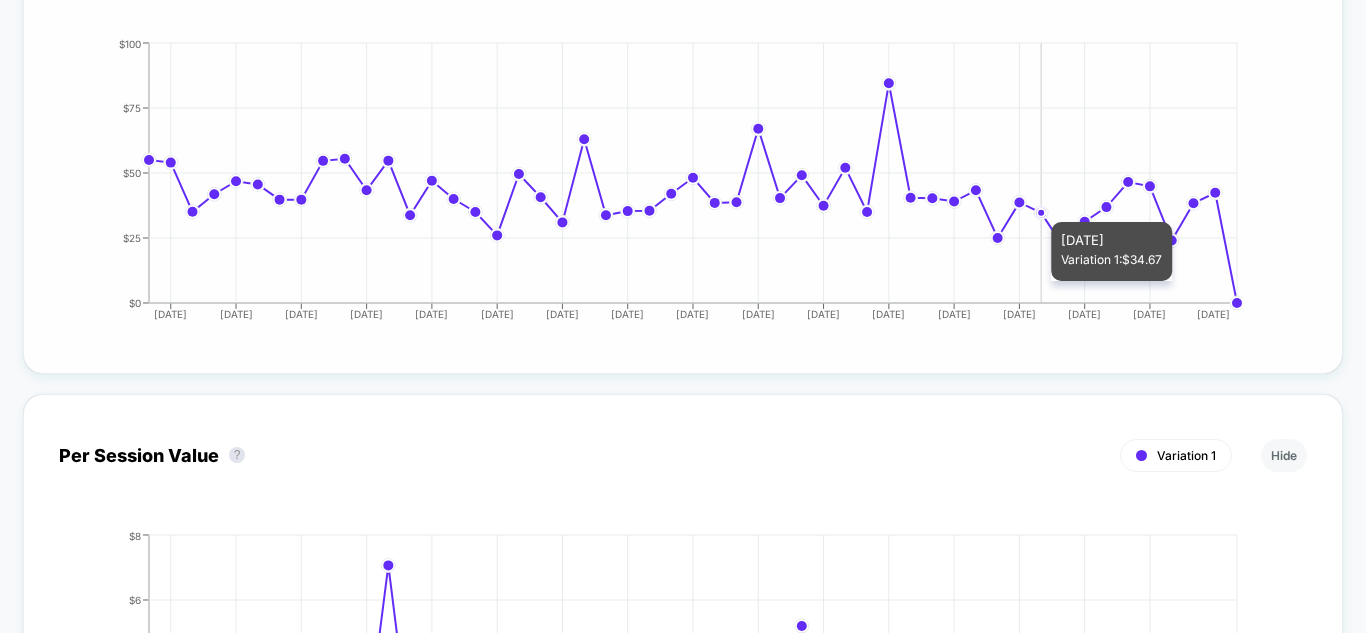 click 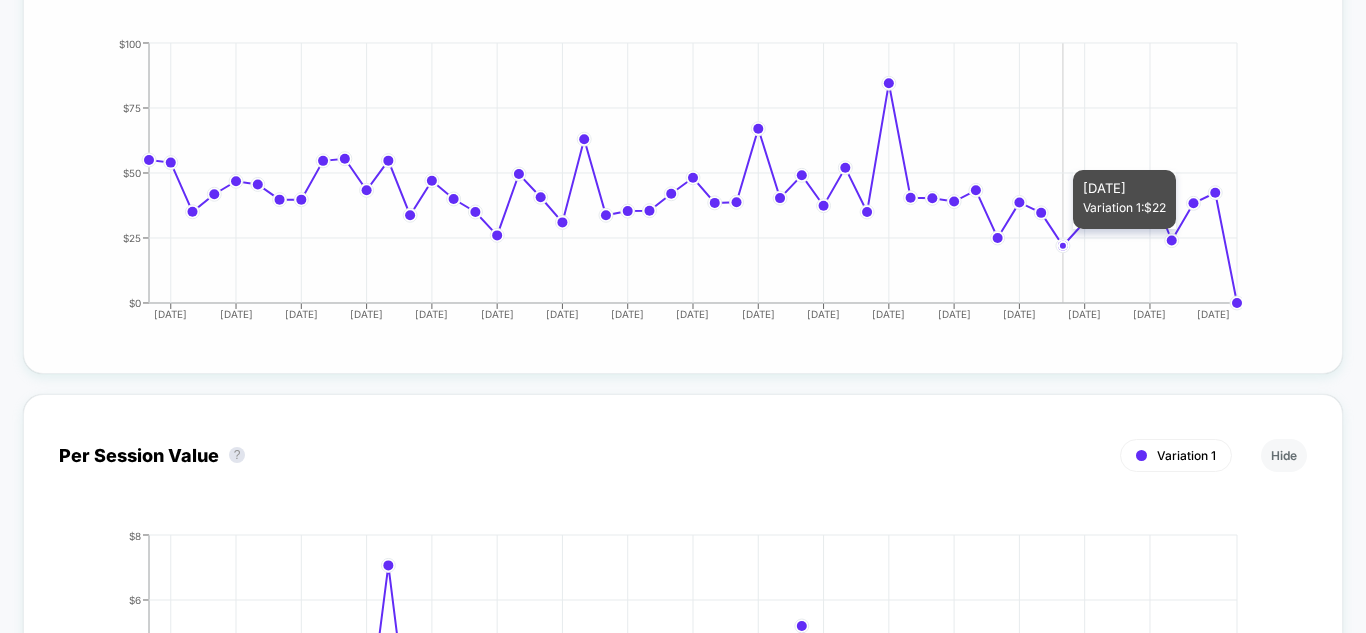 click on "[DATE] [DATE] [DATE] [DATE] [DATE] [DATE] [DATE] [DATE] [DATE] [DATE] [DATE] [DATE] [DATE] [DATE] [DATE] [DATE] [DATE] $0  $25  $50  $75  $100" 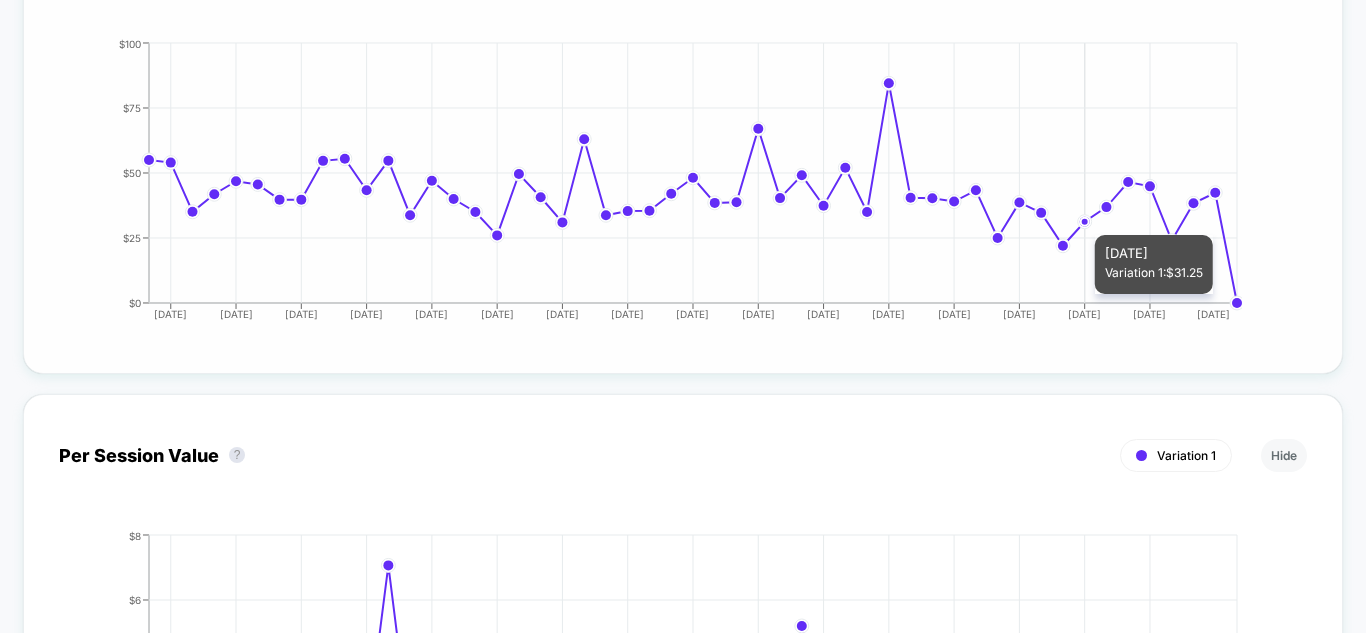 drag, startPoint x: 1079, startPoint y: 183, endPoint x: 1096, endPoint y: 174, distance: 19.235384 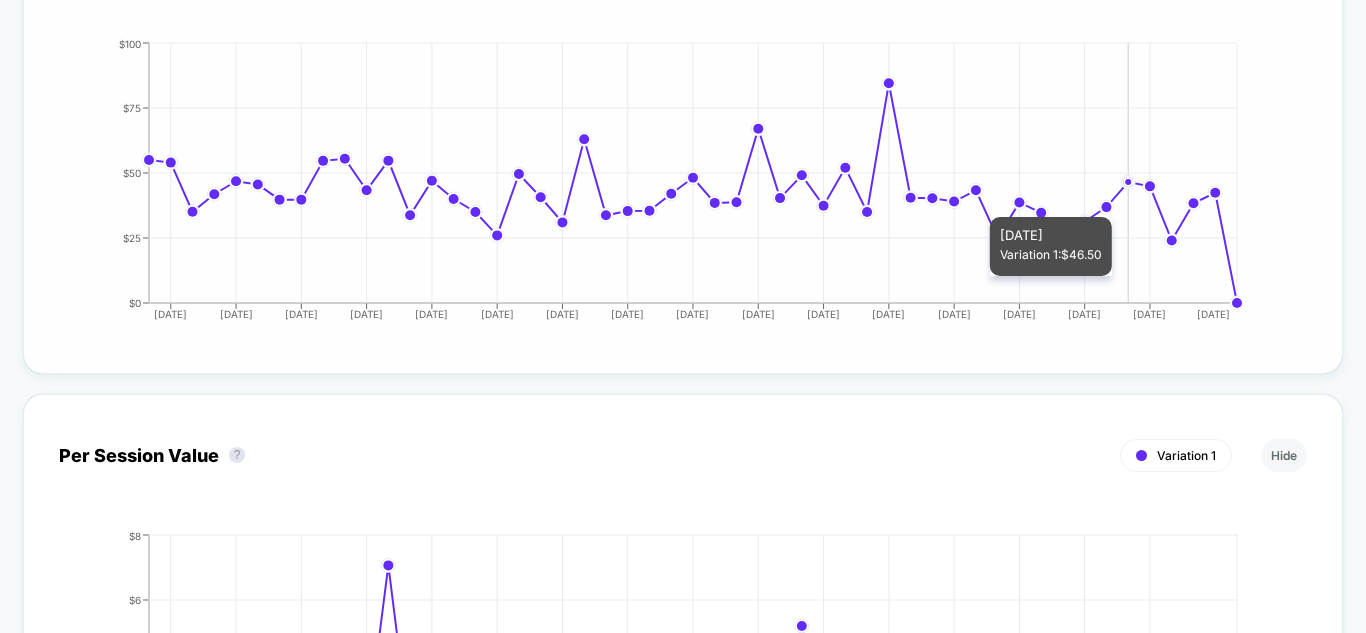click on "[DATE] [DATE] [DATE] [DATE] [DATE] [DATE] [DATE] [DATE] [DATE] [DATE] [DATE] [DATE] [DATE] [DATE] [DATE] [DATE] [DATE] $0  $25  $50  $75  $100" 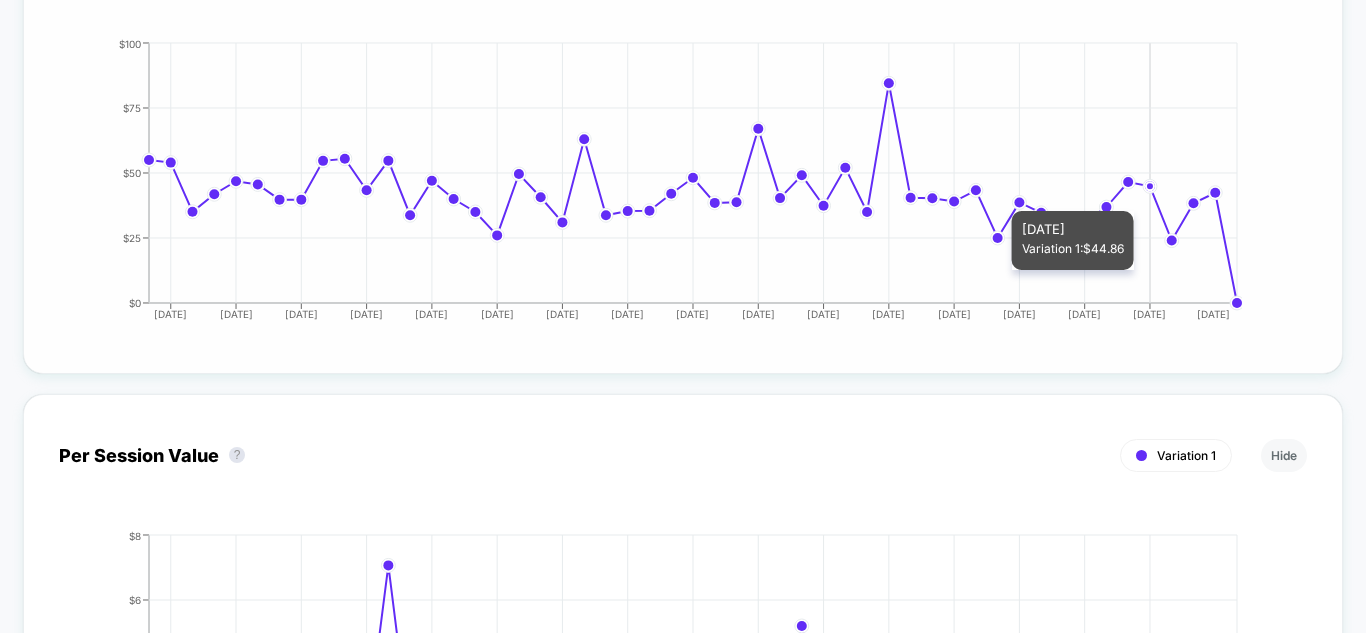 drag, startPoint x: 1147, startPoint y: 159, endPoint x: 1163, endPoint y: 170, distance: 19.416489 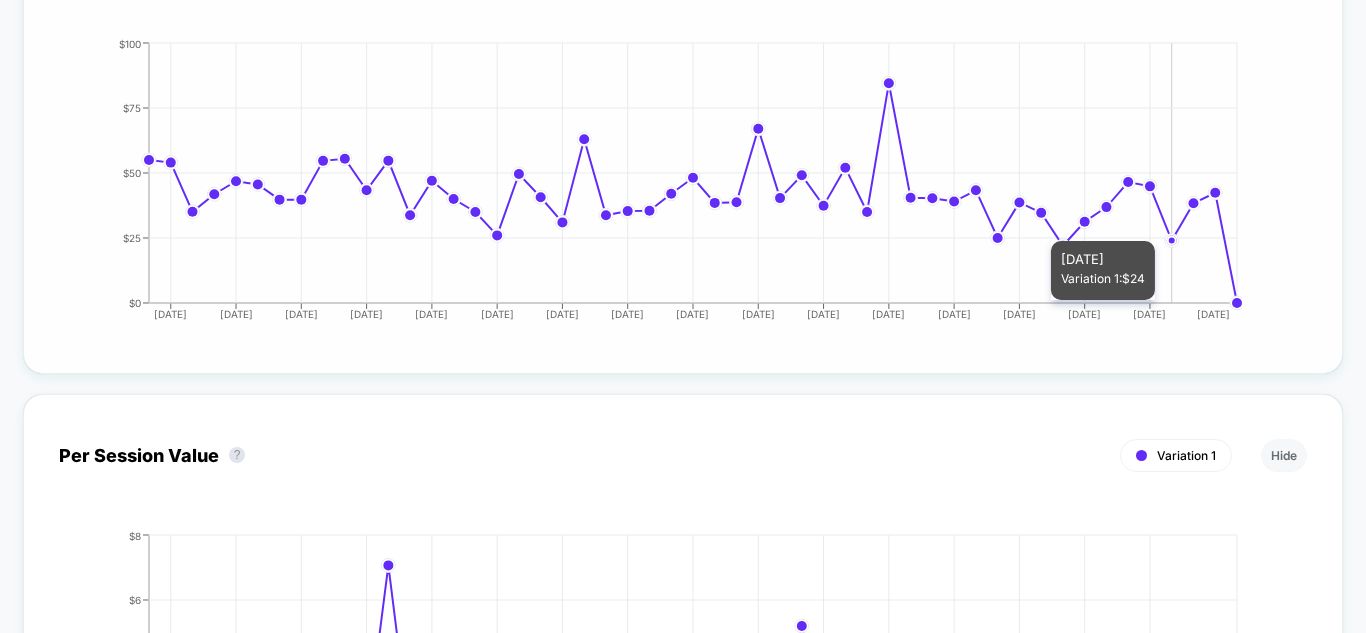 drag, startPoint x: 1168, startPoint y: 186, endPoint x: 1195, endPoint y: 169, distance: 31.906113 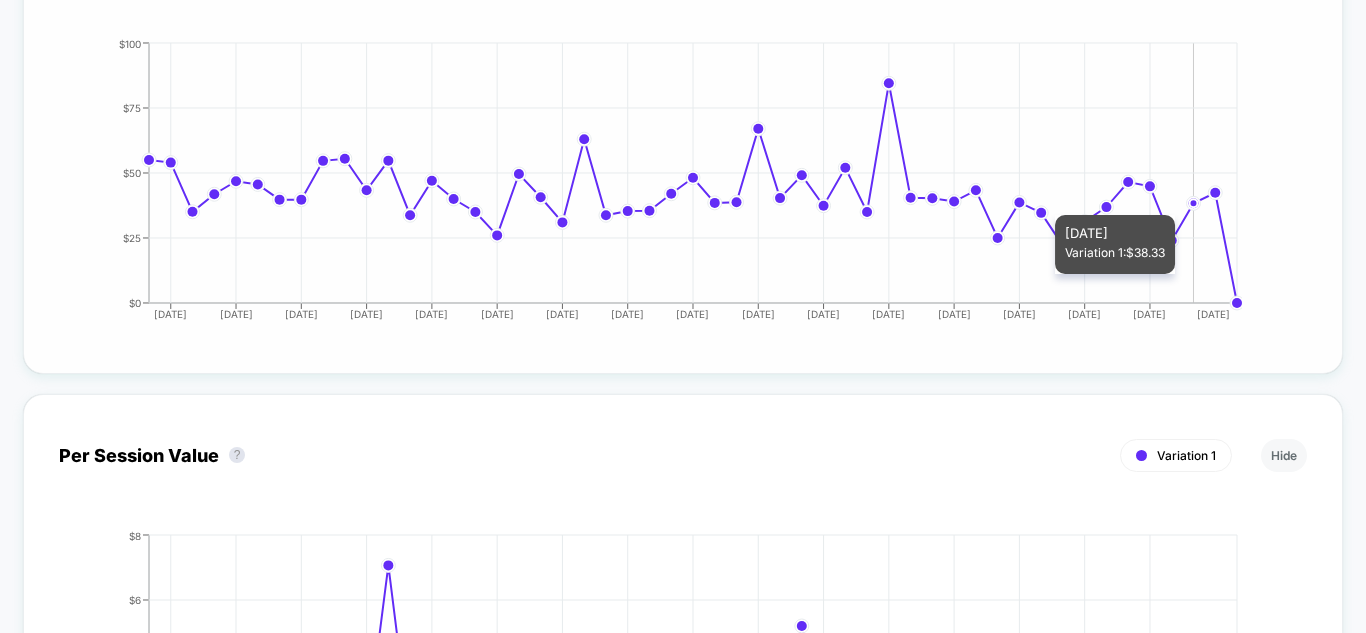 click 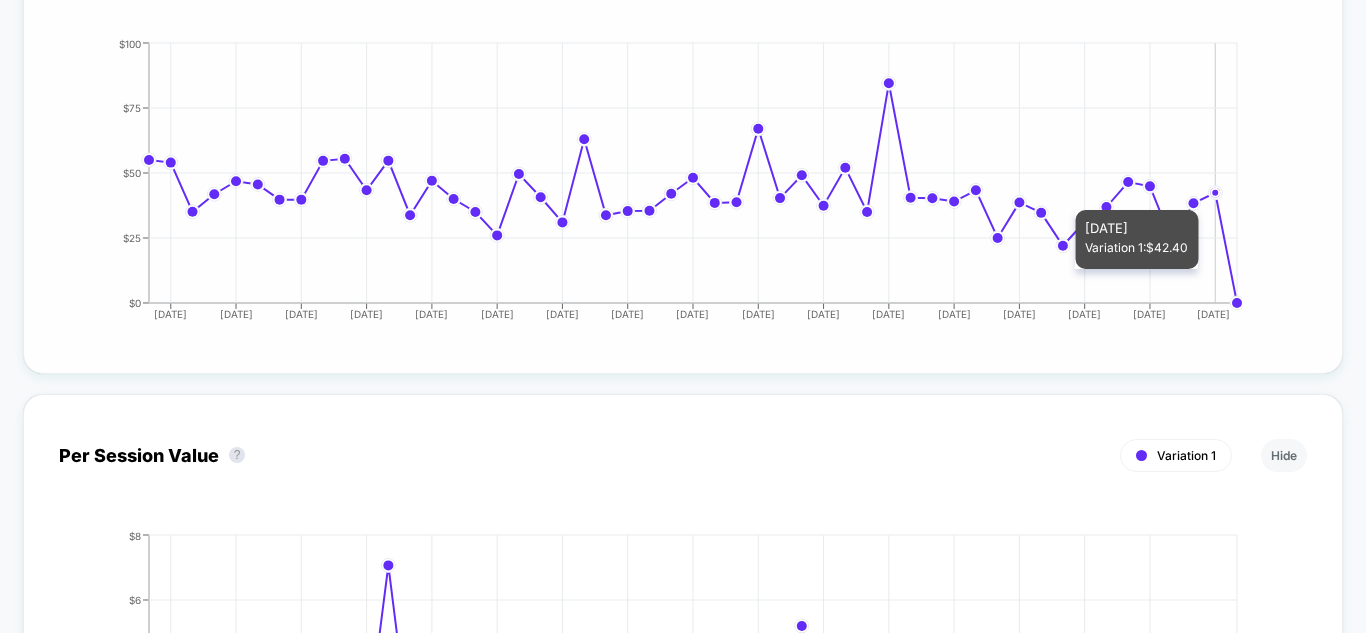 drag, startPoint x: 1218, startPoint y: 158, endPoint x: 1229, endPoint y: 222, distance: 64.93843 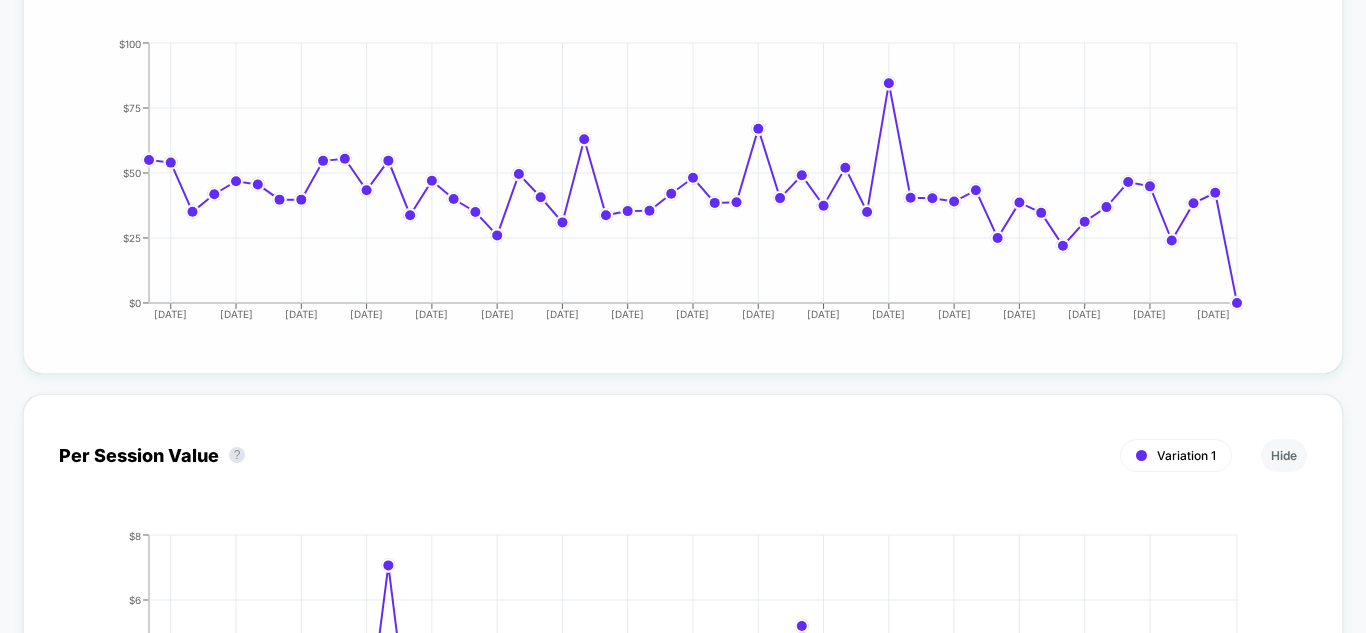 click on "[DATE]" 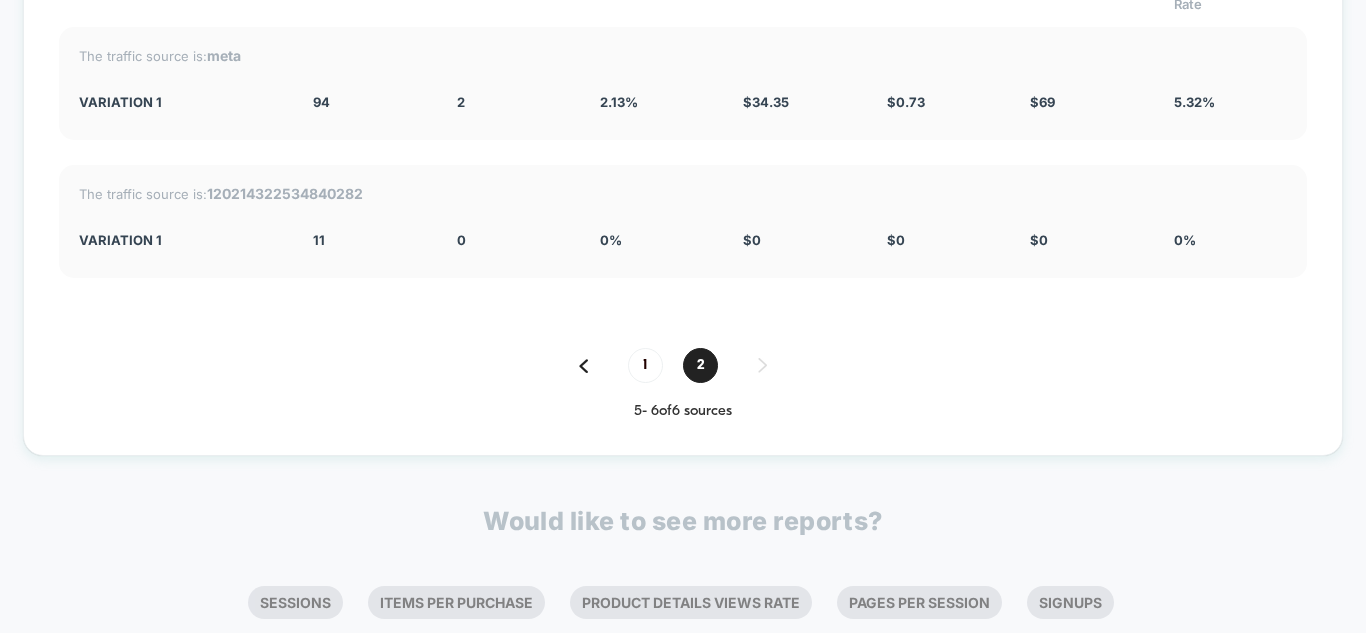 scroll, scrollTop: 5182, scrollLeft: 0, axis: vertical 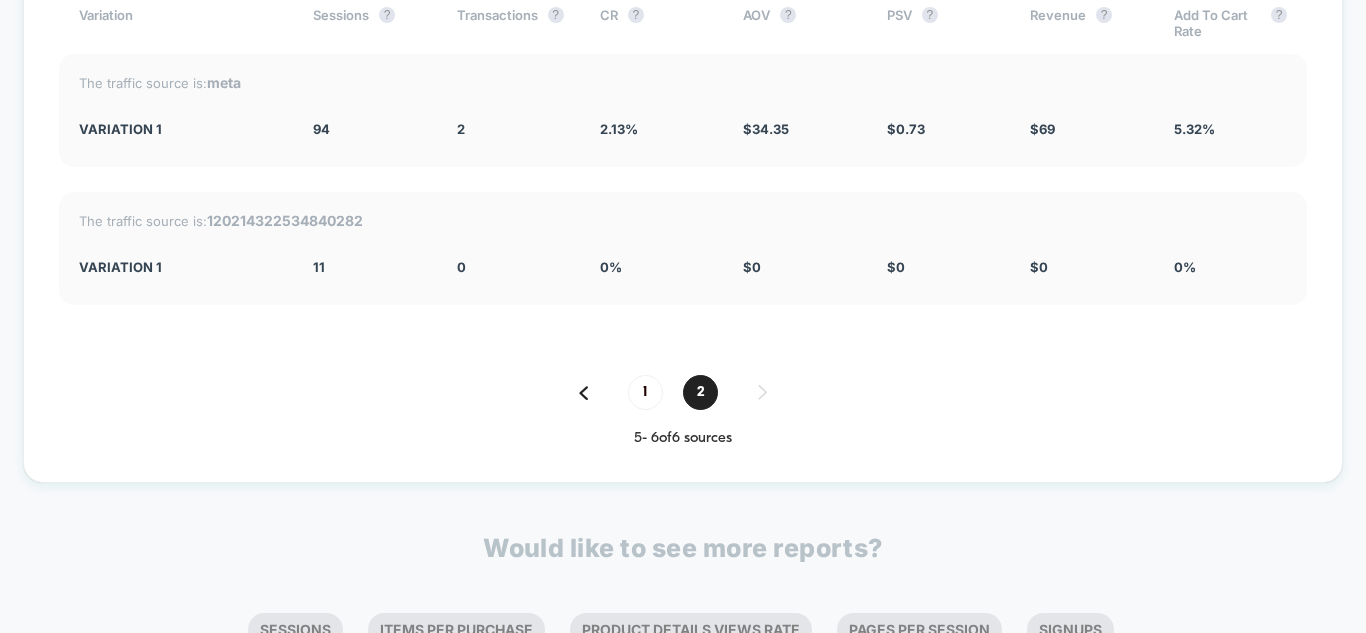 click on "[DOMAIN_NAME] Create New Experience KC [DOMAIN_NAME] < Back to all live experiences  [Collection] Change the Design of the Filter and Sort by Button LIVE Click to edit experience details + Add more info Start date: [DATE] (Last edit [DATE] by [PERSON_NAME][EMAIL_ADDRESS][DOMAIN_NAME]) Pages: all collections Audience: All Visitors Device: mobile Edit Pause  Preview Allocation:  100% Latest Version:     [DATE]    -    [DATE] |   sessions   No Filter Sessions ? Transactions ? CR ? AOV ? PSV ? Revenue ? Add To Cart Rate ? Checkout Rate ? 7,118 235 3.30 % $ 42.6 $ 1.41 $ 10,010 10.28 % 3 % Conversion Rate (Primary Goal) ? Variation 1 Hide [DATE] [DATE] [DATE] [DATE] [DATE] [DATE] [DATE] [DATE] [DATE] [DATE] [DATE] [DATE] [DATE] [DATE] [DATE] [DATE] [DATE] 0 % 4 % 8 % 12 % 16 % [DATE] Profit   - Variation 1 Profit   - Variation 1 ? Total:   $ 5,978 $ 626  | 29 items Daisy Flower Personalized Pet Tag $ 616  | 29 items $ 258  | 9 items $" at bounding box center [683, 316] 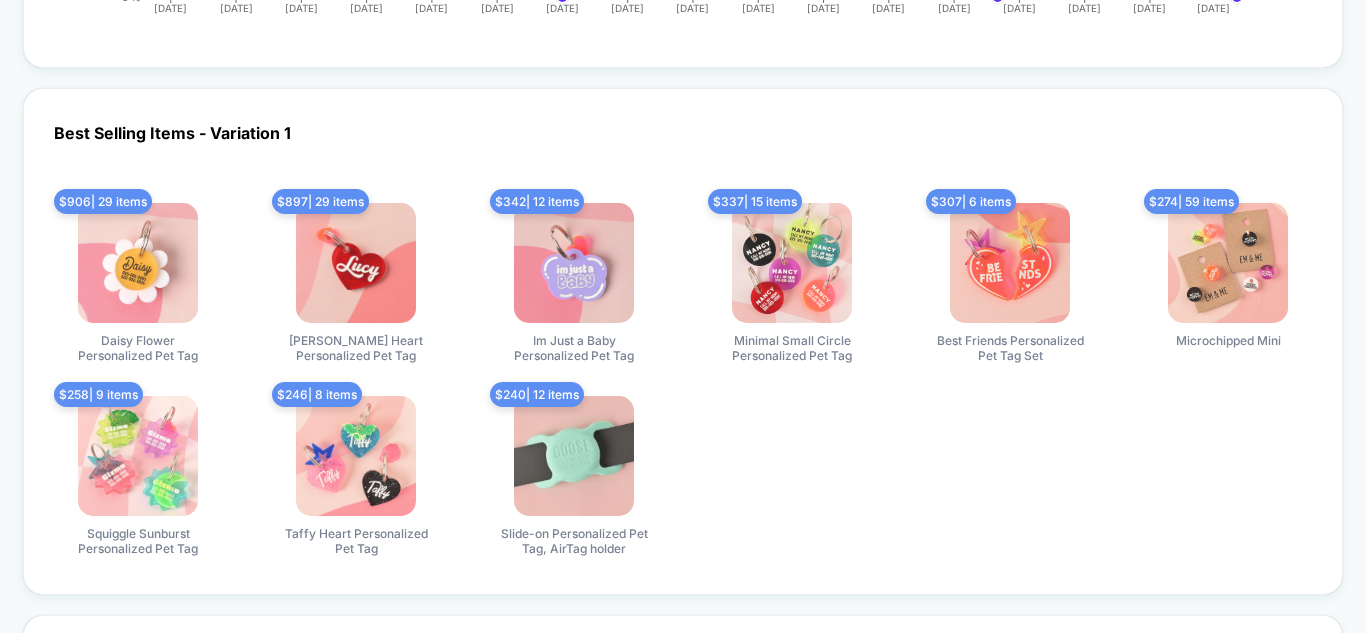 scroll, scrollTop: 4382, scrollLeft: 0, axis: vertical 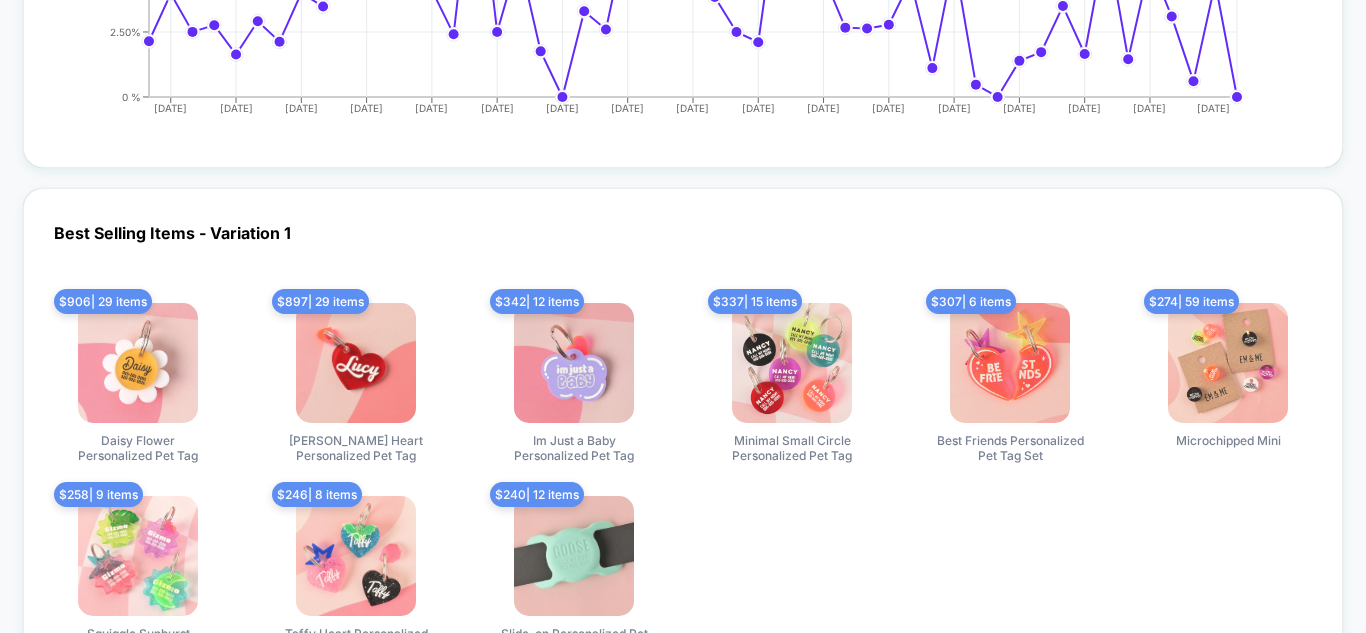 click on "$ 906  | 29 items Daisy Flower Personalized Pet Tag" at bounding box center [138, 384] 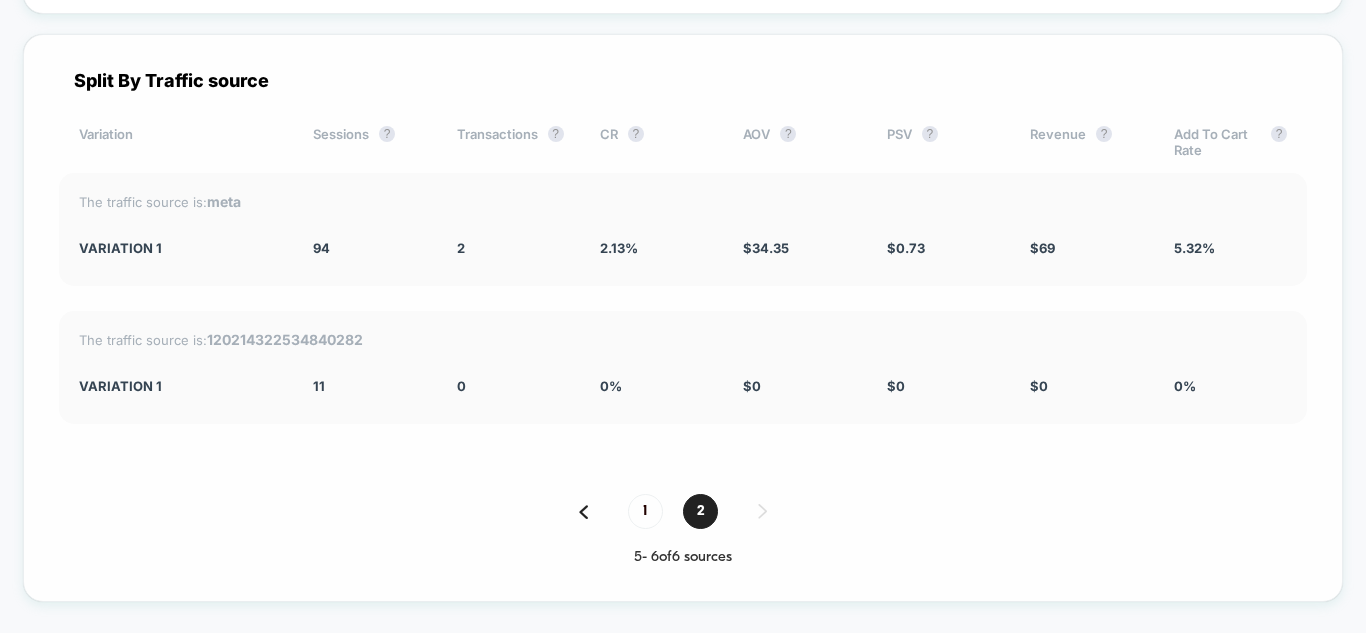 scroll, scrollTop: 5182, scrollLeft: 0, axis: vertical 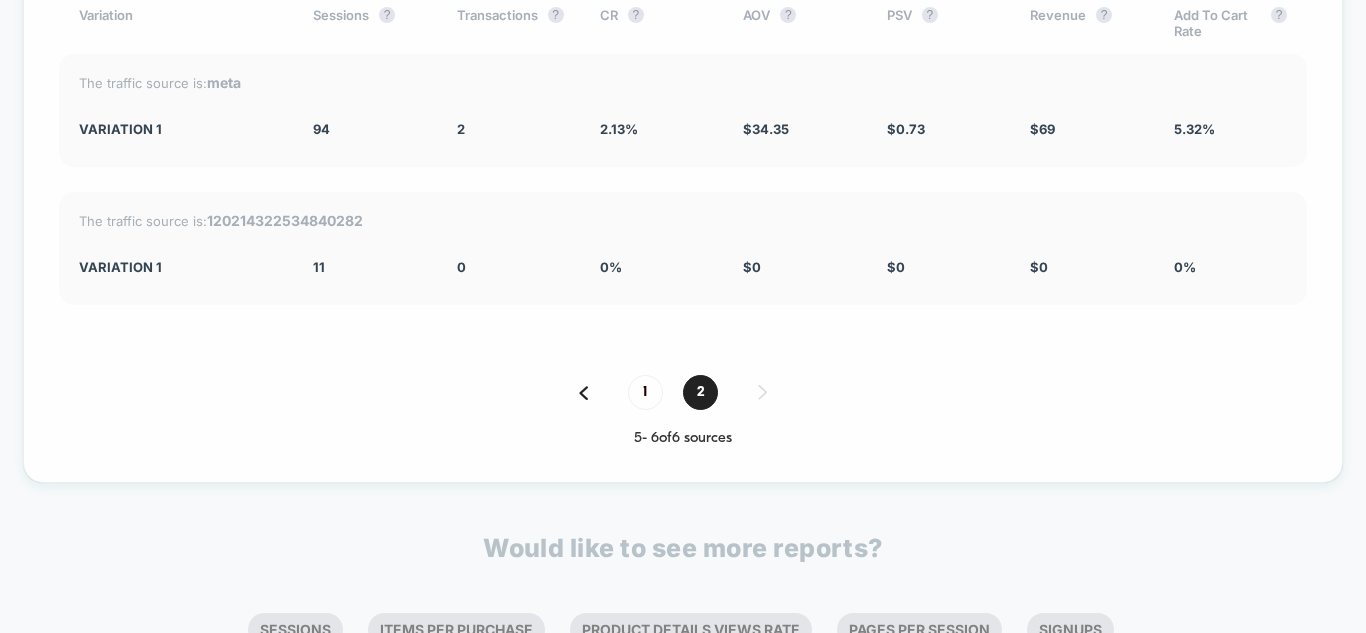 drag, startPoint x: 340, startPoint y: 68, endPoint x: 405, endPoint y: 61, distance: 65.37584 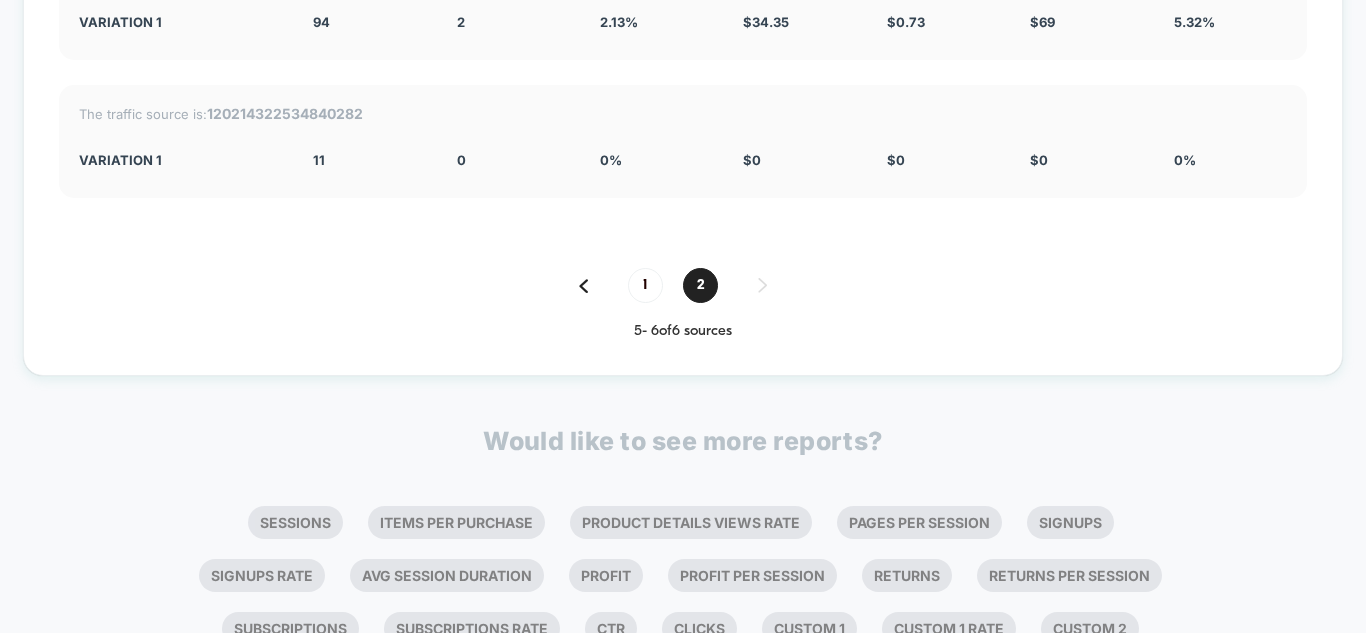 scroll, scrollTop: 5382, scrollLeft: 0, axis: vertical 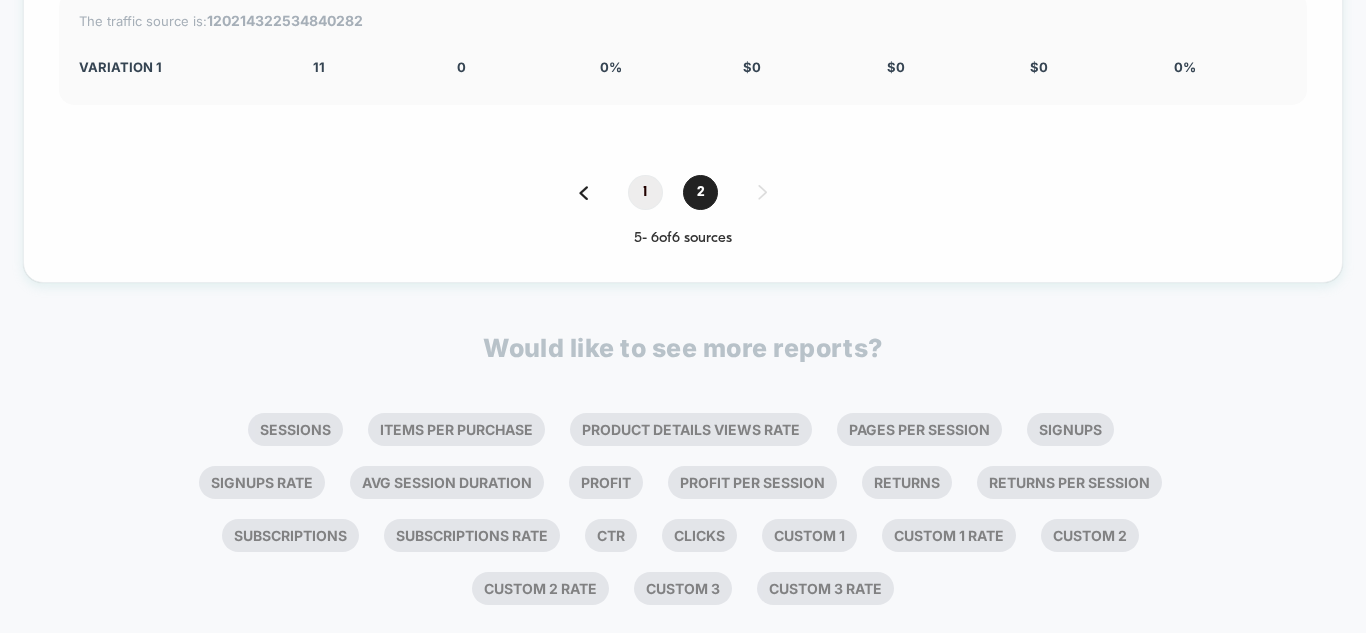 click on "1" at bounding box center (645, 192) 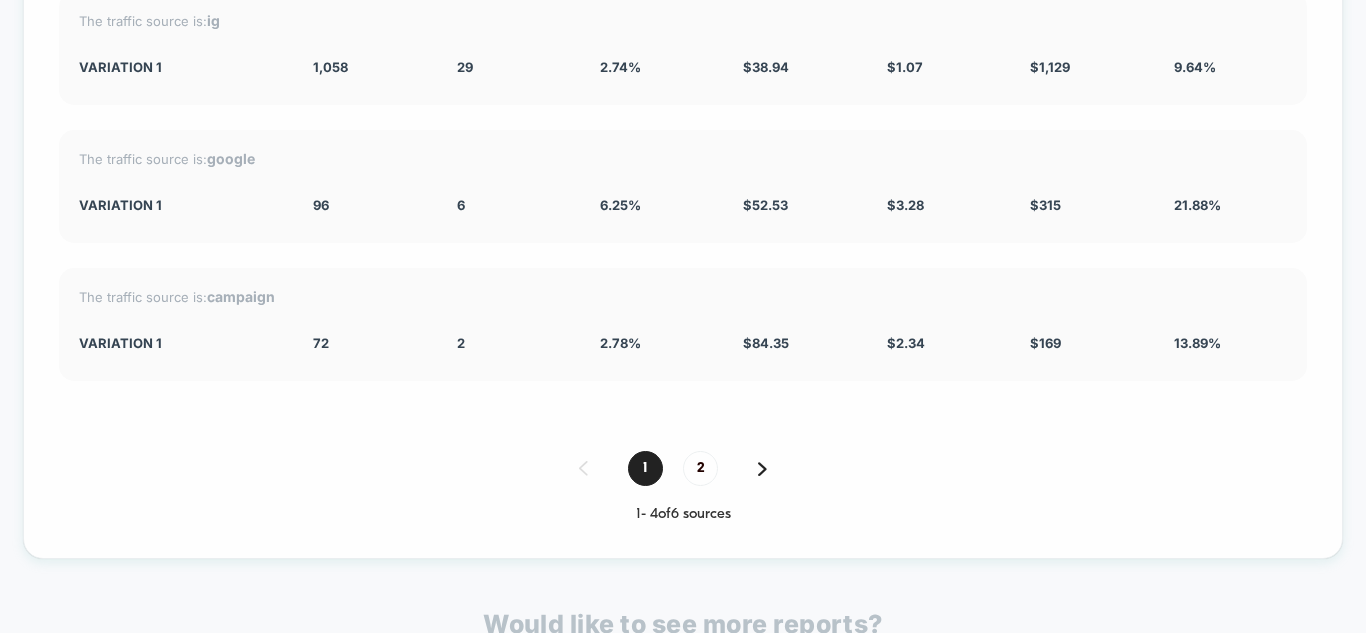 click on "The traffic source is:  google Variation 1 96 6 6.25 % $ 52.53 $ 3.28 $ 315 21.88 %" at bounding box center (683, 186) 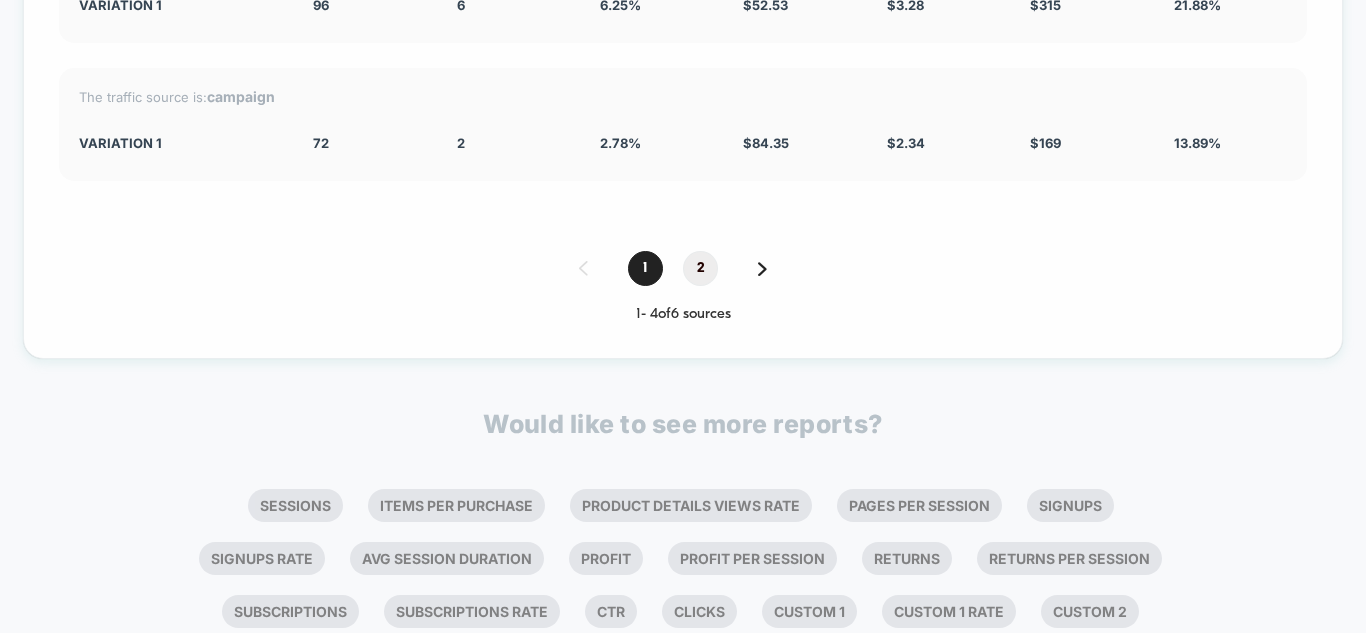 click on "2" at bounding box center [700, 268] 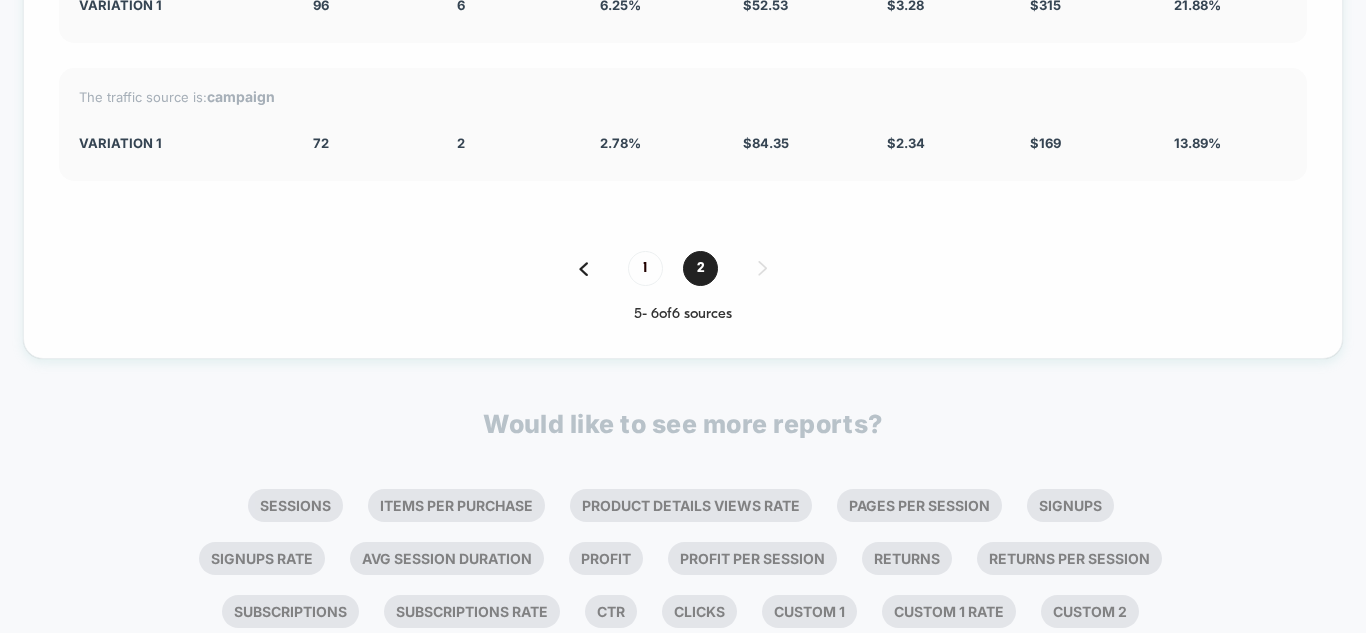 scroll, scrollTop: 5306, scrollLeft: 0, axis: vertical 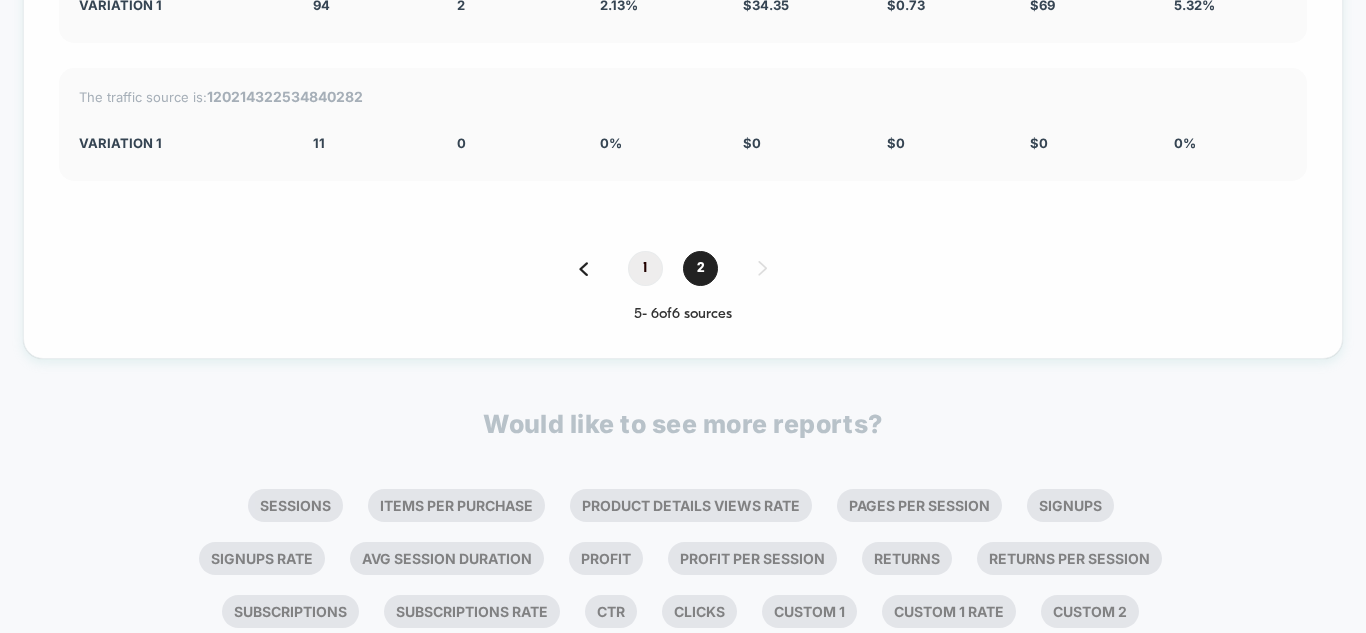 click on "1" at bounding box center [645, 268] 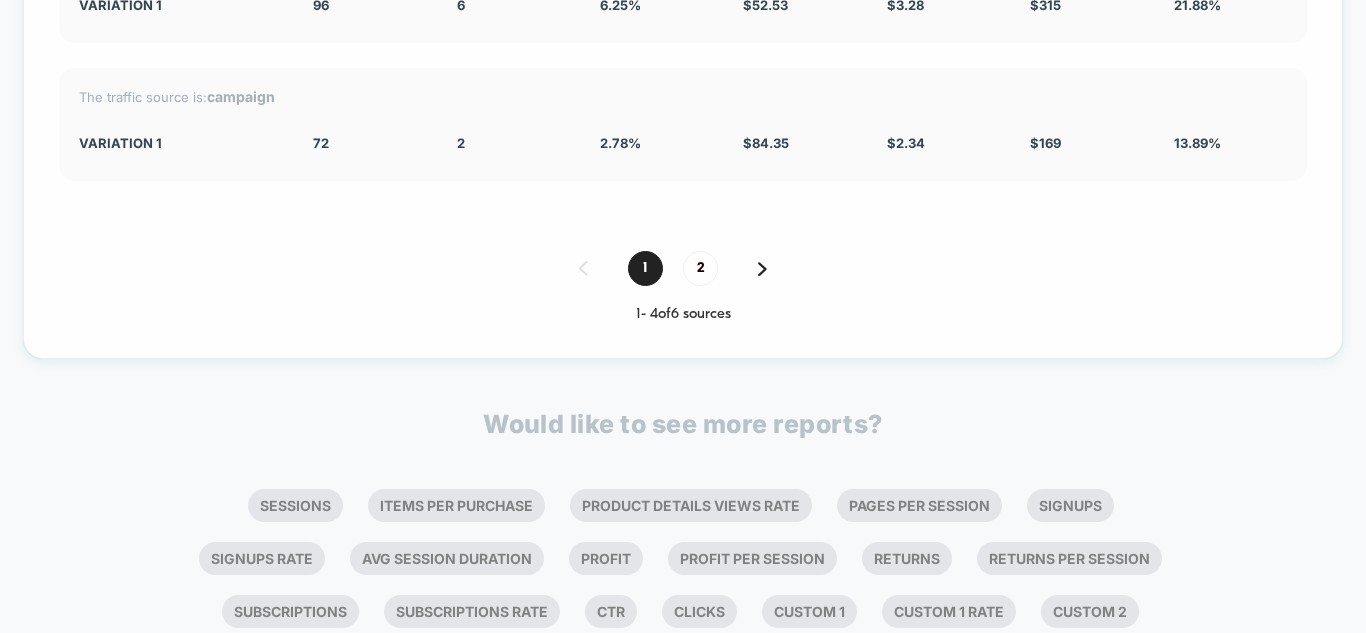 scroll, scrollTop: 5482, scrollLeft: 0, axis: vertical 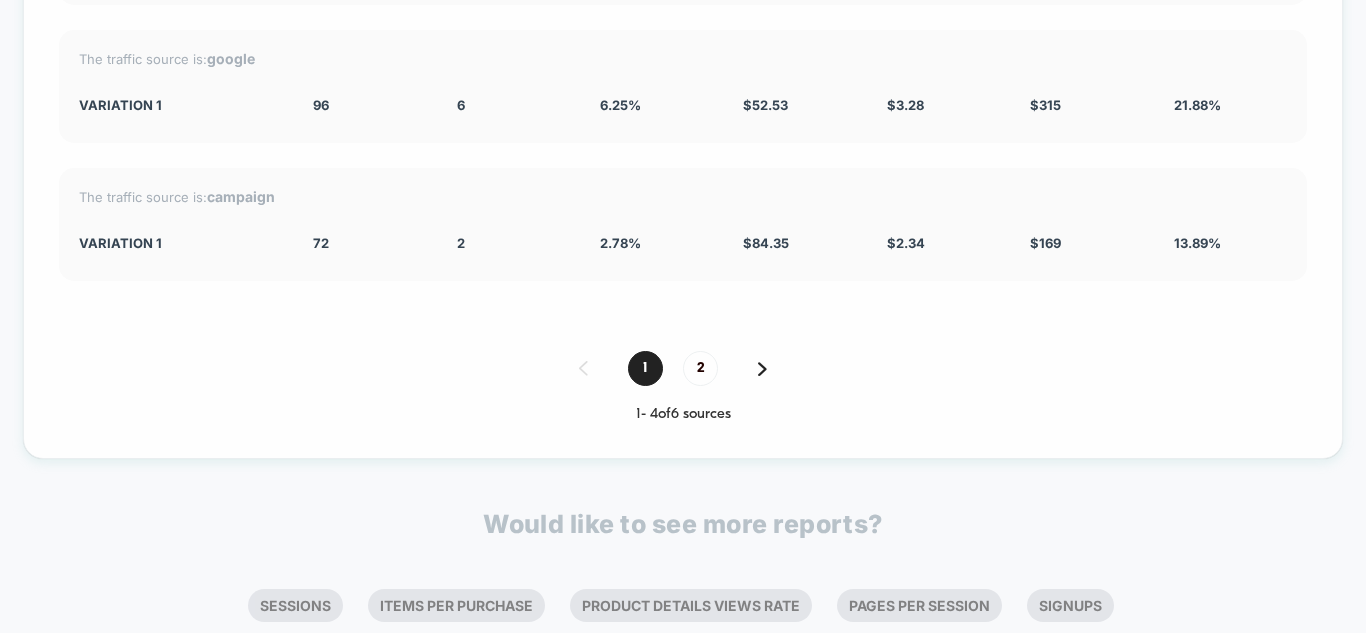 drag, startPoint x: 294, startPoint y: 181, endPoint x: 349, endPoint y: 202, distance: 58.872746 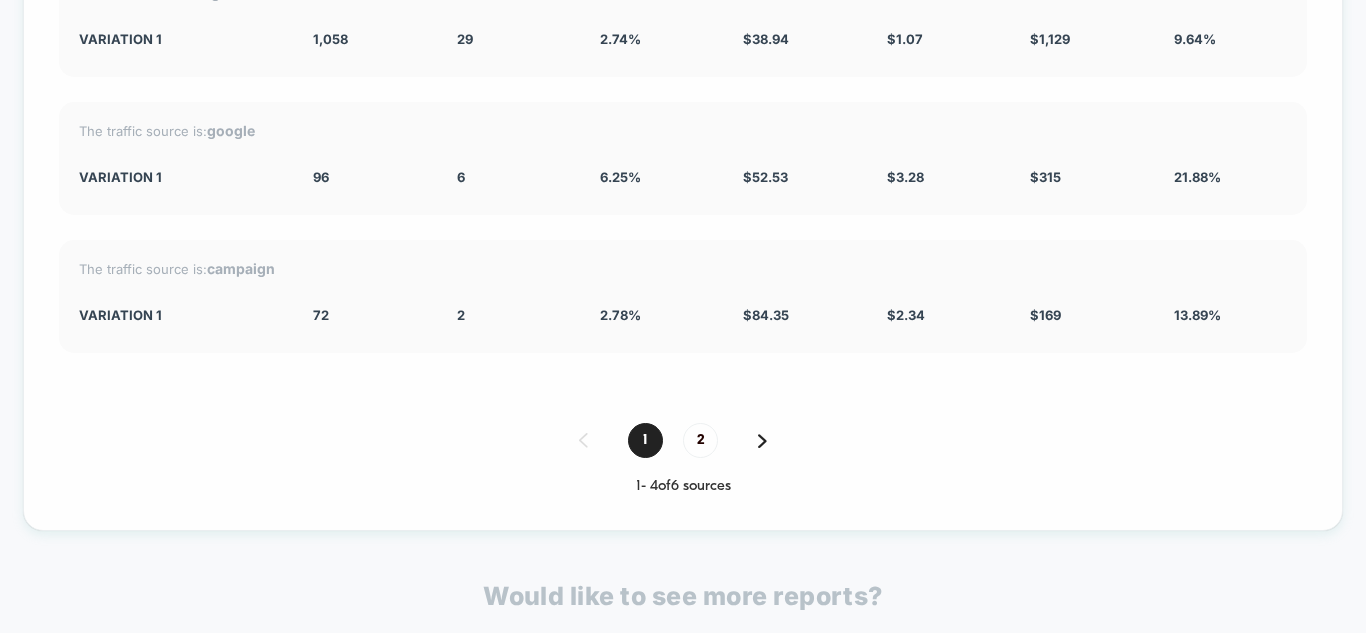 scroll, scrollTop: 5382, scrollLeft: 0, axis: vertical 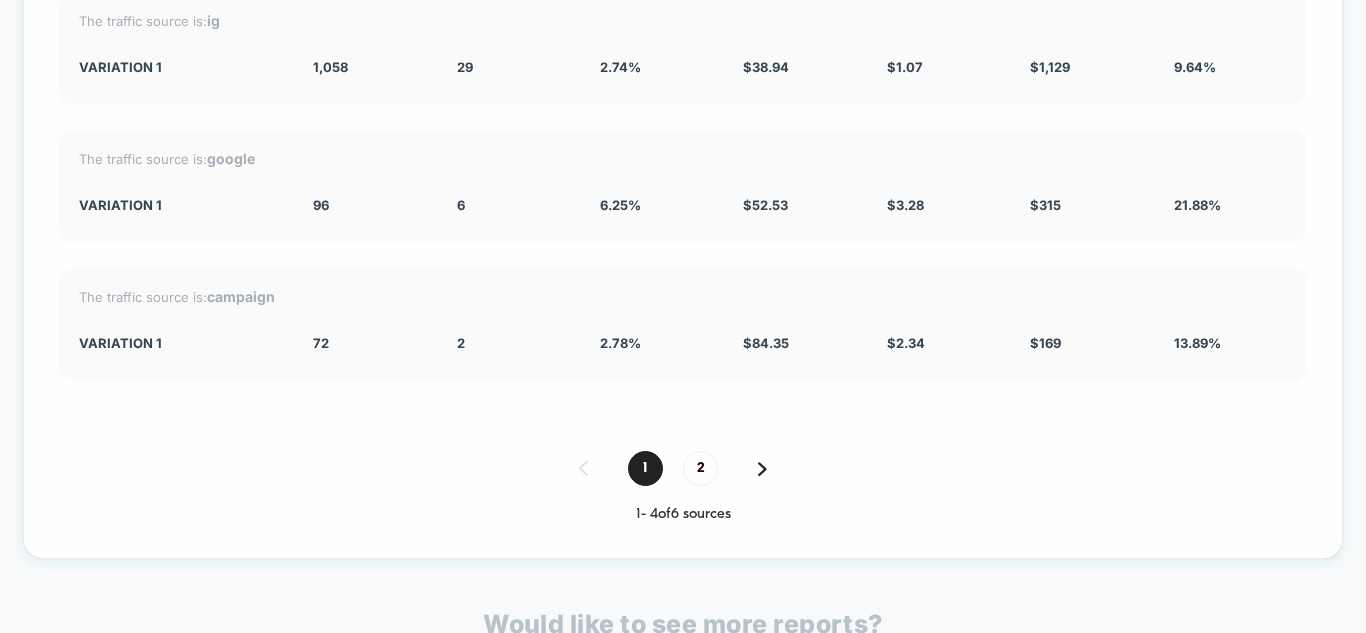 drag, startPoint x: 260, startPoint y: 175, endPoint x: 362, endPoint y: 175, distance: 102 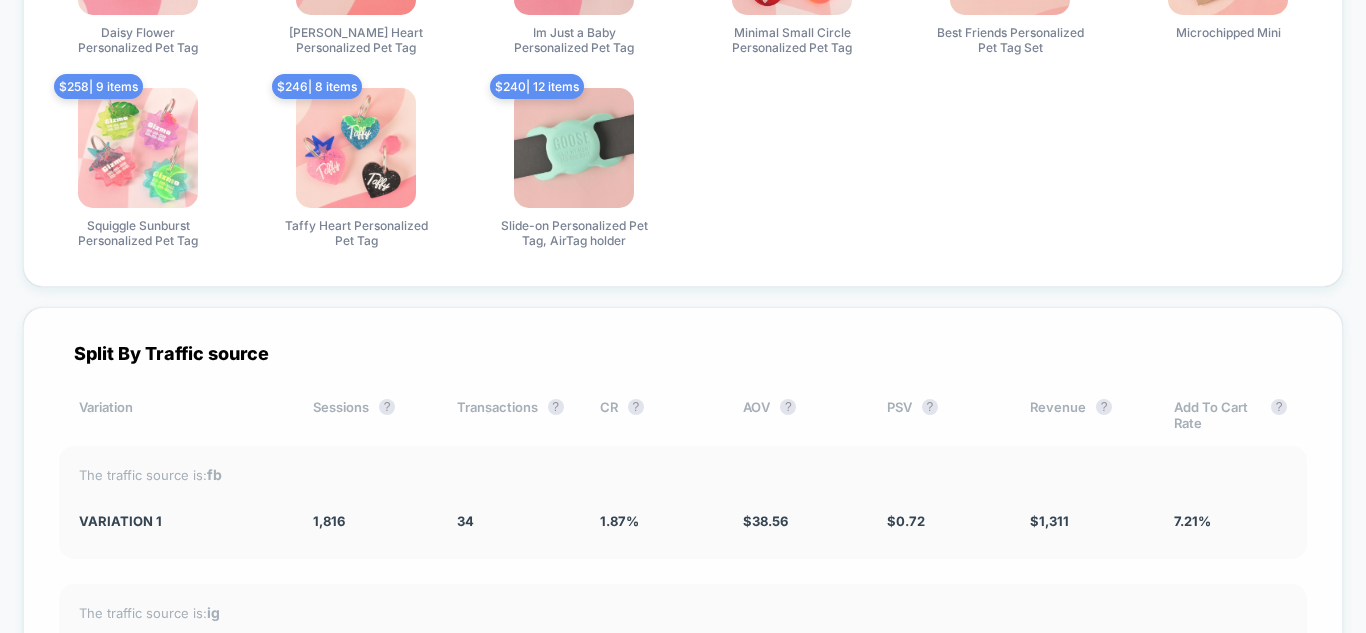 scroll, scrollTop: 4782, scrollLeft: 0, axis: vertical 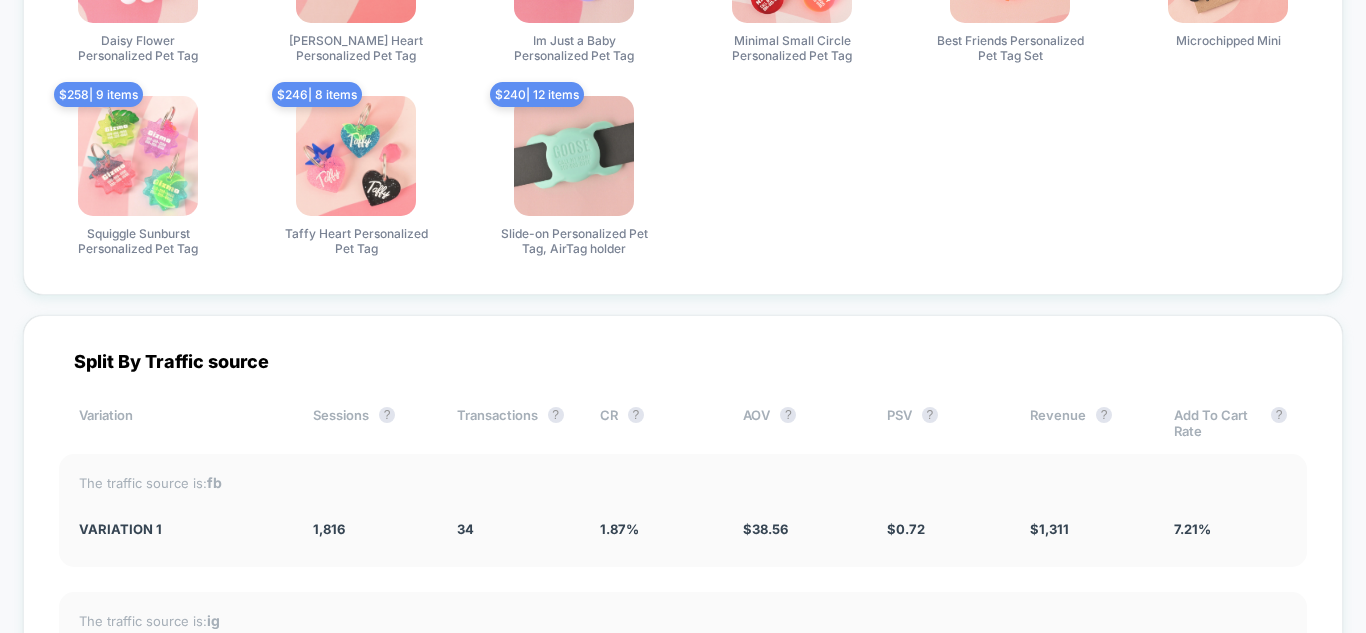 drag, startPoint x: 742, startPoint y: 211, endPoint x: 670, endPoint y: 175, distance: 80.49844 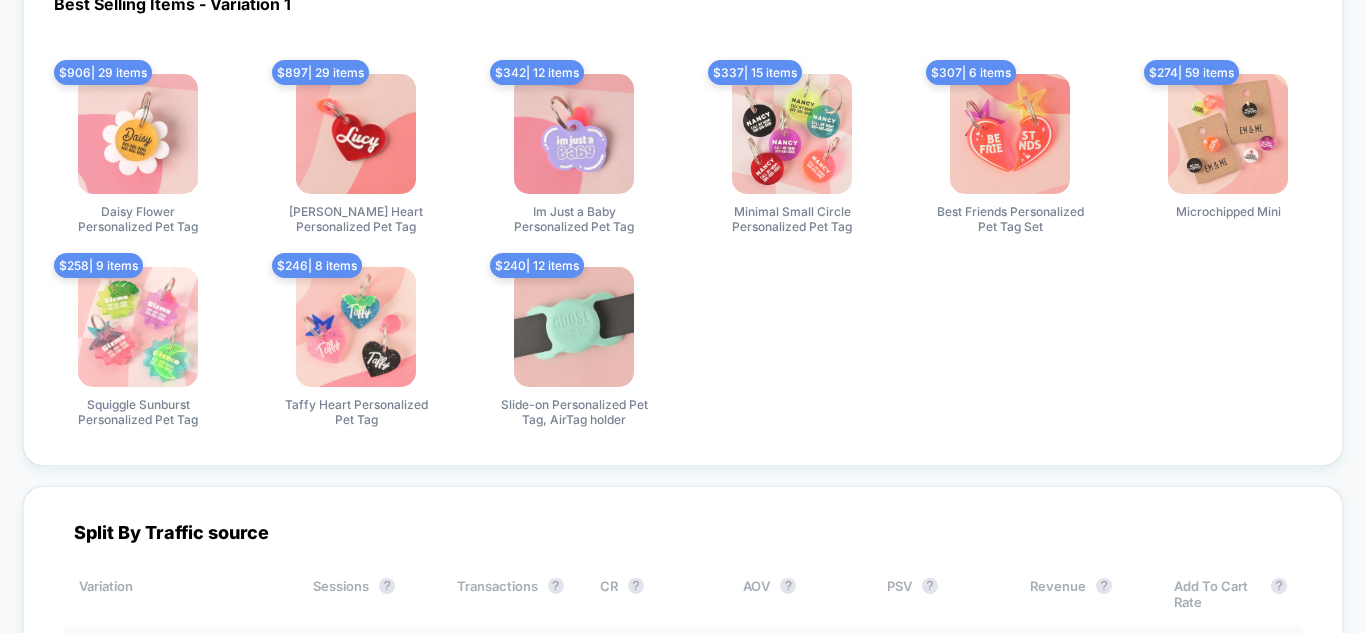scroll, scrollTop: 4582, scrollLeft: 0, axis: vertical 